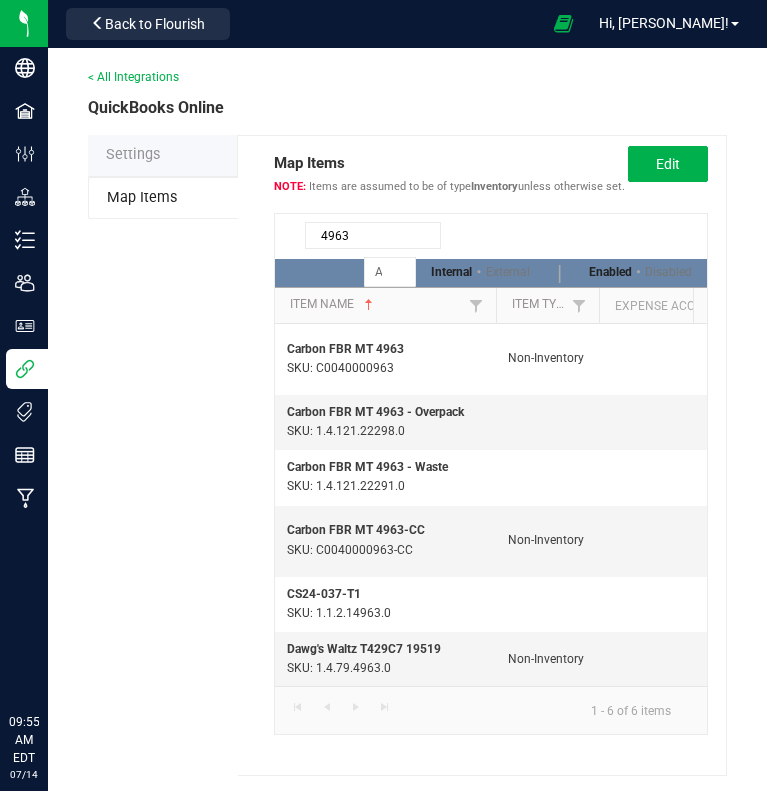 scroll, scrollTop: 0, scrollLeft: 0, axis: both 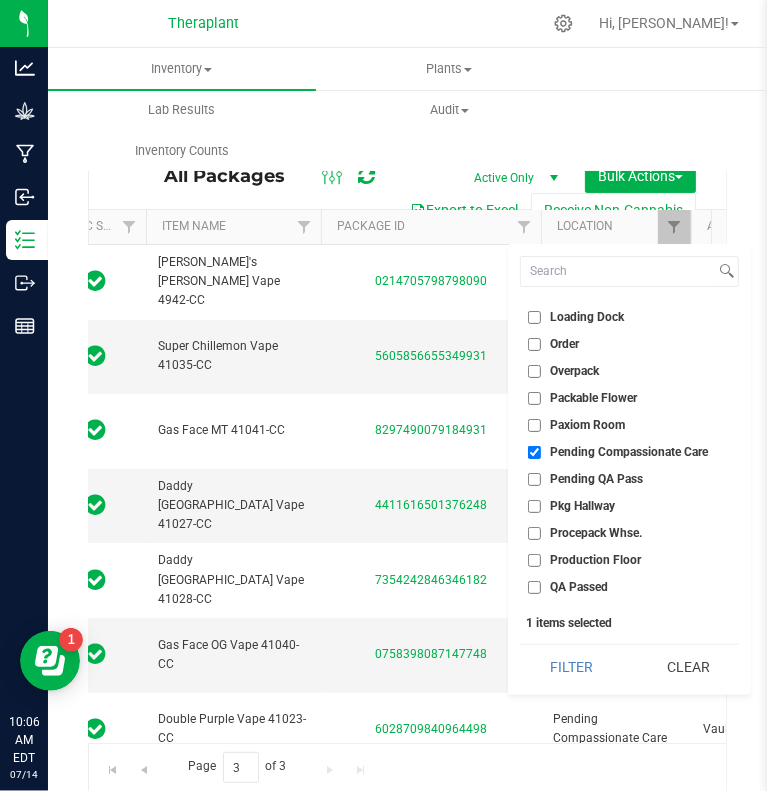 click on "Pending Compassionate Care" at bounding box center (534, 452) 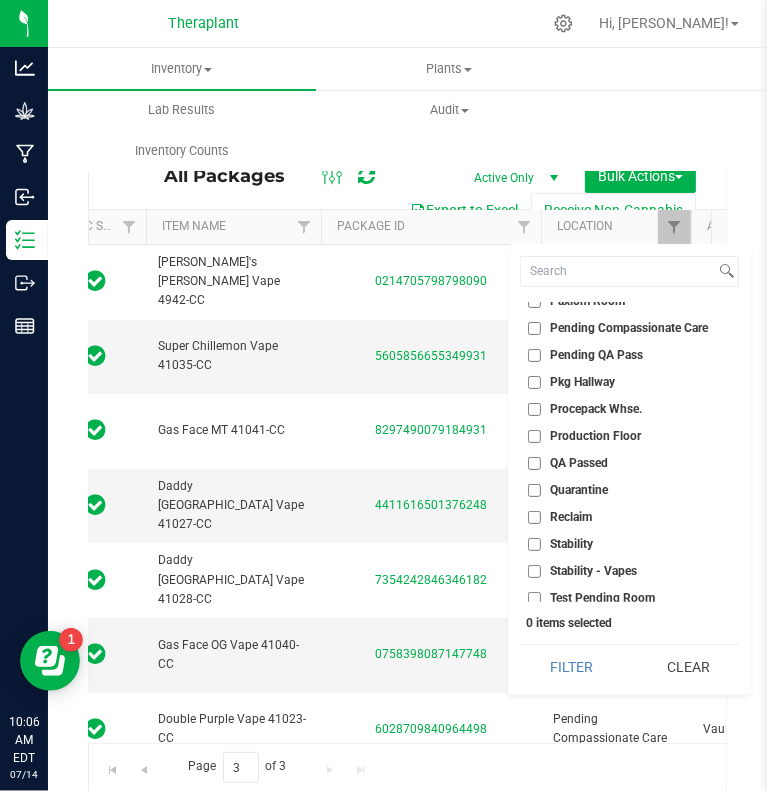 scroll, scrollTop: 552, scrollLeft: 0, axis: vertical 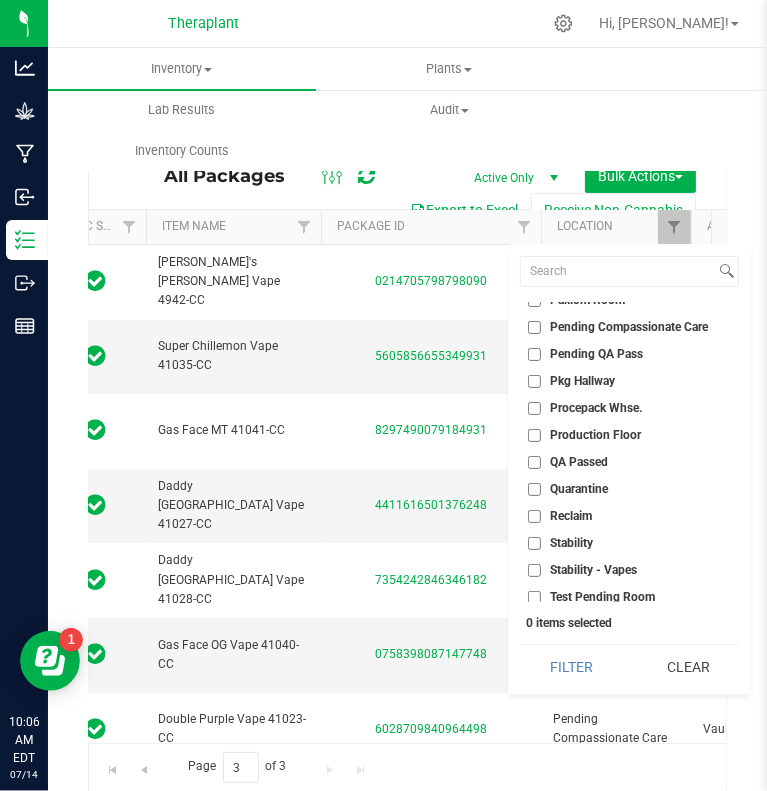 click on "QA Passed" at bounding box center [534, 462] 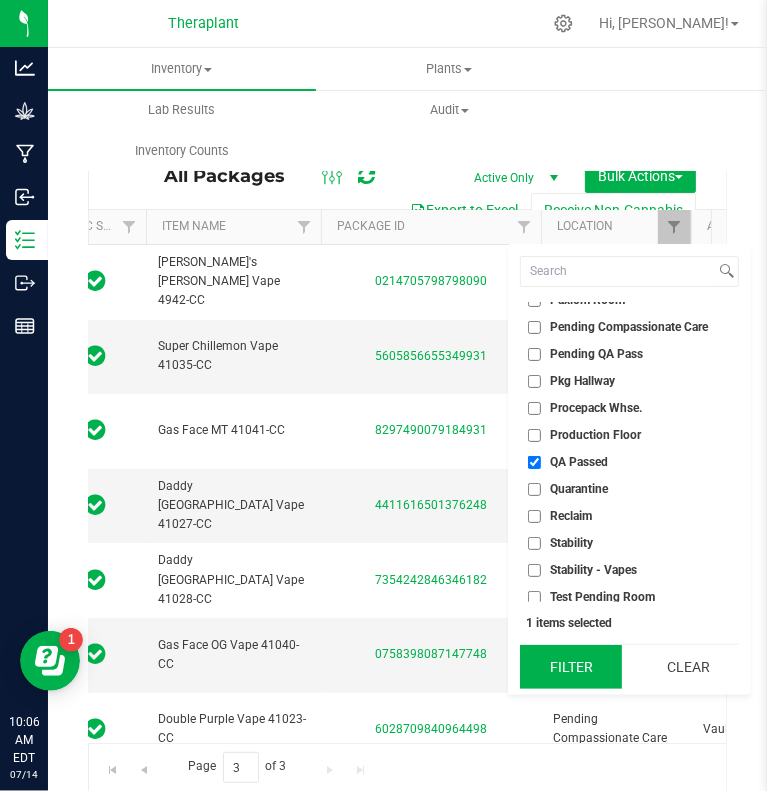 click on "Filter" at bounding box center (571, 667) 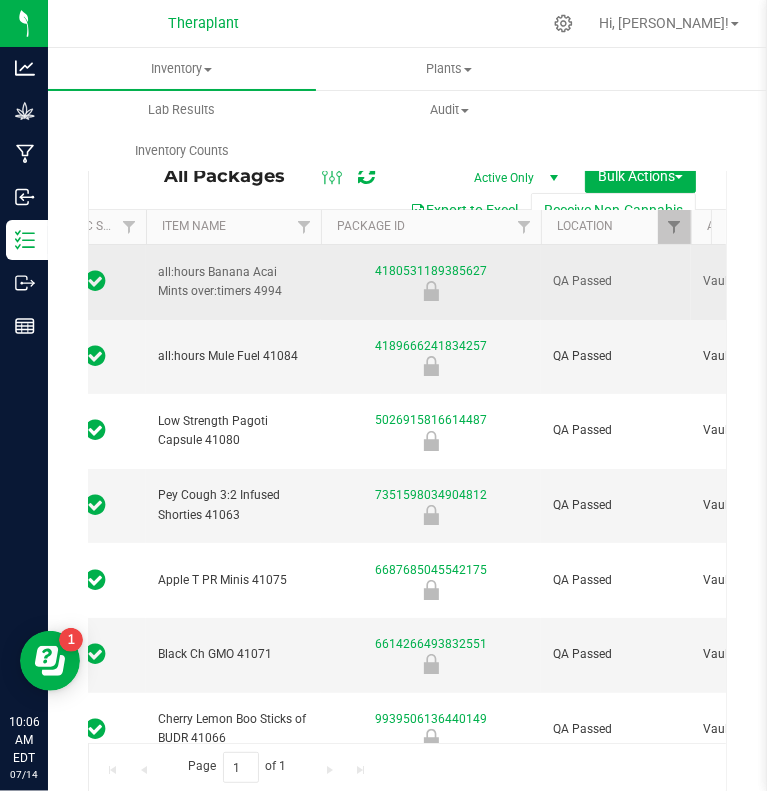 scroll, scrollTop: 0, scrollLeft: 124, axis: horizontal 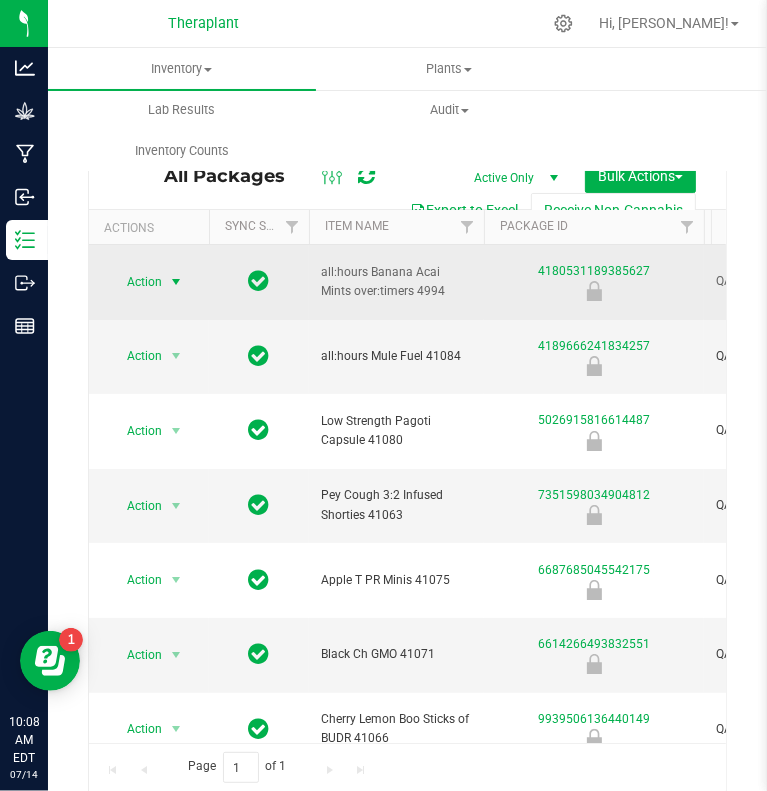 click at bounding box center [176, 282] 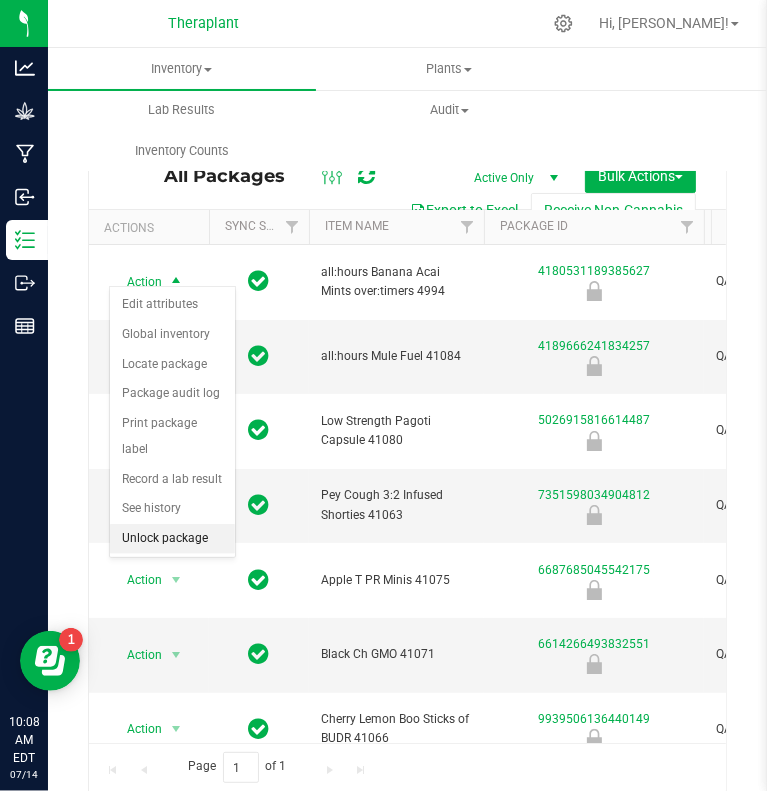 click on "Unlock package" at bounding box center (172, 539) 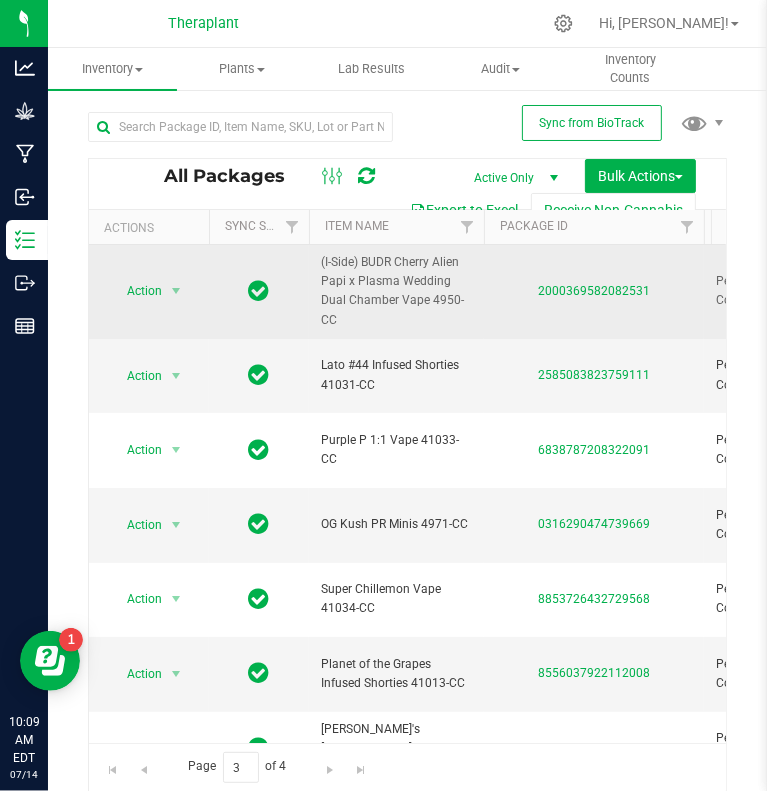 scroll, scrollTop: 0, scrollLeft: 112, axis: horizontal 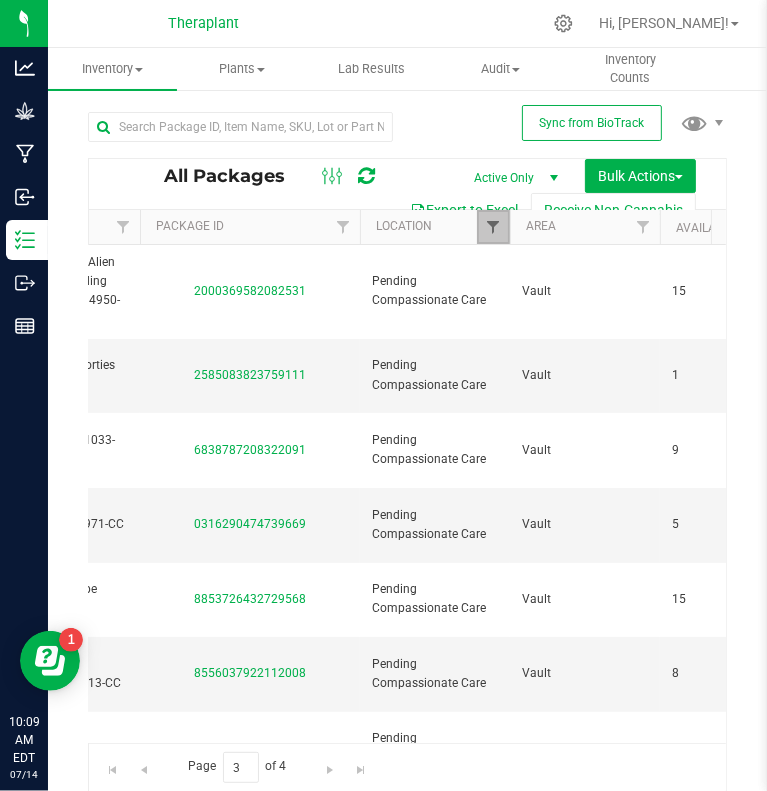 click at bounding box center (493, 227) 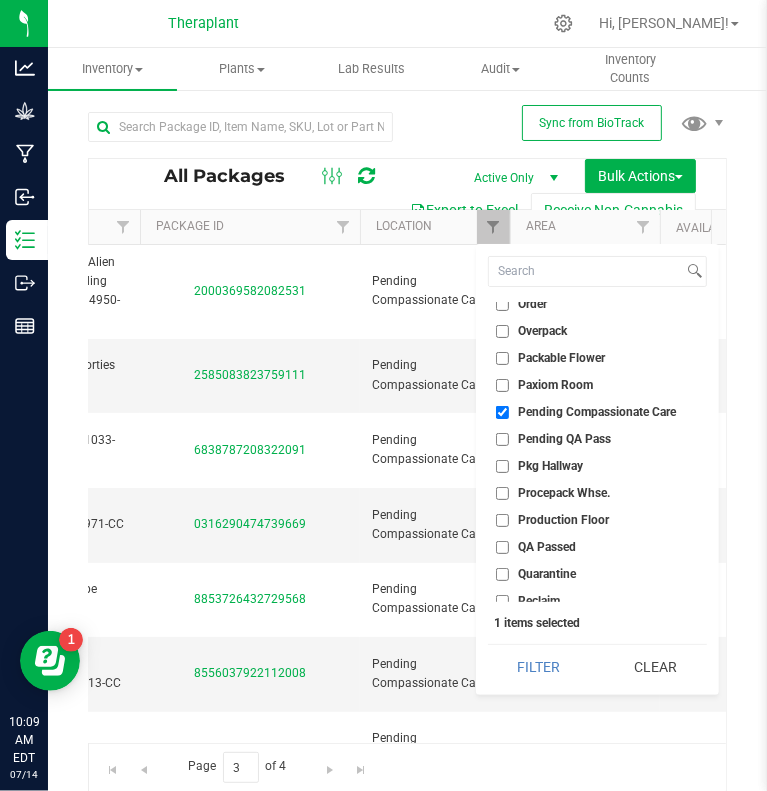 click on "Pending Compassionate Care" at bounding box center [502, 412] 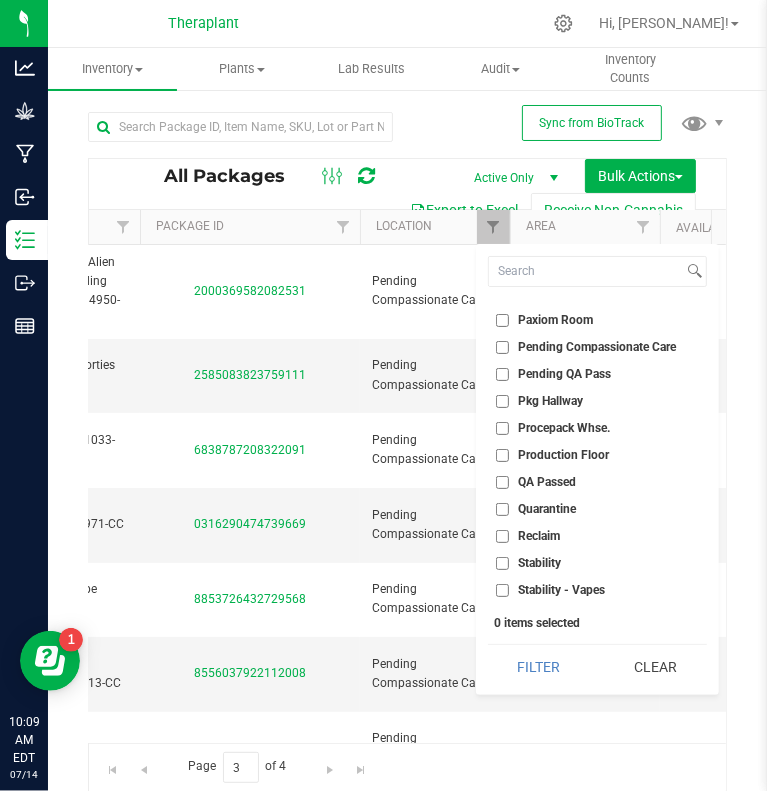 click on "QA Passed" at bounding box center (502, 482) 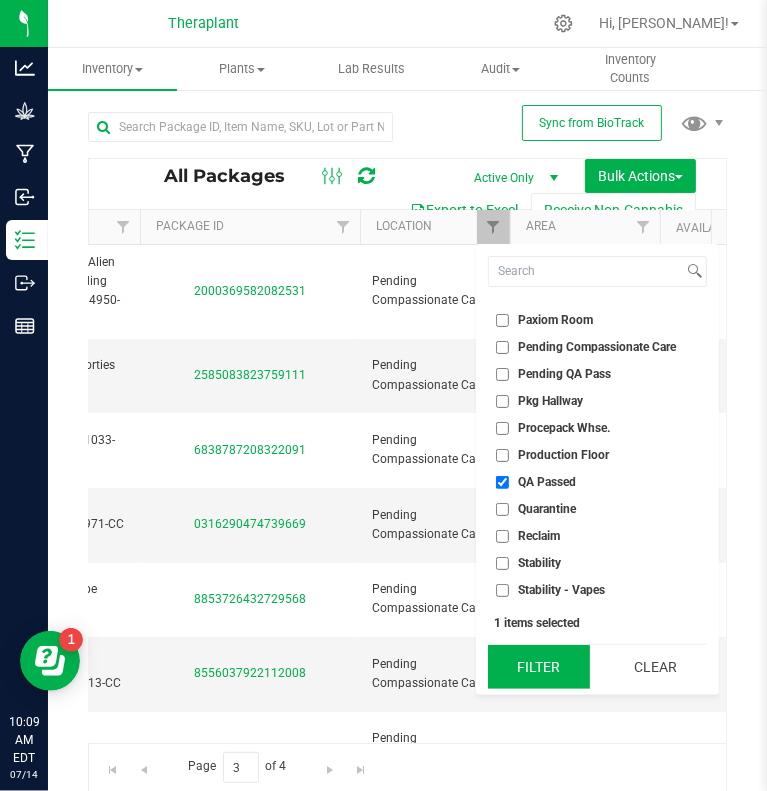 click on "Filter" at bounding box center (539, 667) 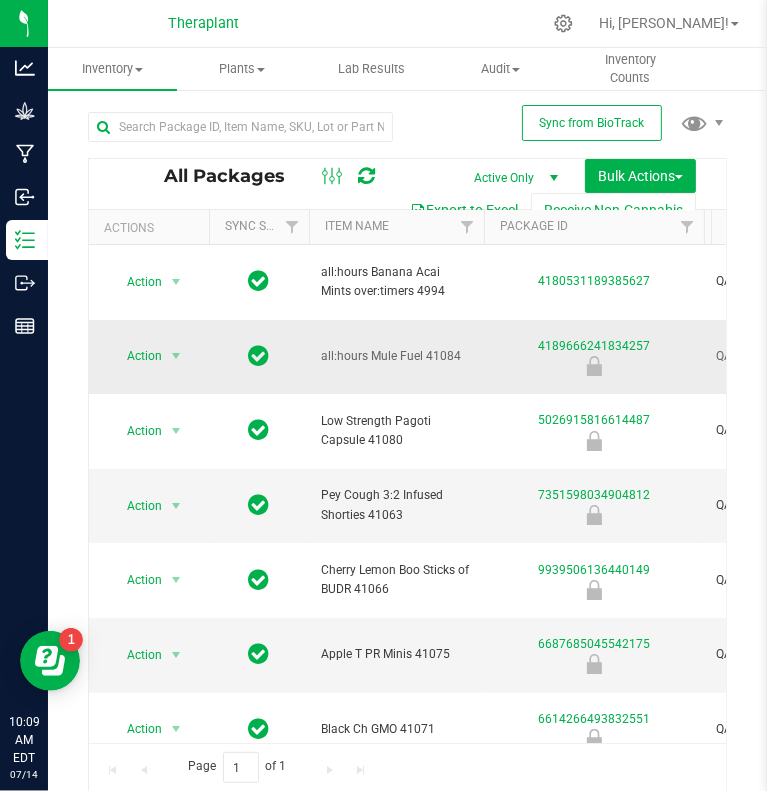 click on "all:hours Mule Fuel 41084" at bounding box center (396, 357) 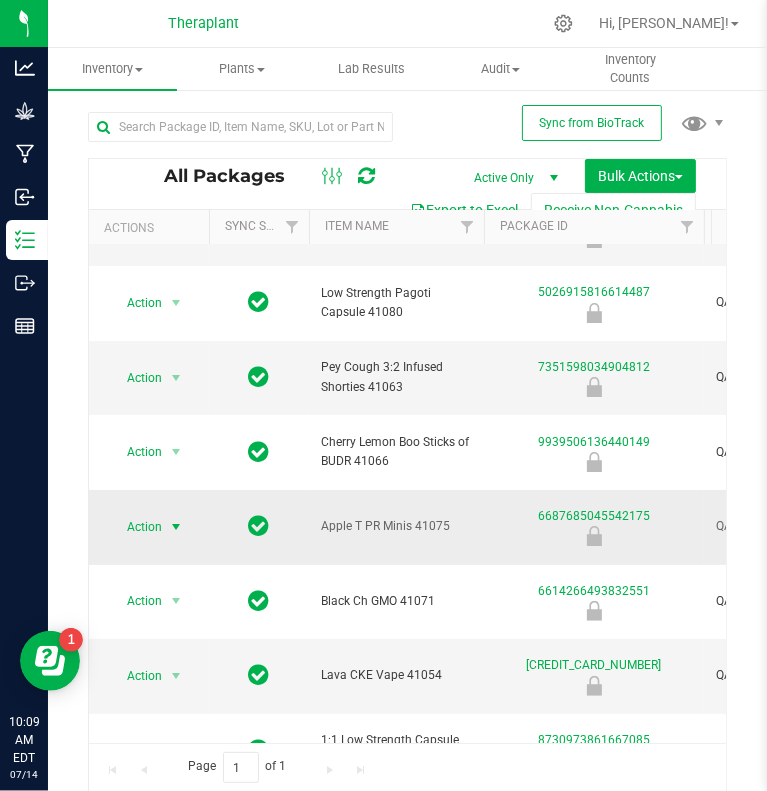 click on "Action" at bounding box center (136, 527) 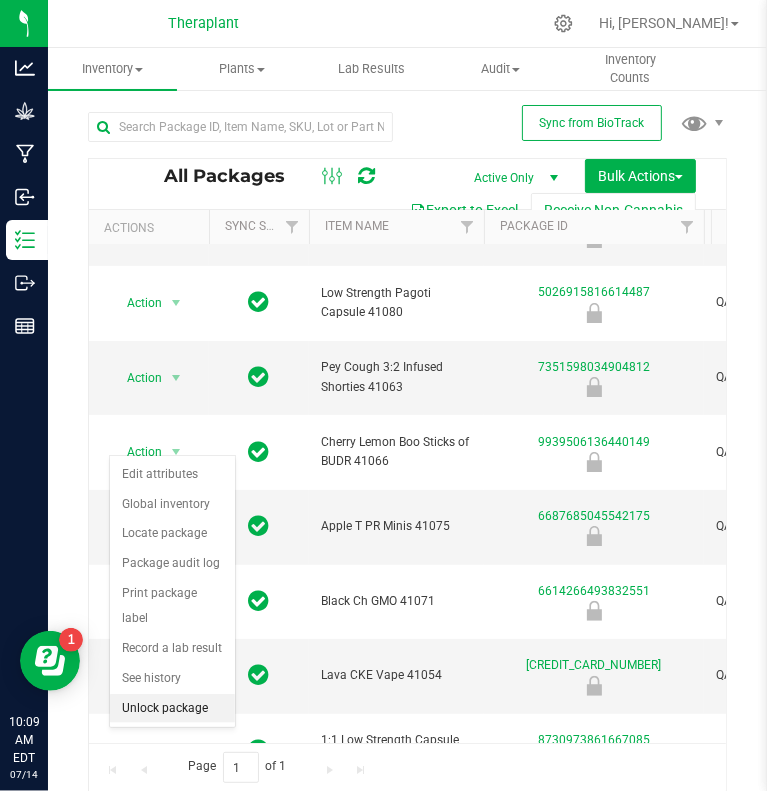 click on "Unlock package" at bounding box center (172, 709) 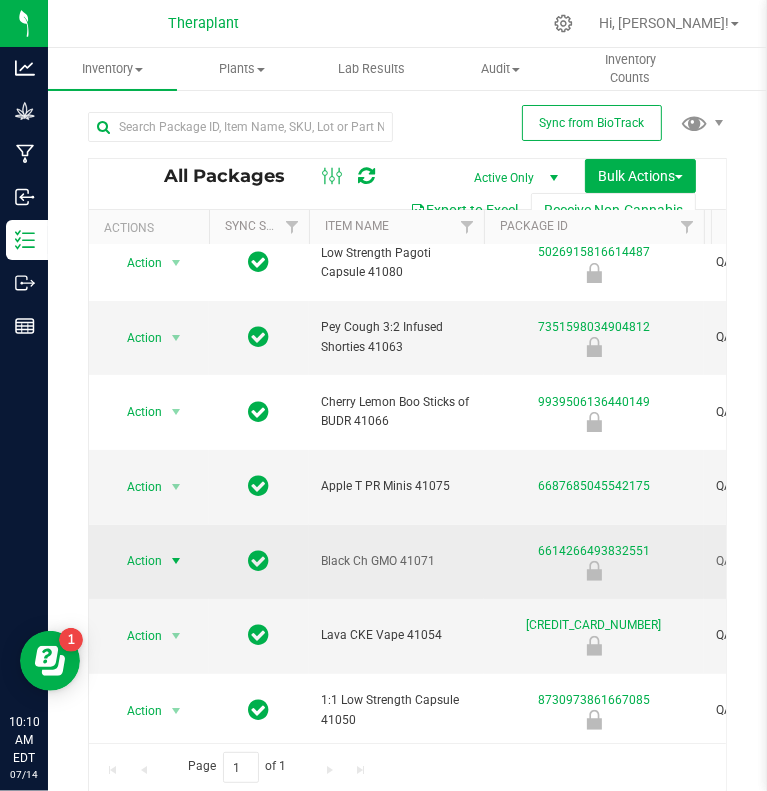 click at bounding box center (176, 561) 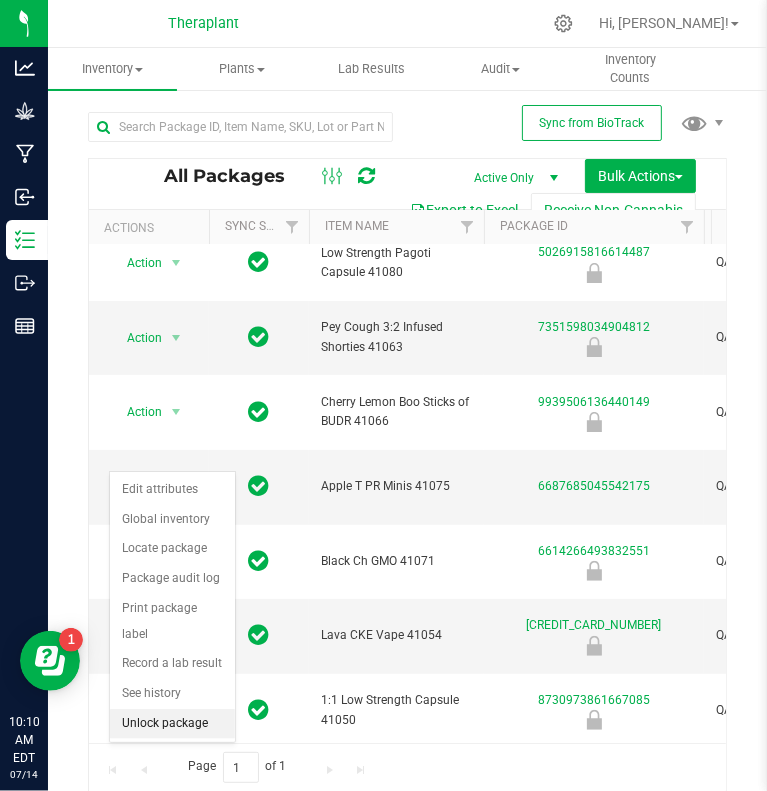 click on "Unlock package" at bounding box center [172, 724] 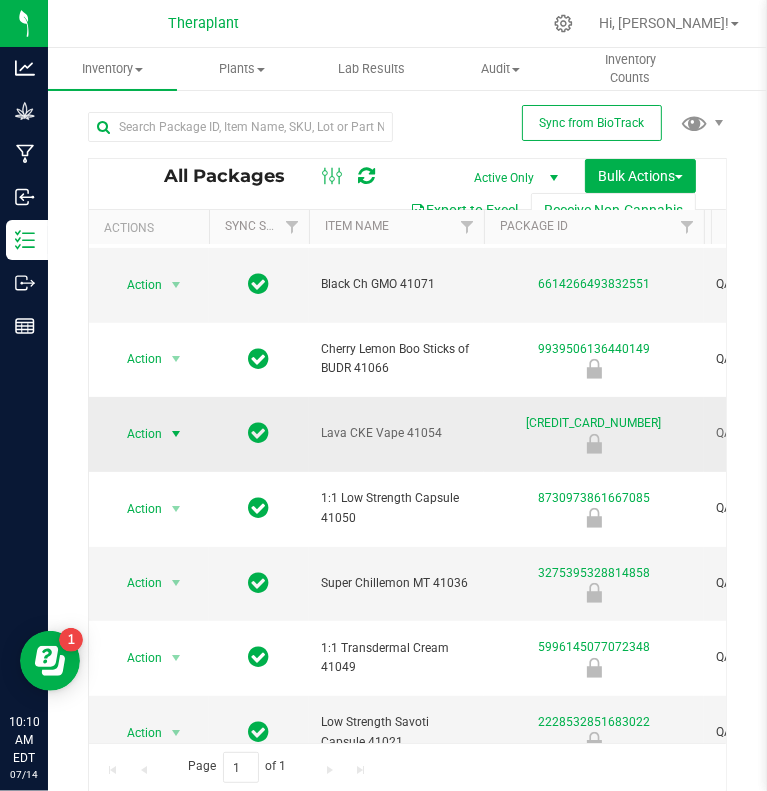 click at bounding box center [176, 434] 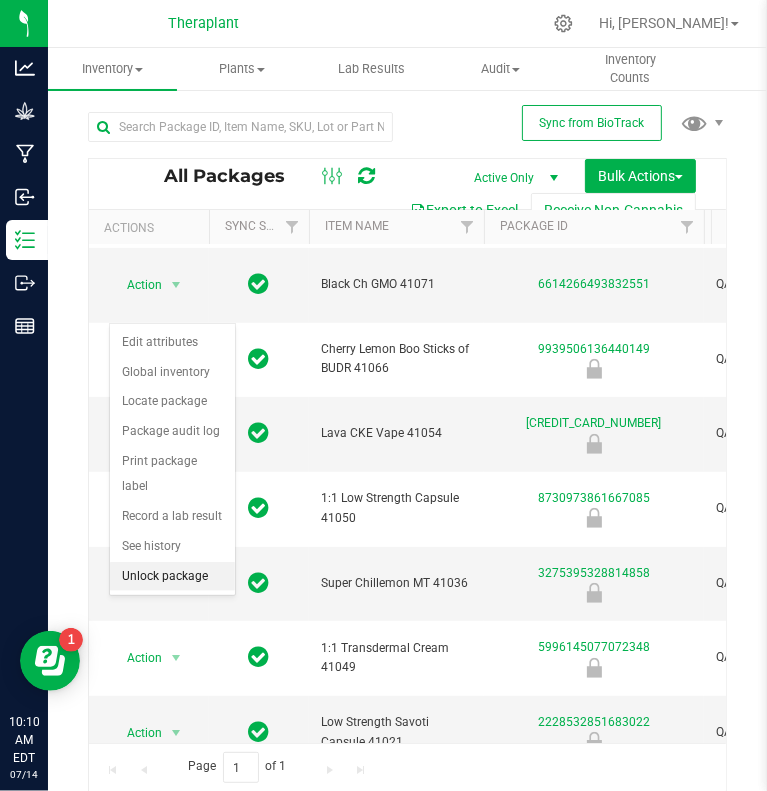 click on "Unlock package" at bounding box center [172, 577] 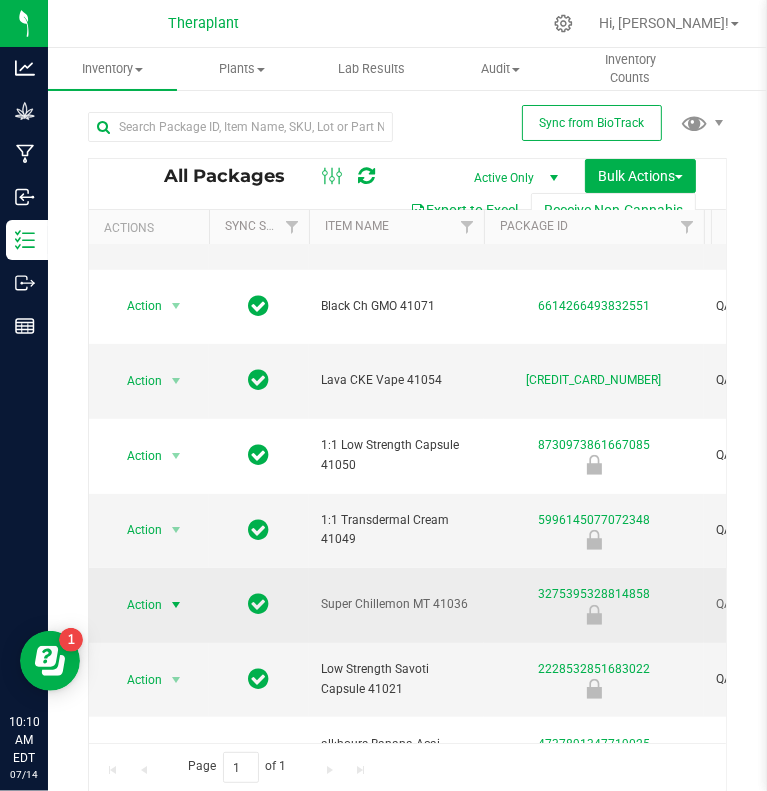 click on "Action" at bounding box center (136, 605) 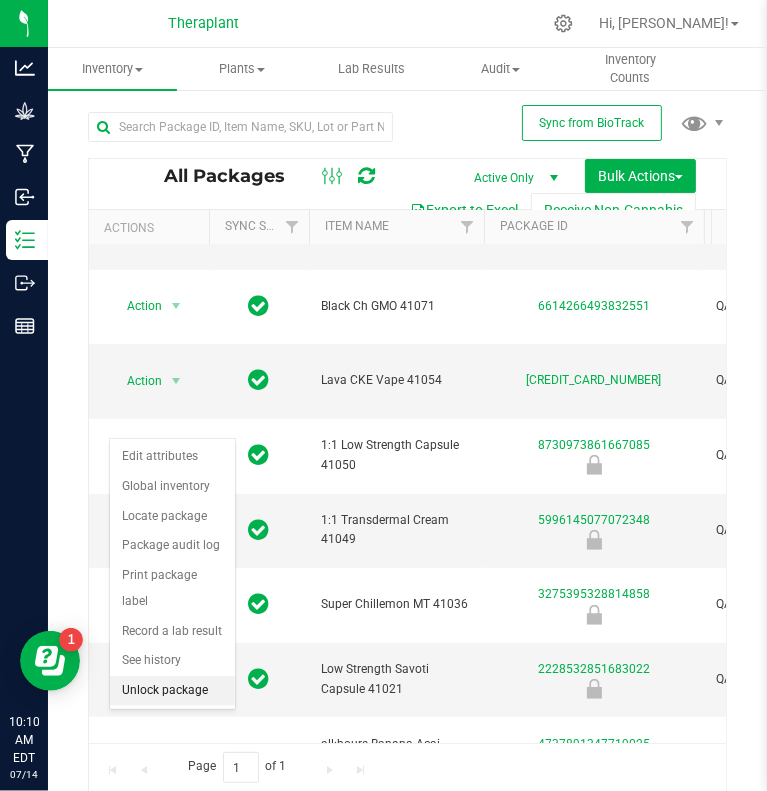 click on "Unlock package" at bounding box center (172, 691) 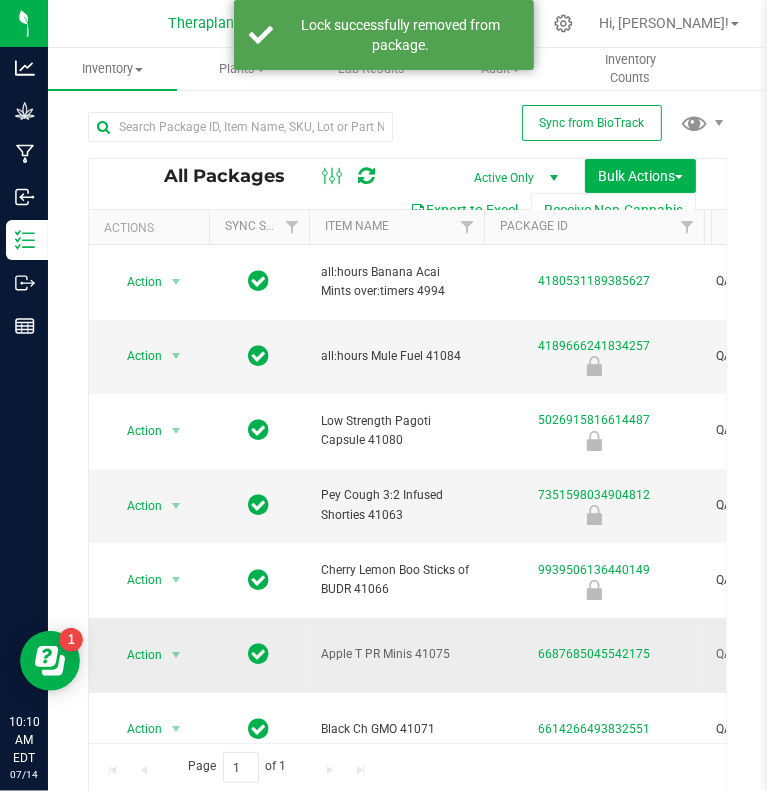 drag, startPoint x: 283, startPoint y: 547, endPoint x: 232, endPoint y: 585, distance: 63.600315 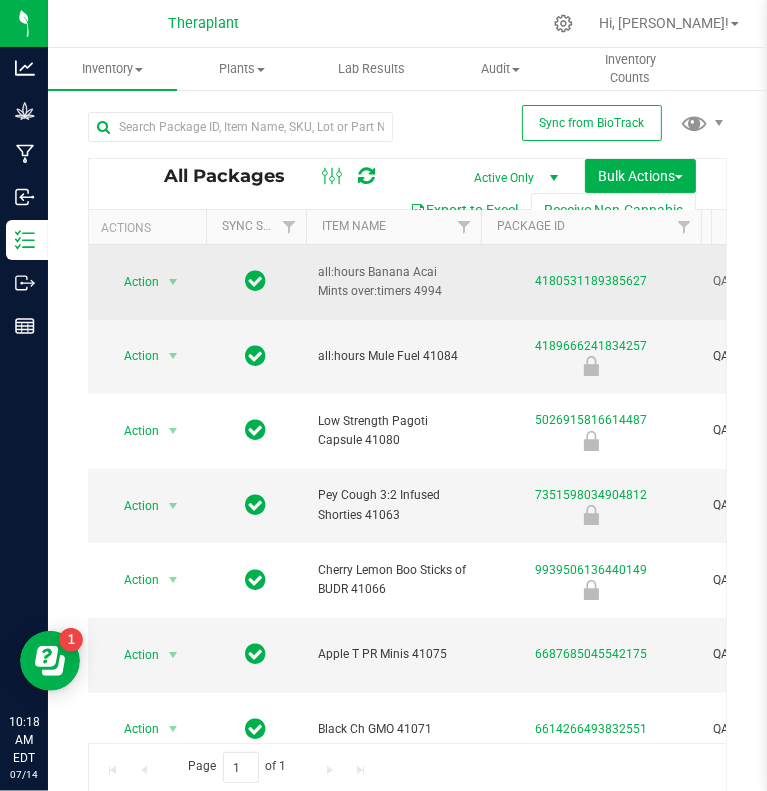 scroll, scrollTop: 0, scrollLeft: 358, axis: horizontal 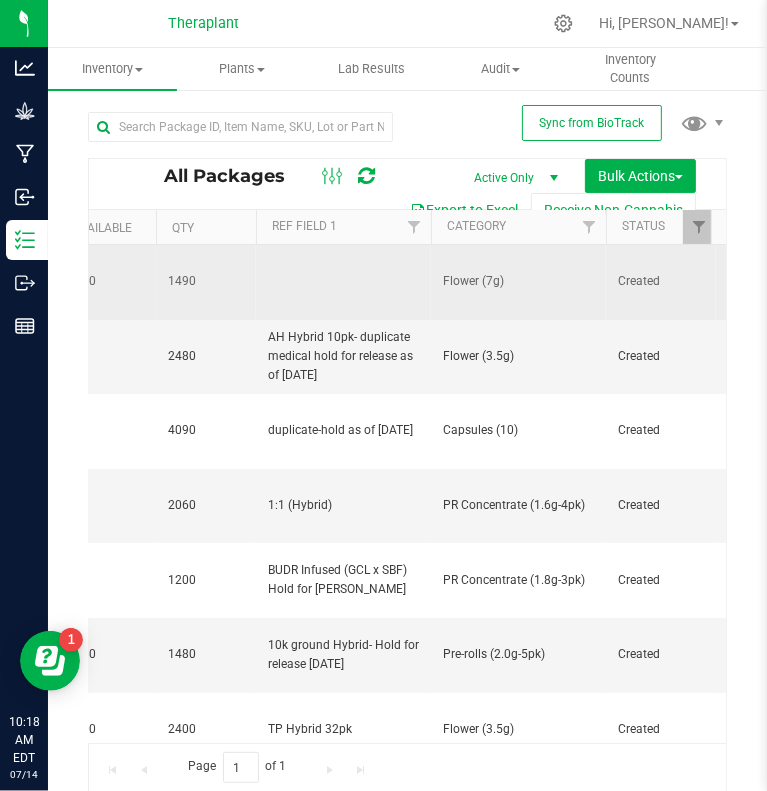 click on "Flower (7g)" at bounding box center [518, 282] 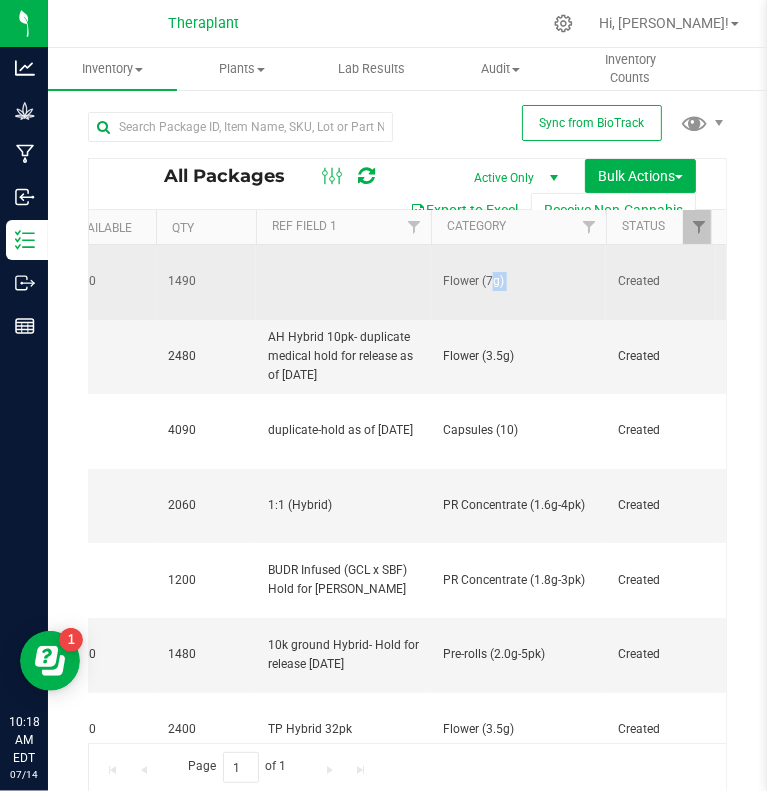 click on "Flower (7g)" at bounding box center (518, 281) 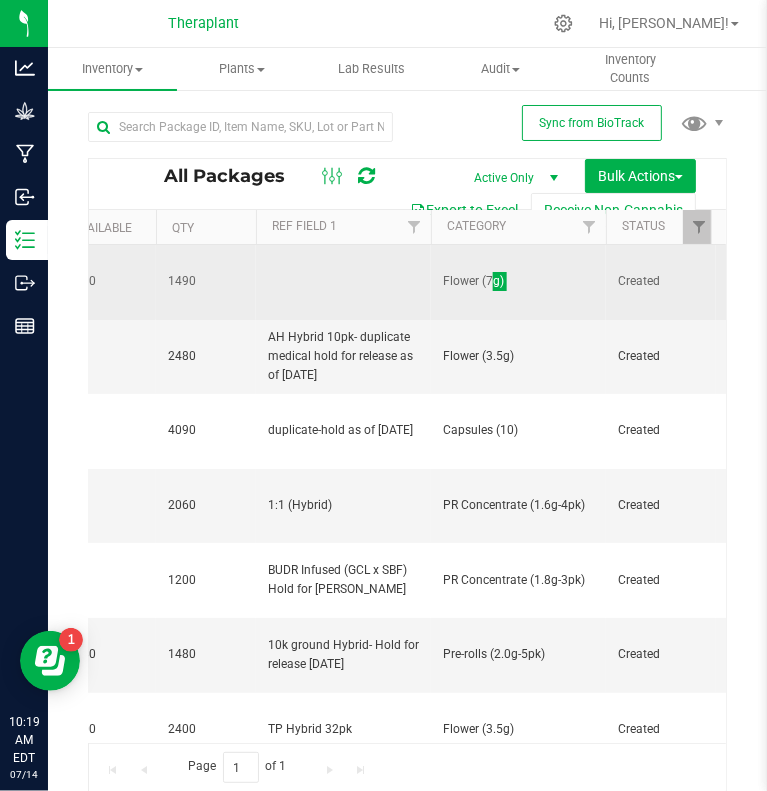 scroll, scrollTop: 0, scrollLeft: 522, axis: horizontal 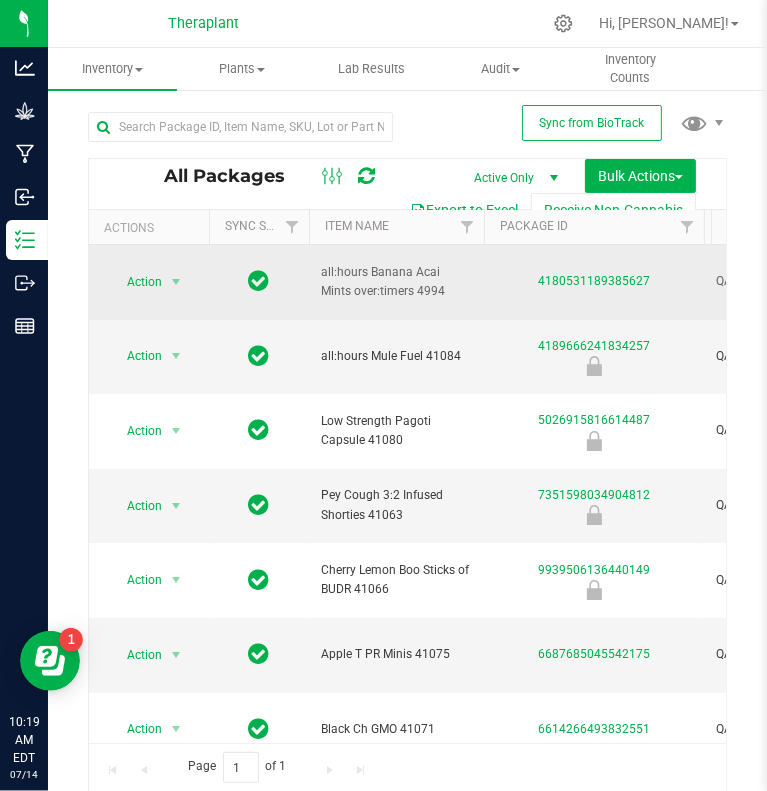 click on "all:hours Banana Acai Mints over:timers 4994" at bounding box center (396, 282) 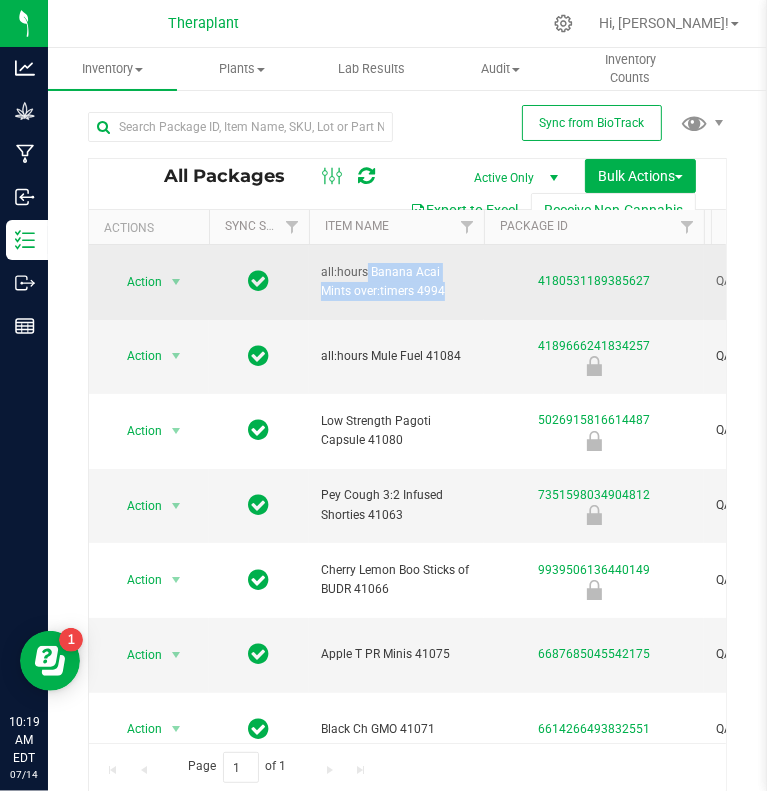 click on "all:hours Banana Acai Mints over:timers 4994" at bounding box center [396, 282] 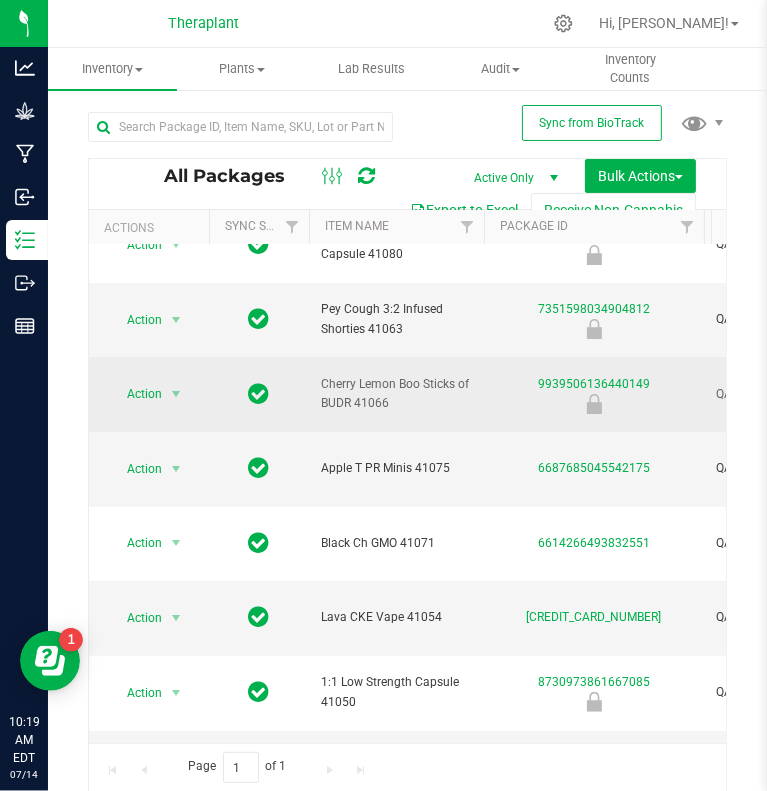 scroll, scrollTop: 172, scrollLeft: 34, axis: both 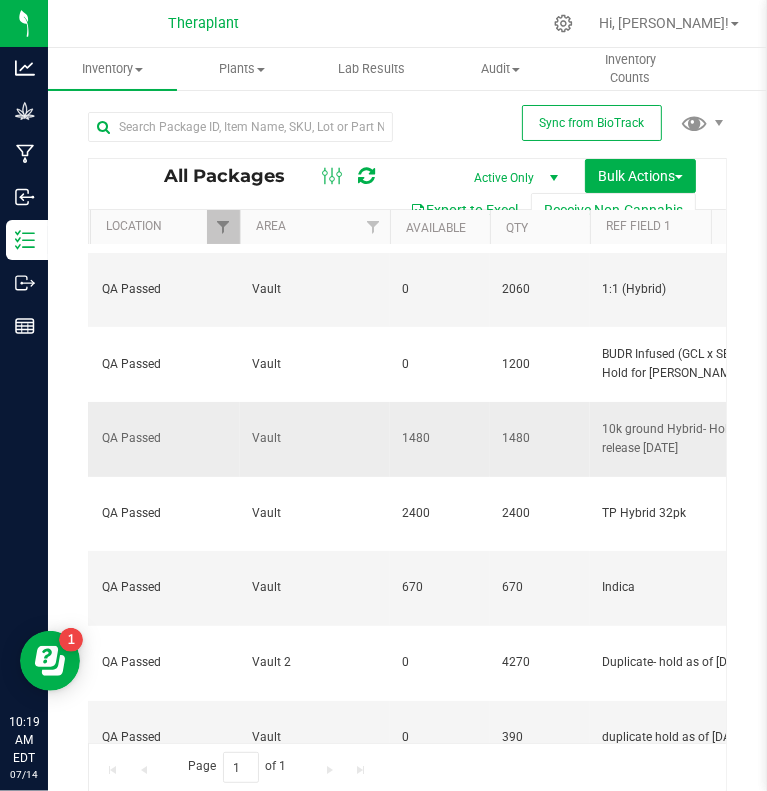 click on "10k ground Hybrid- Hold for release Monday 7/14" at bounding box center [677, 439] 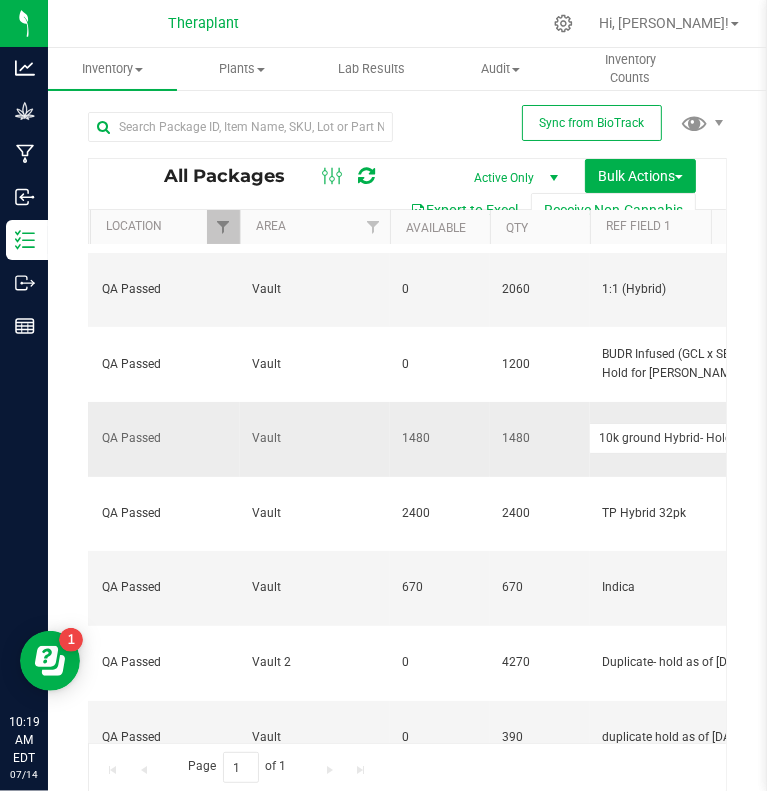 scroll, scrollTop: 216, scrollLeft: 659, axis: both 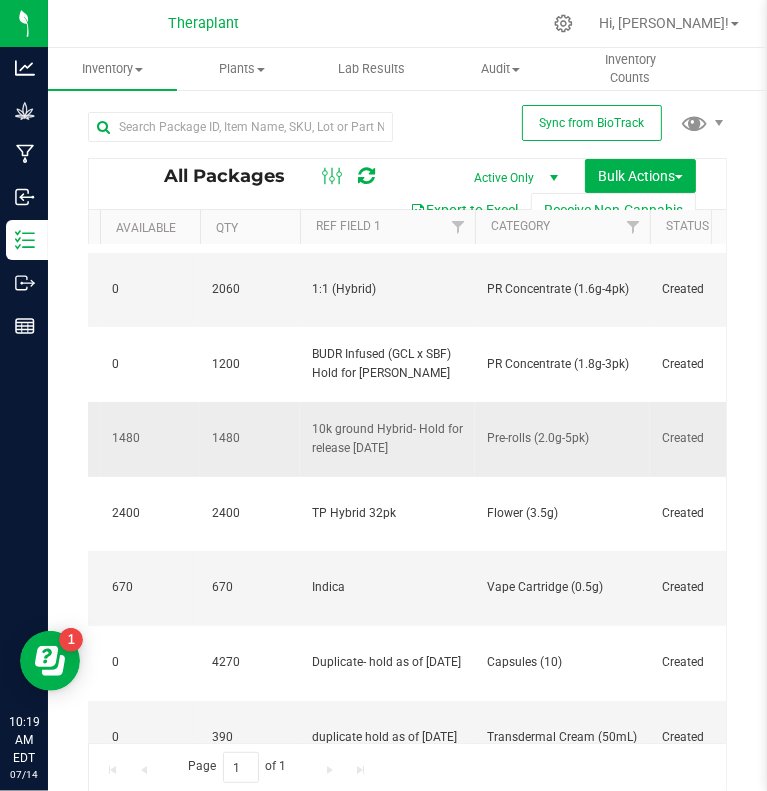 click on "Pre-rolls (2.0g-5pk)" at bounding box center (562, 438) 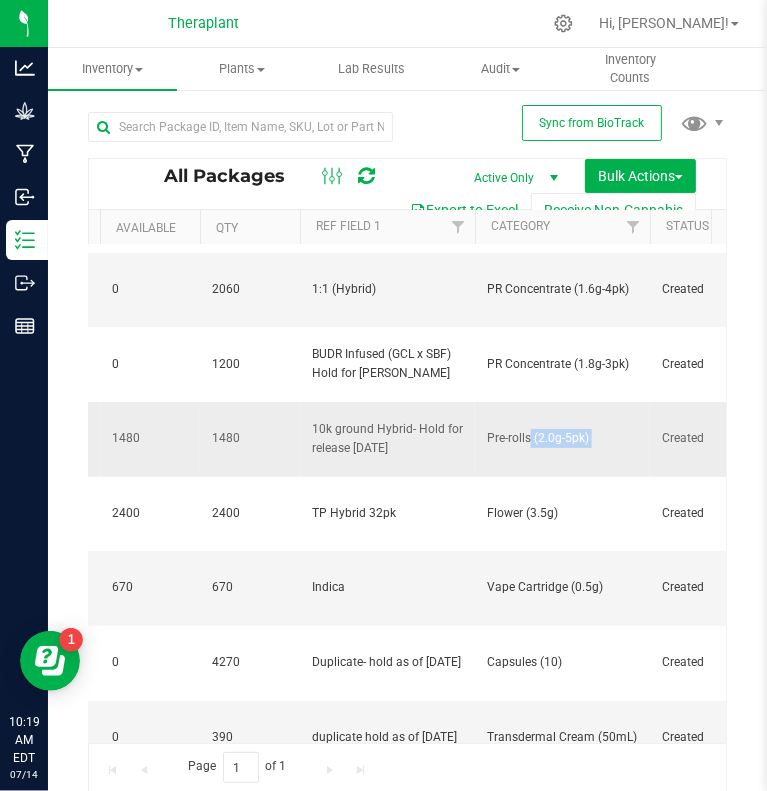 click on "Pre-rolls (2.0g-5pk)" at bounding box center [562, 438] 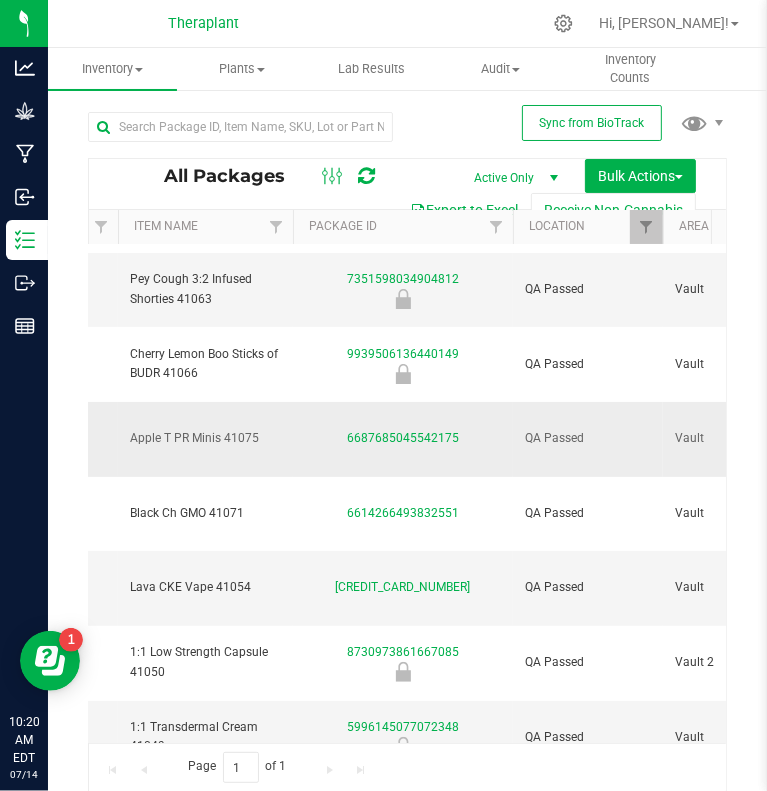 click on "Apple T PR Minis 41075" at bounding box center (205, 438) 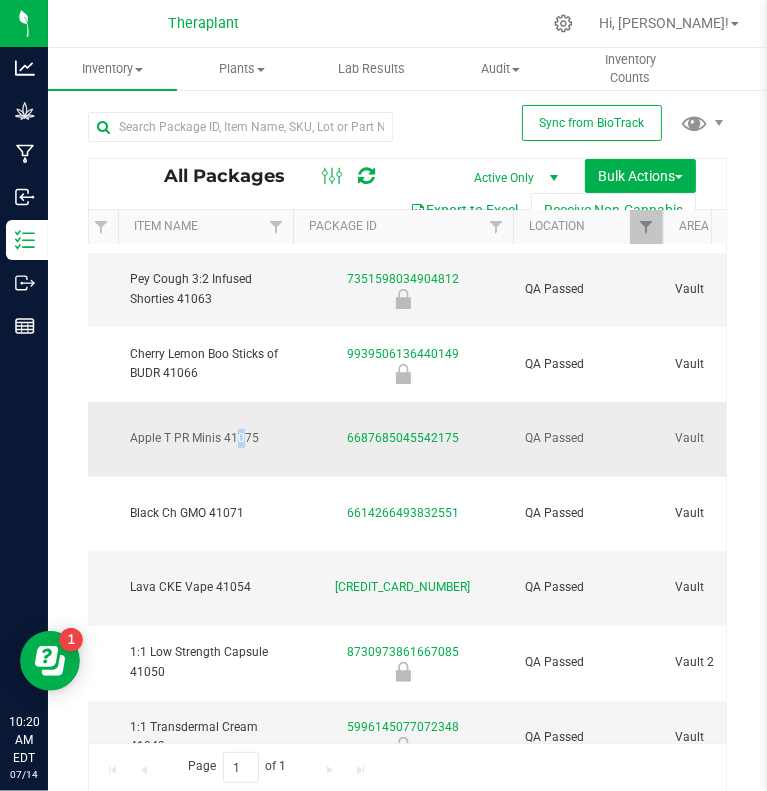 click on "Apple T PR Minis 41075" at bounding box center [205, 438] 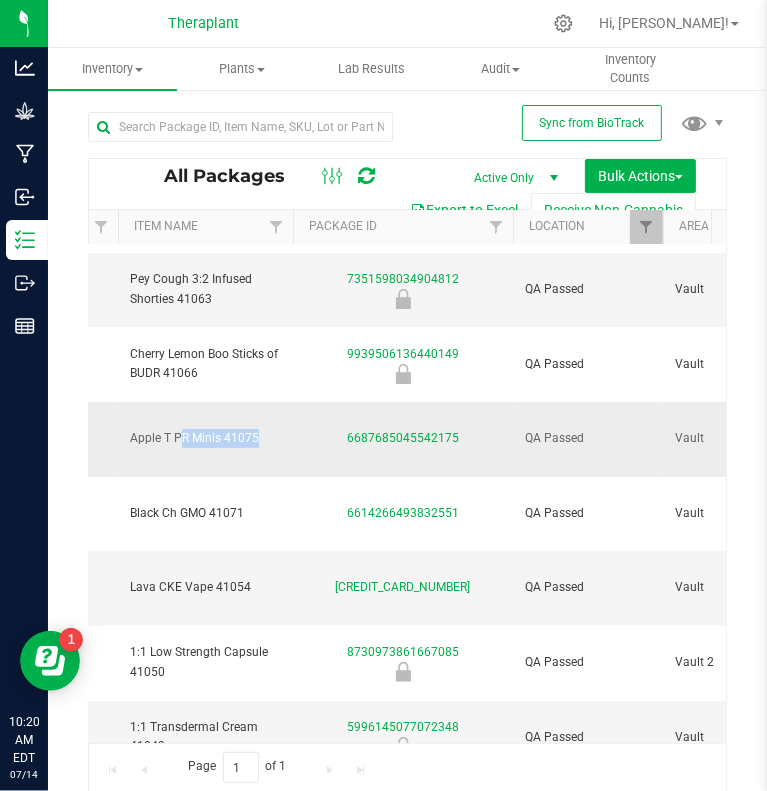click on "Apple T PR Minis 41075" at bounding box center (205, 438) 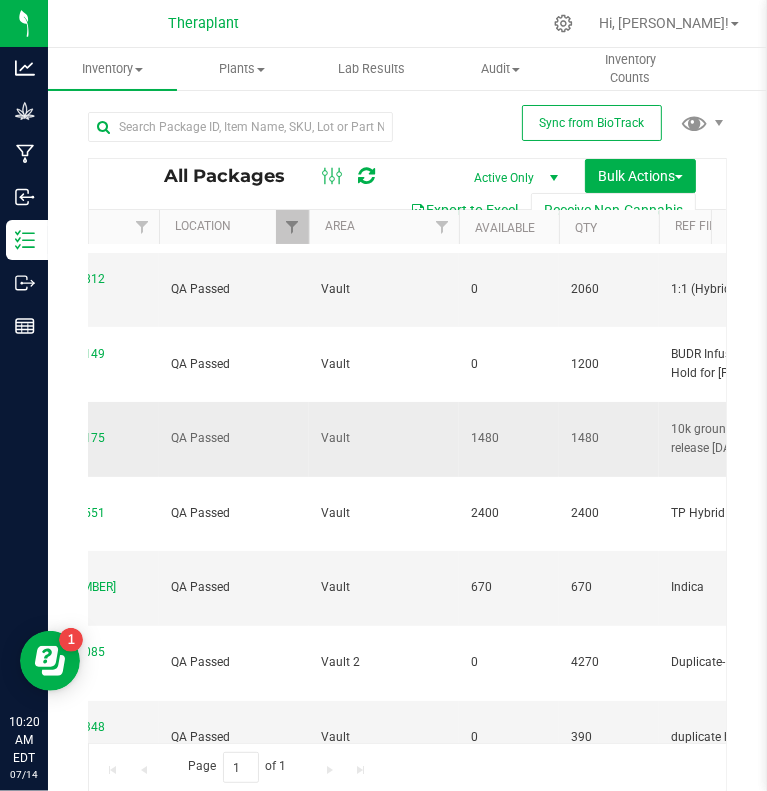 click on "1480" at bounding box center [509, 438] 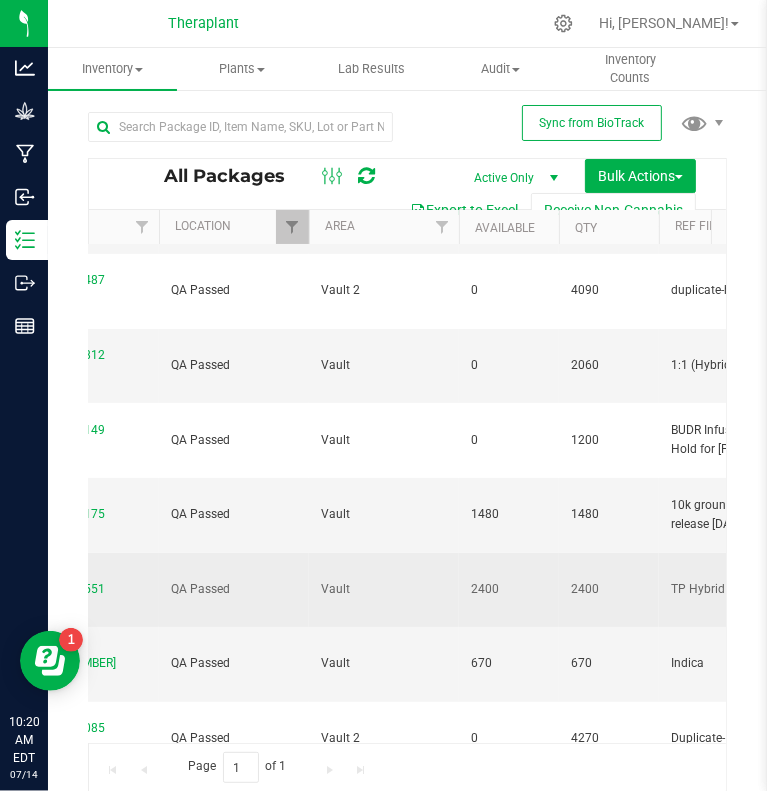 scroll, scrollTop: 140, scrollLeft: 157, axis: both 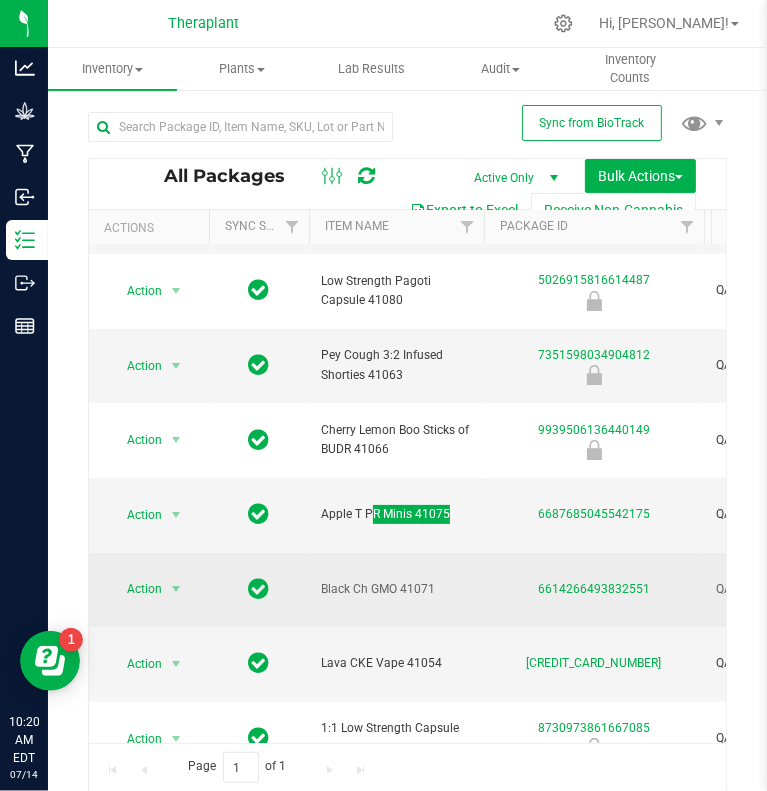 click on "Black Ch GMO 41071" at bounding box center [396, 589] 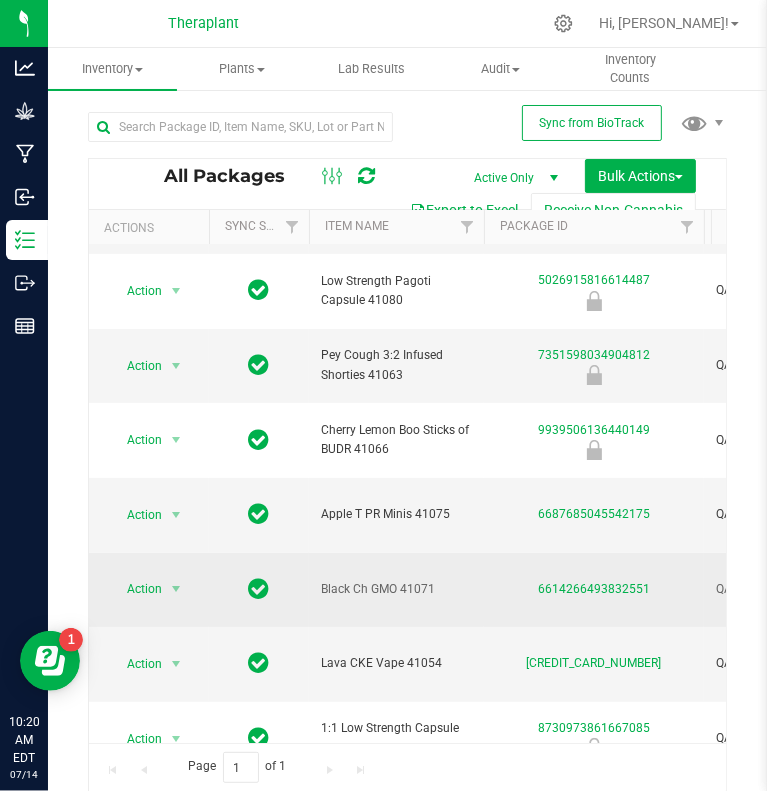 scroll, scrollTop: 140, scrollLeft: 252, axis: both 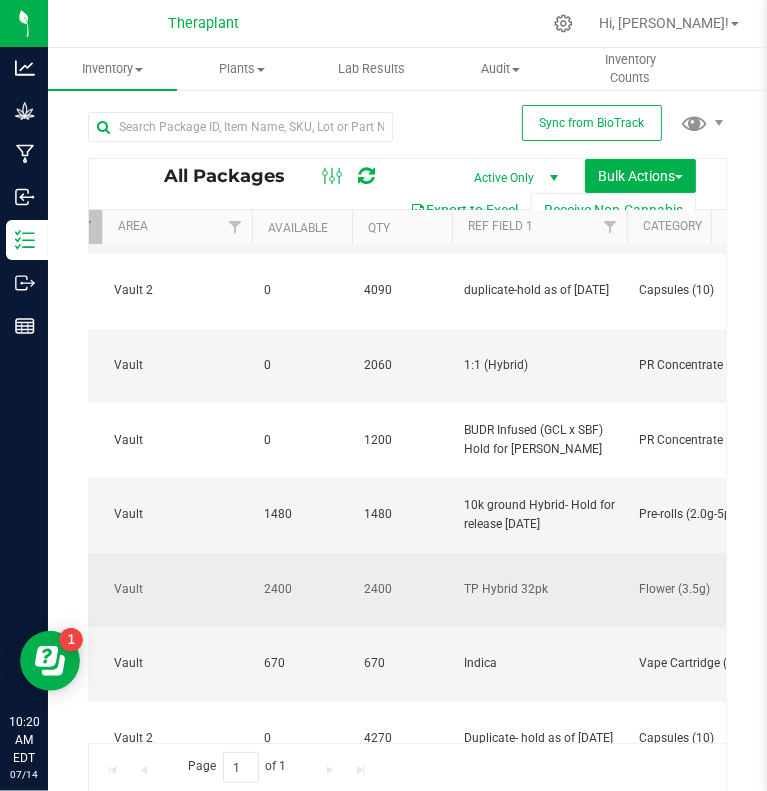 click on "Flower (3.5g)" at bounding box center [714, 589] 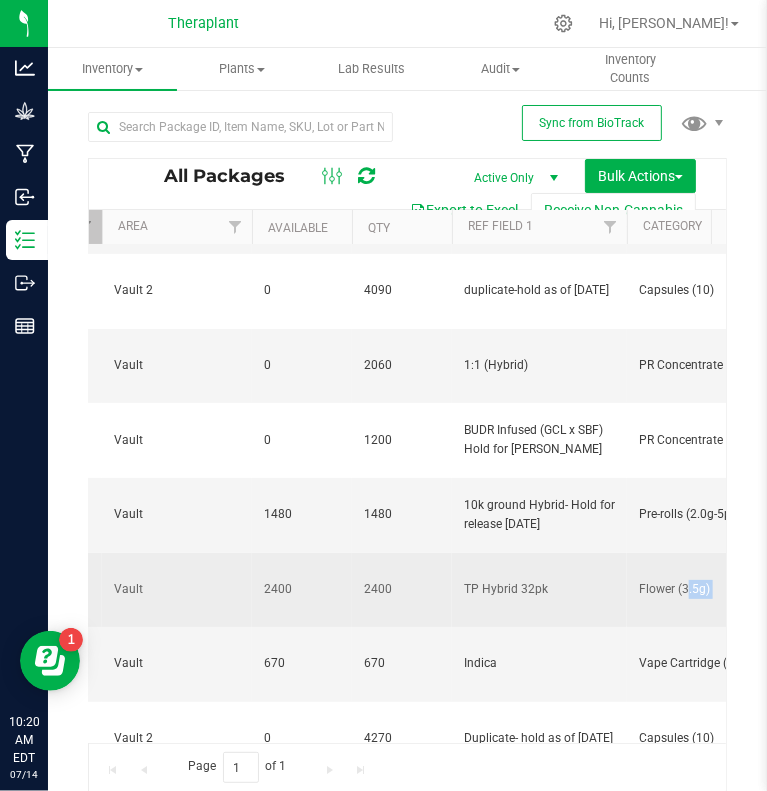 click on "Flower (3.5g)" at bounding box center (714, 589) 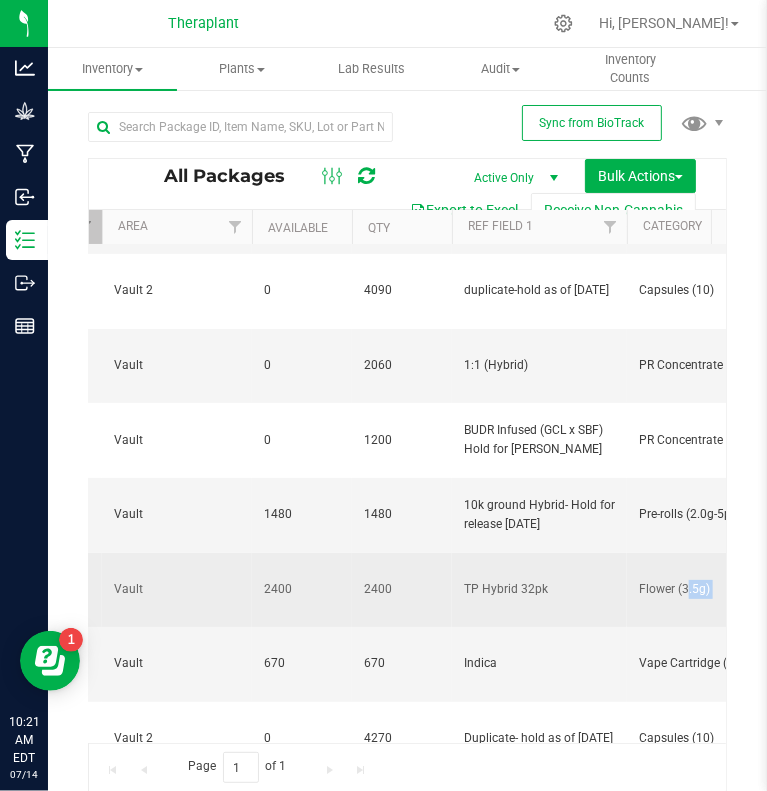 copy on "Flower (3.5g)" 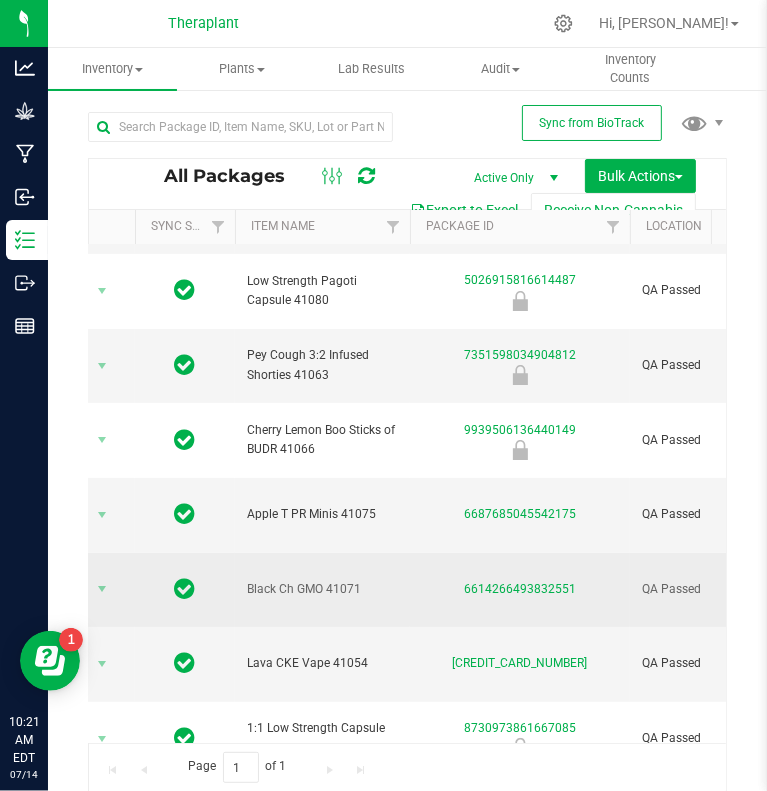 click on "Black Ch GMO 41071" at bounding box center [322, 589] 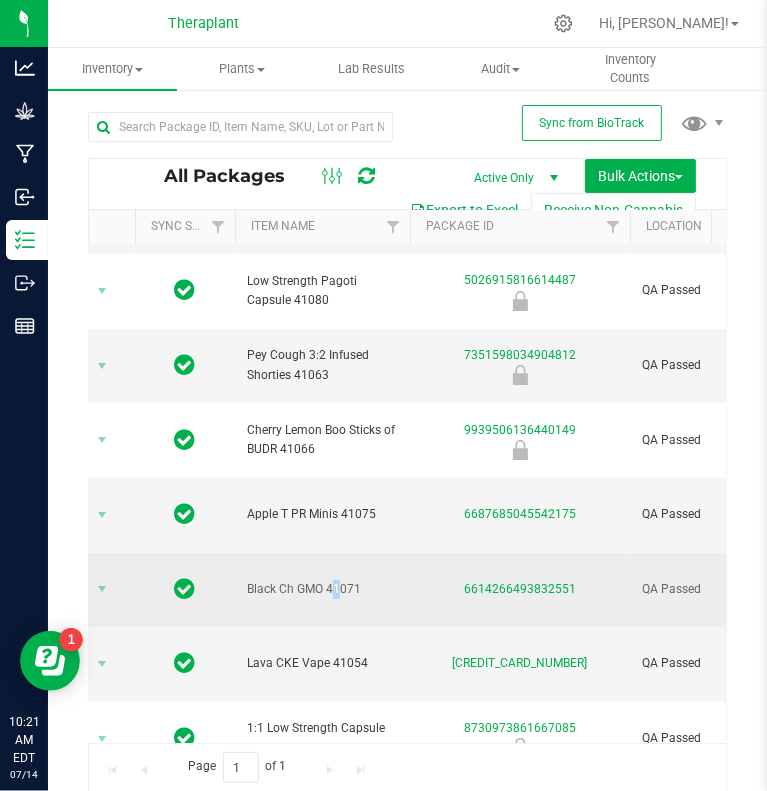 click on "Black Ch GMO 41071" at bounding box center (322, 589) 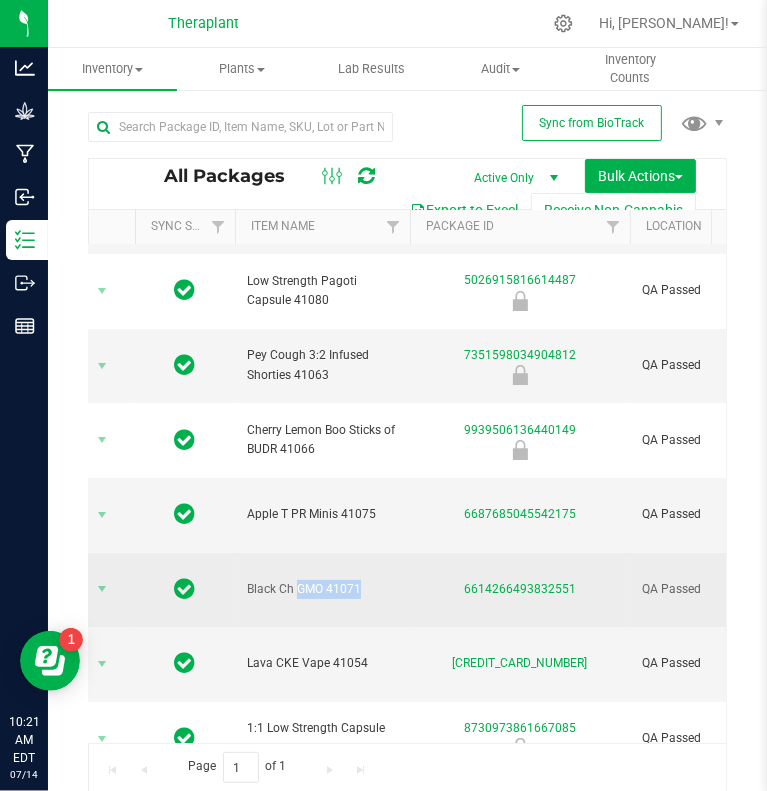 click on "Black Ch GMO 41071" at bounding box center [322, 589] 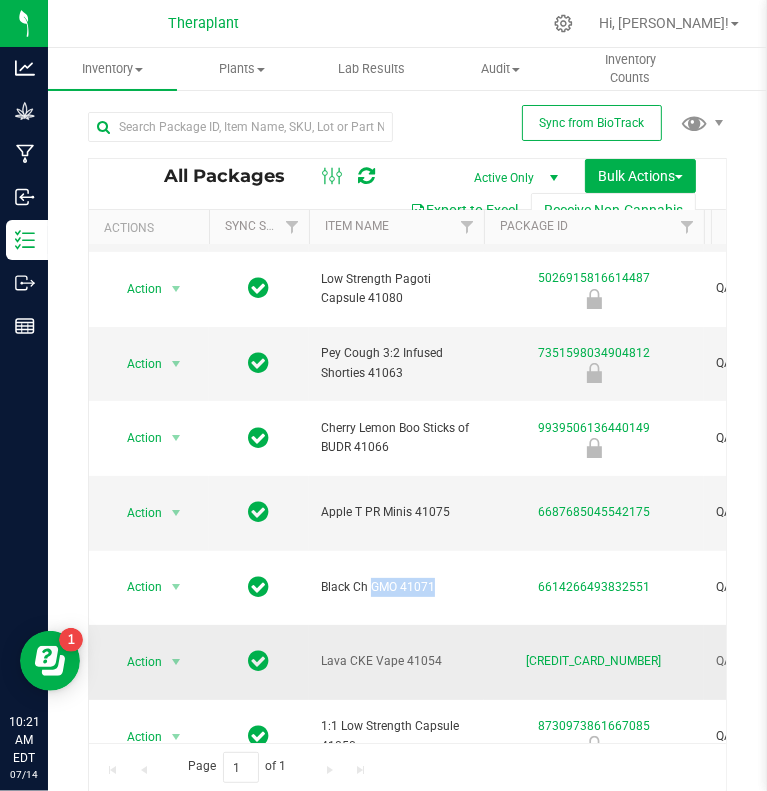 click on "Lava CKE Vape 41054" at bounding box center [396, 661] 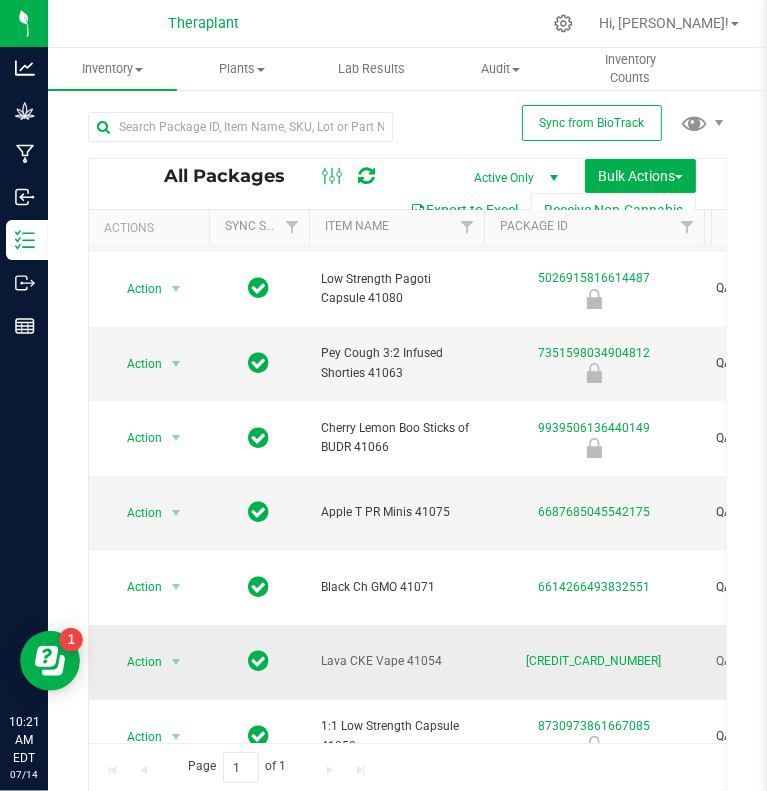 click on "Lava CKE Vape 41054" at bounding box center [396, 661] 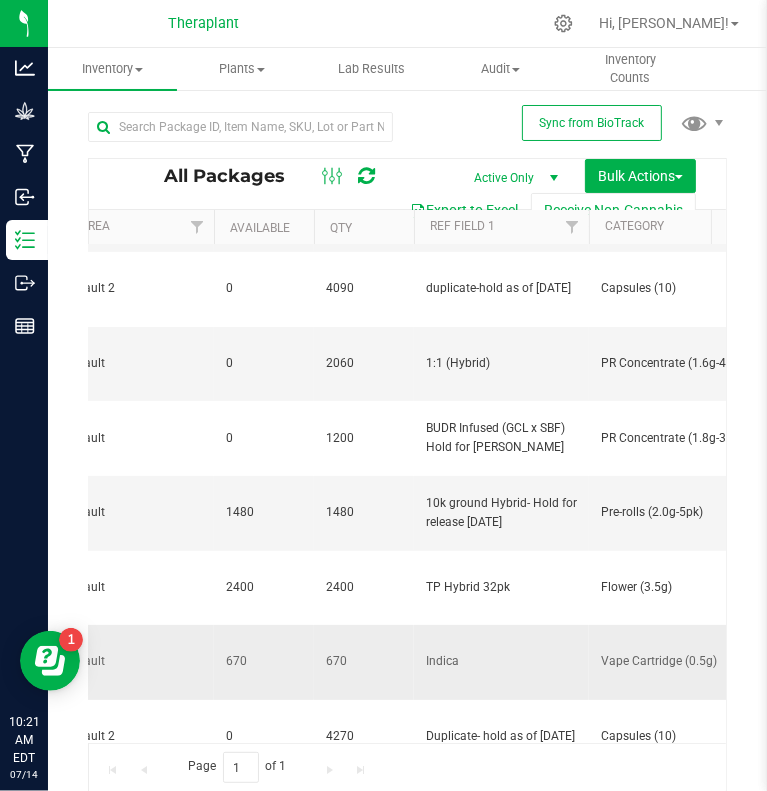 click on "Vape Cartridge (0.5g)" at bounding box center [676, 661] 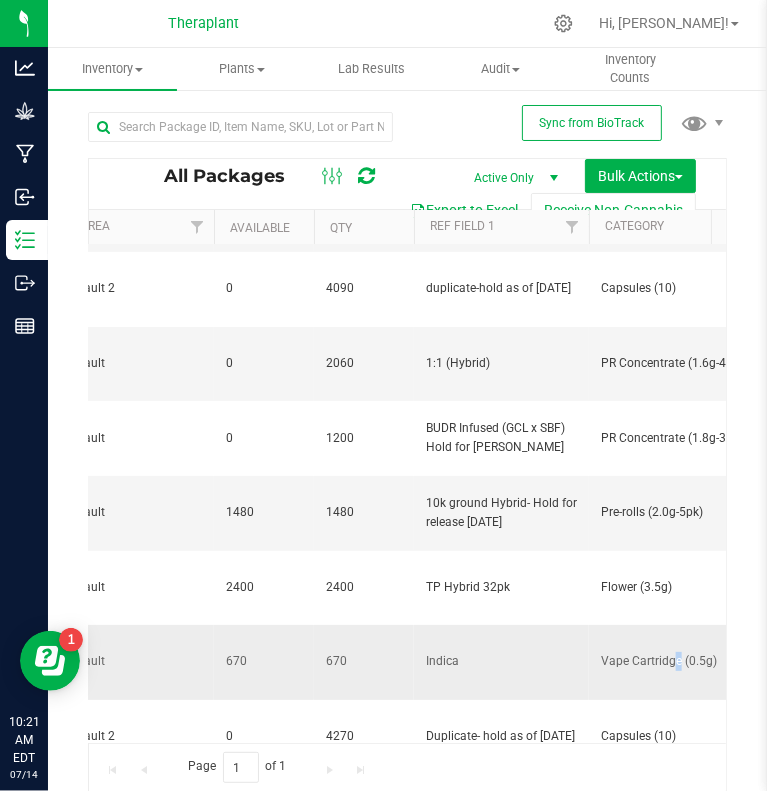 click on "Vape Cartridge (0.5g)" at bounding box center [676, 661] 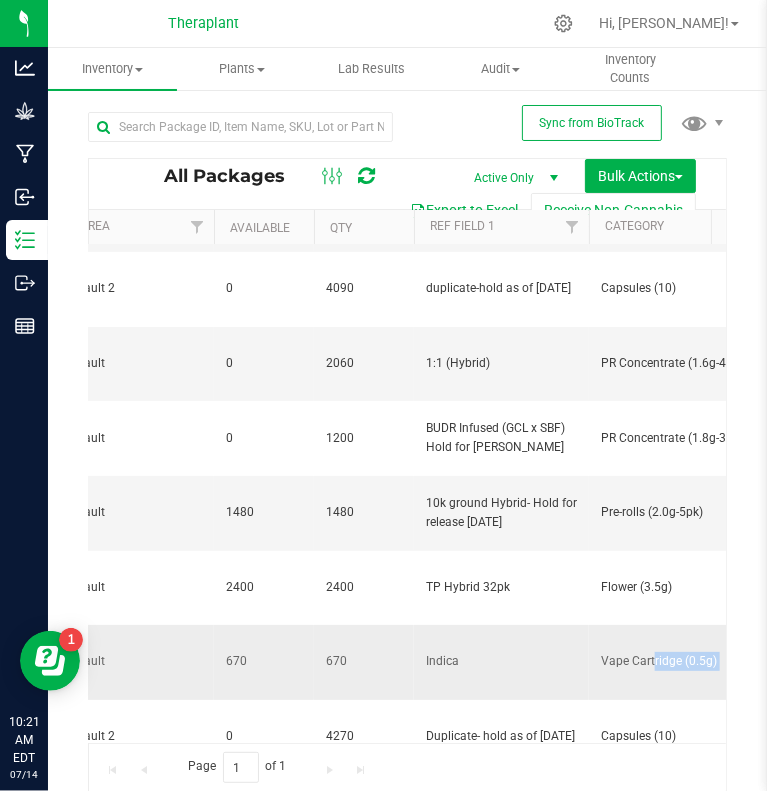 click on "Vape Cartridge (0.5g)" at bounding box center (676, 661) 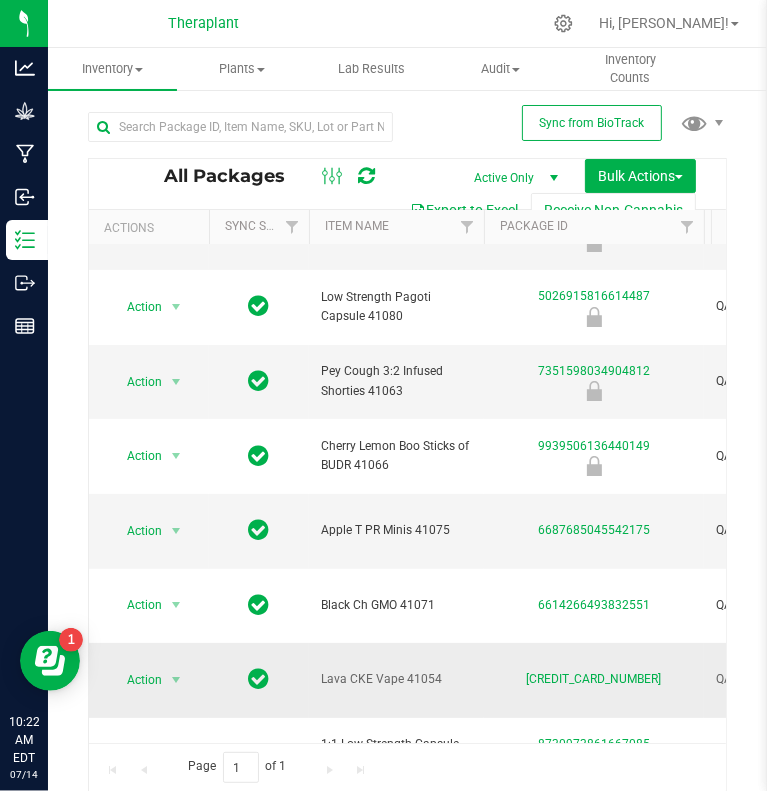 click on "Lava CKE Vape 41054" at bounding box center (396, 679) 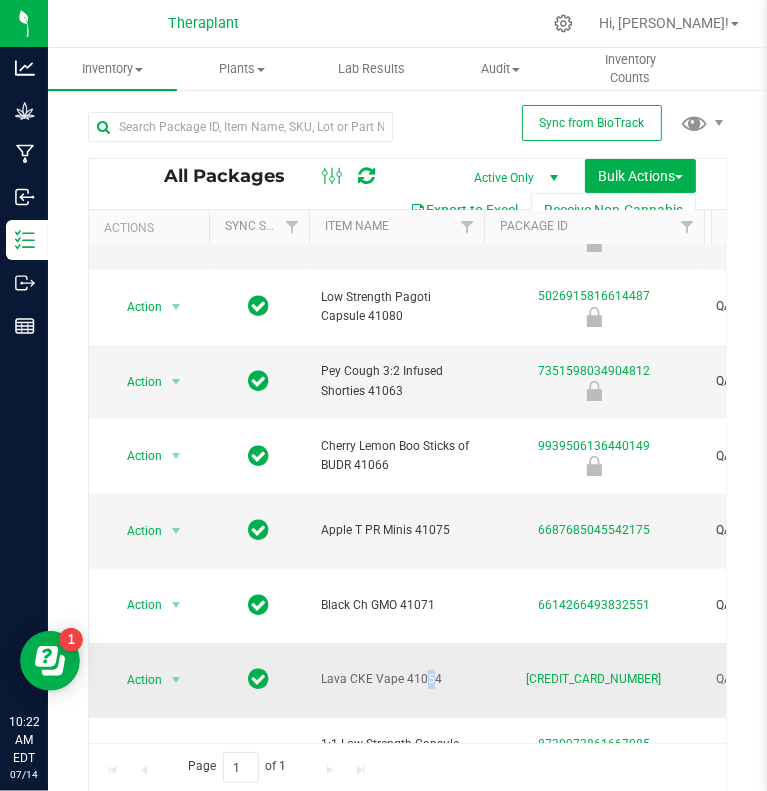 click on "Lava CKE Vape 41054" at bounding box center [396, 679] 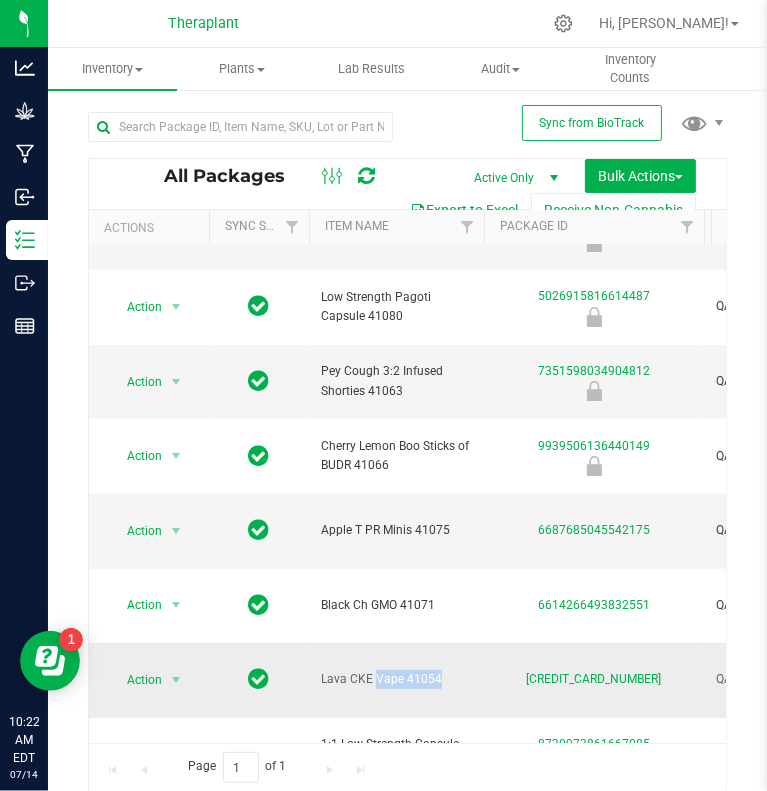 click on "Lava CKE Vape 41054" at bounding box center [396, 679] 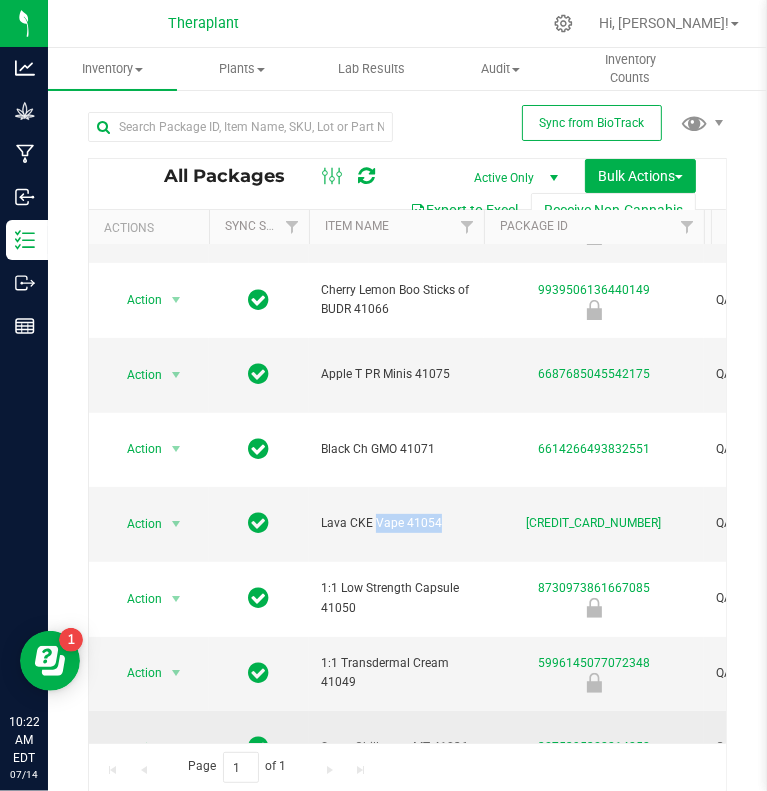 click on "Super Chillemon MT 41036" at bounding box center [396, 747] 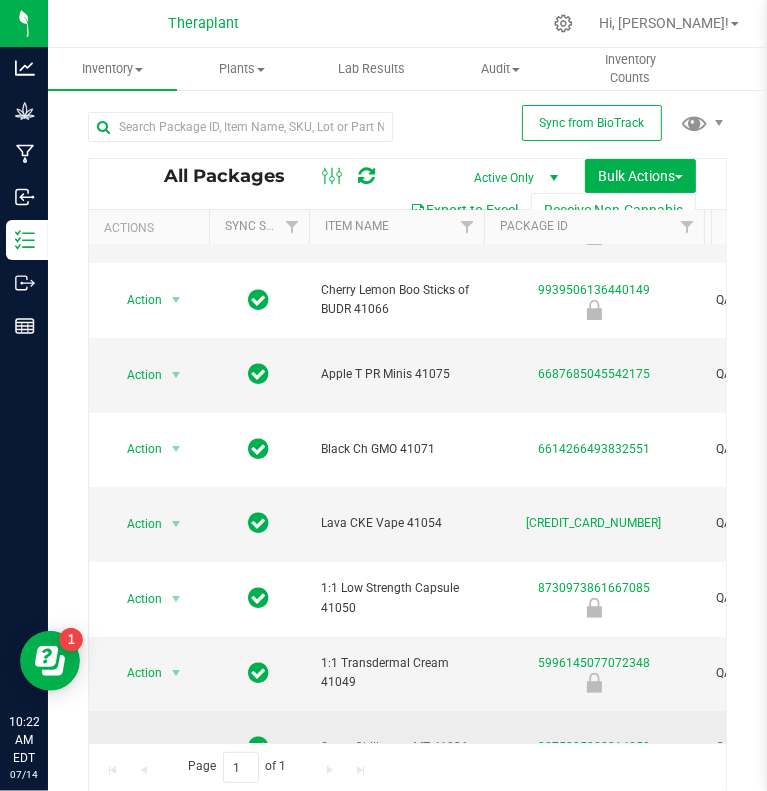 click on "Super Chillemon MT 41036" at bounding box center (396, 747) 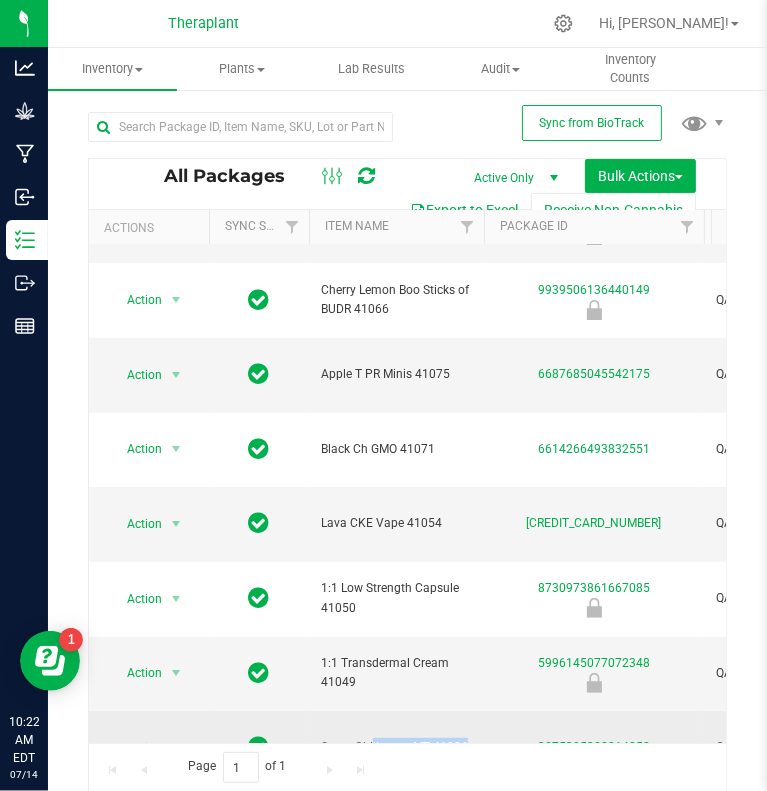 click on "Super Chillemon MT 41036" at bounding box center (396, 747) 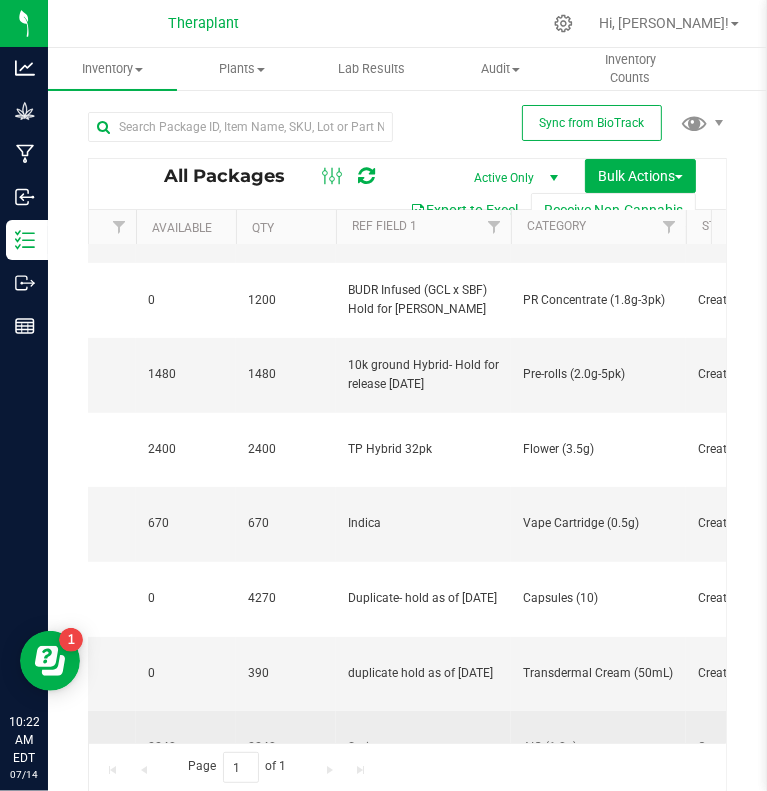 click on "AIO (1.0g)" at bounding box center (598, 748) 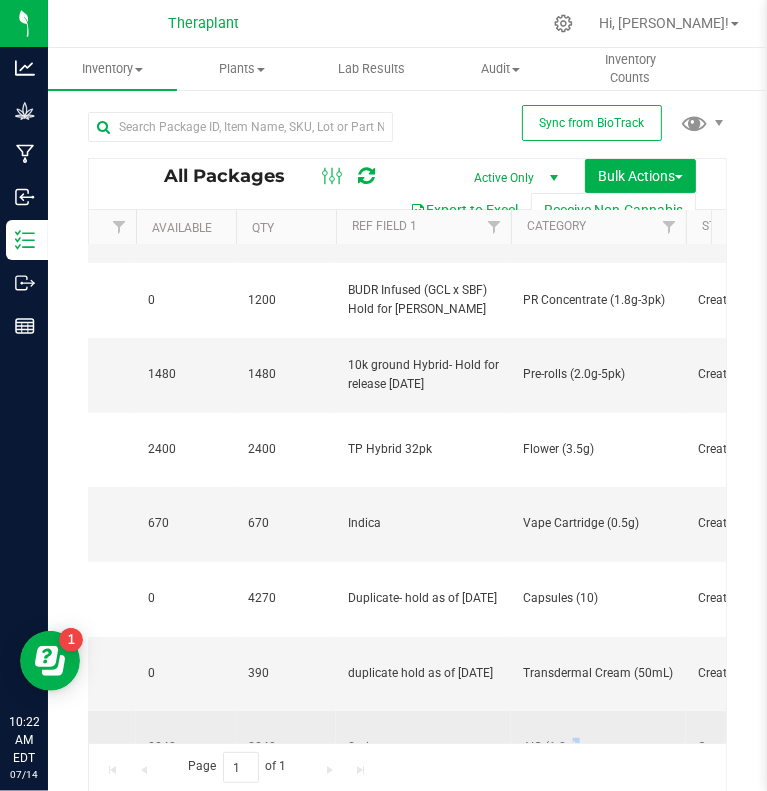 click on "AIO (1.0g)" at bounding box center (598, 747) 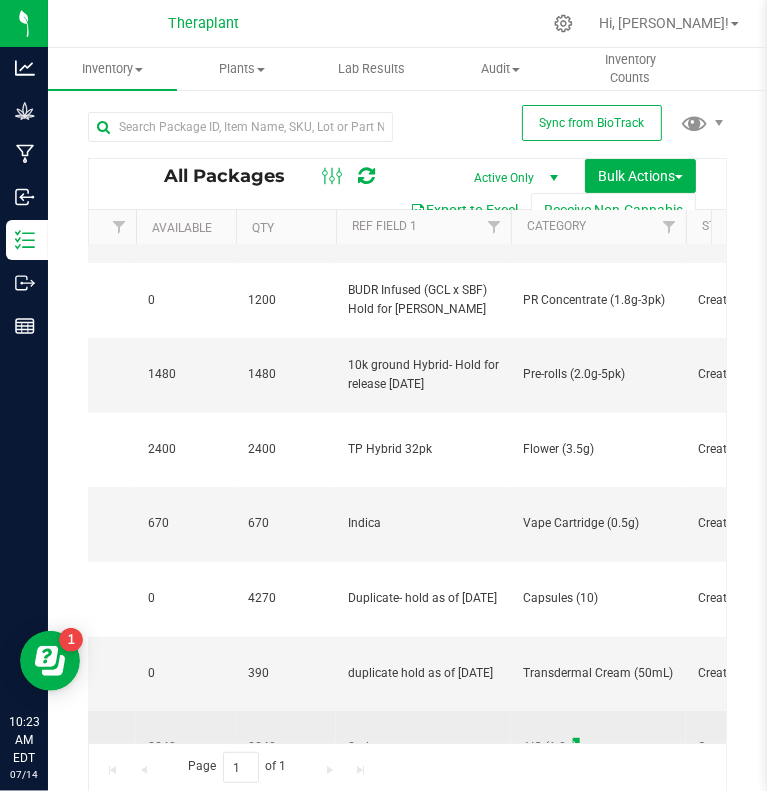 scroll, scrollTop: 280, scrollLeft: 784, axis: both 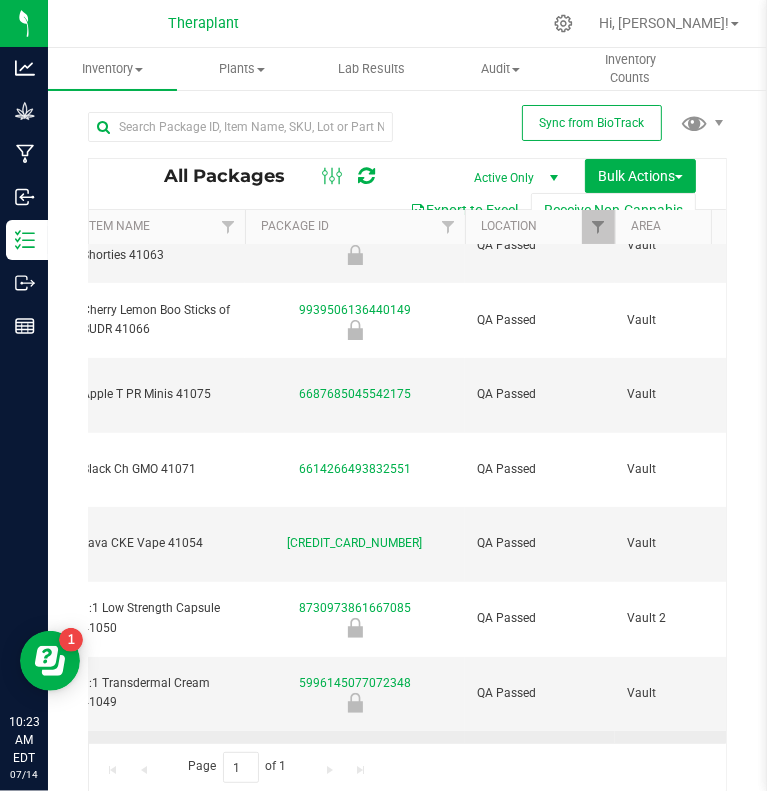 click on "Super Chillemon MT 41036" at bounding box center [157, 768] 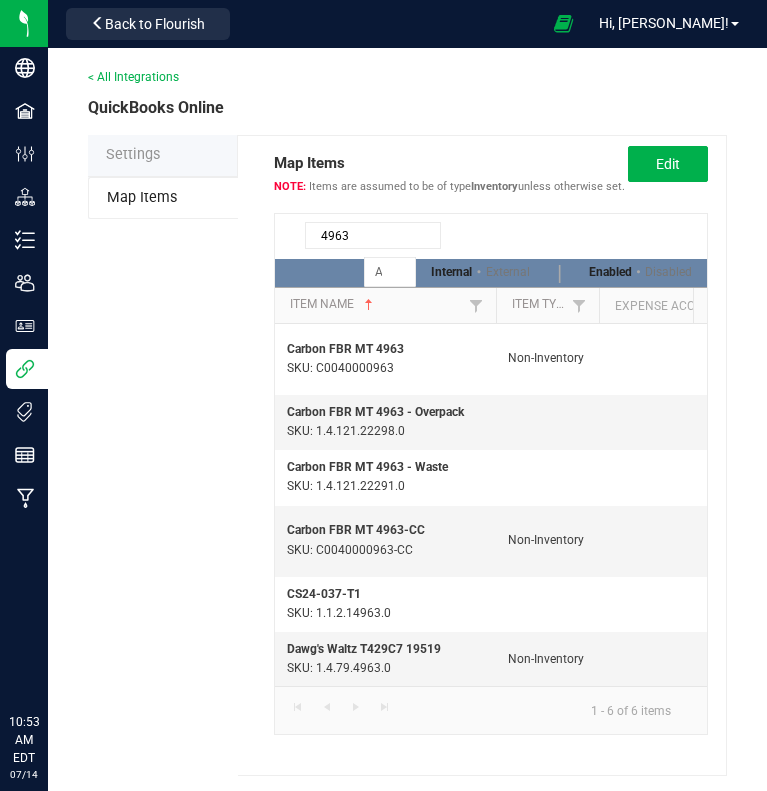 scroll, scrollTop: 0, scrollLeft: 0, axis: both 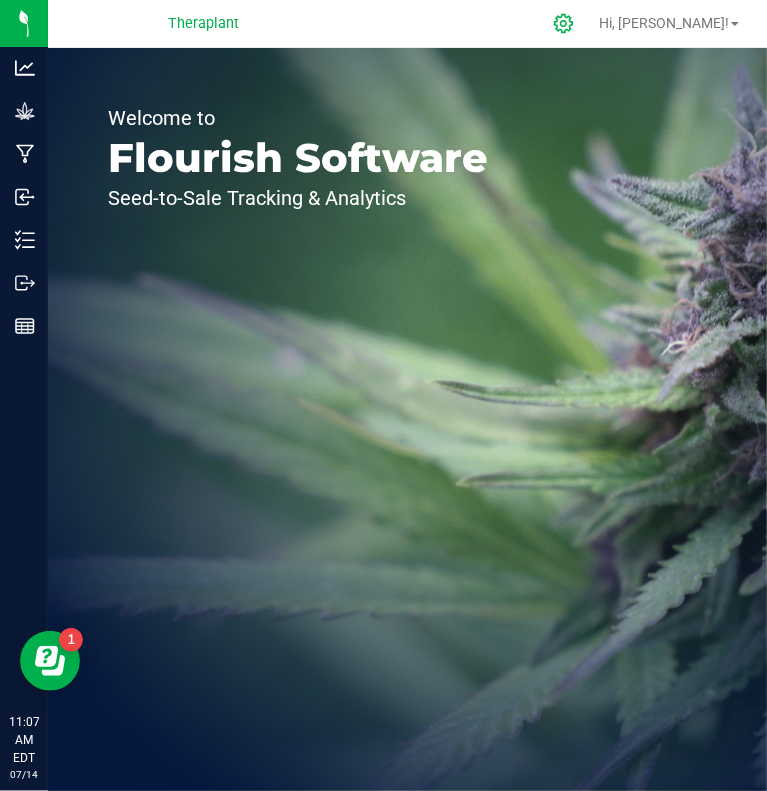 click 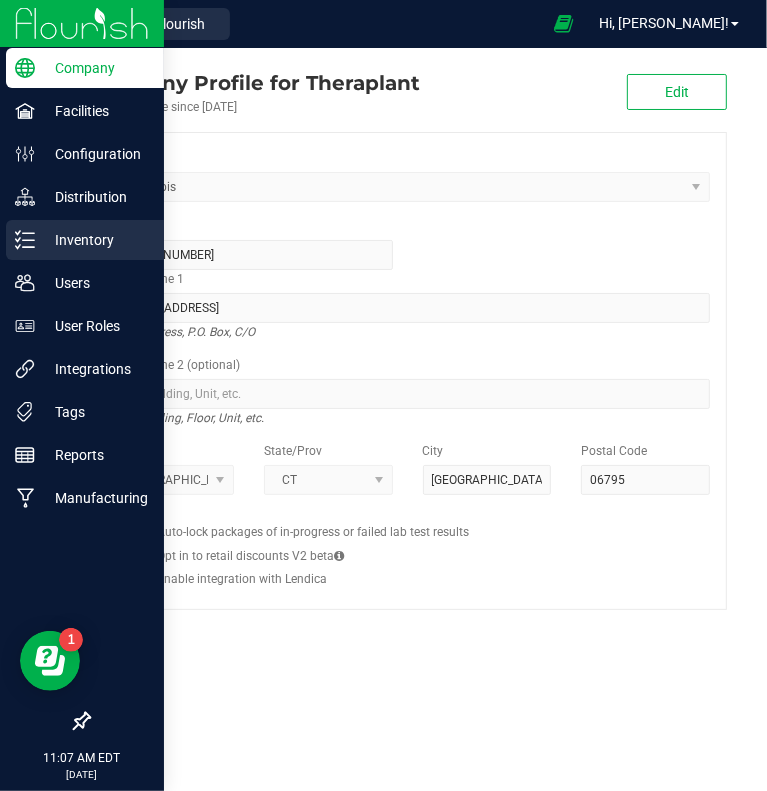 click on "Inventory" at bounding box center [95, 240] 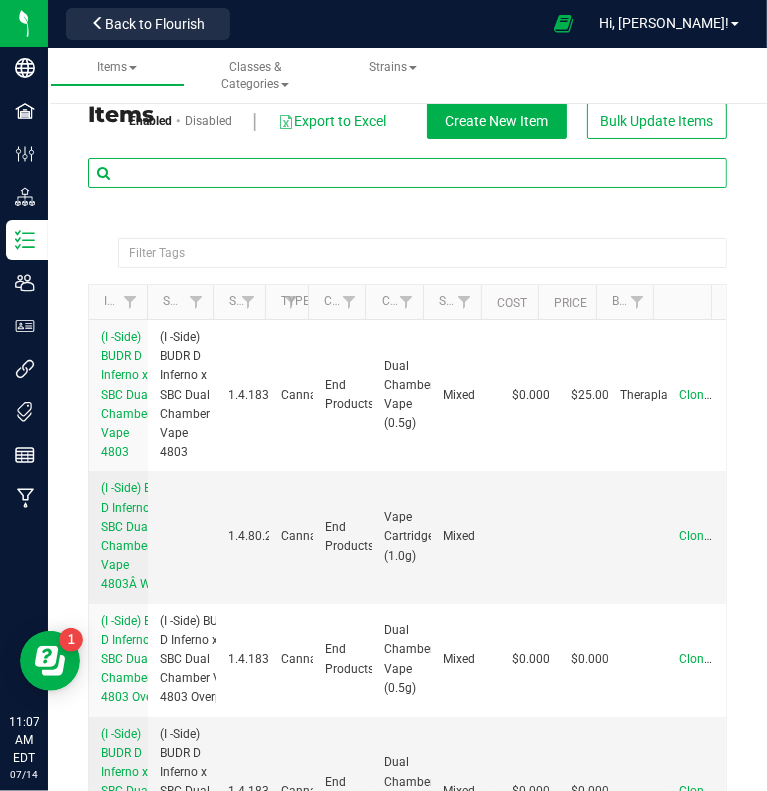 click at bounding box center [407, 173] 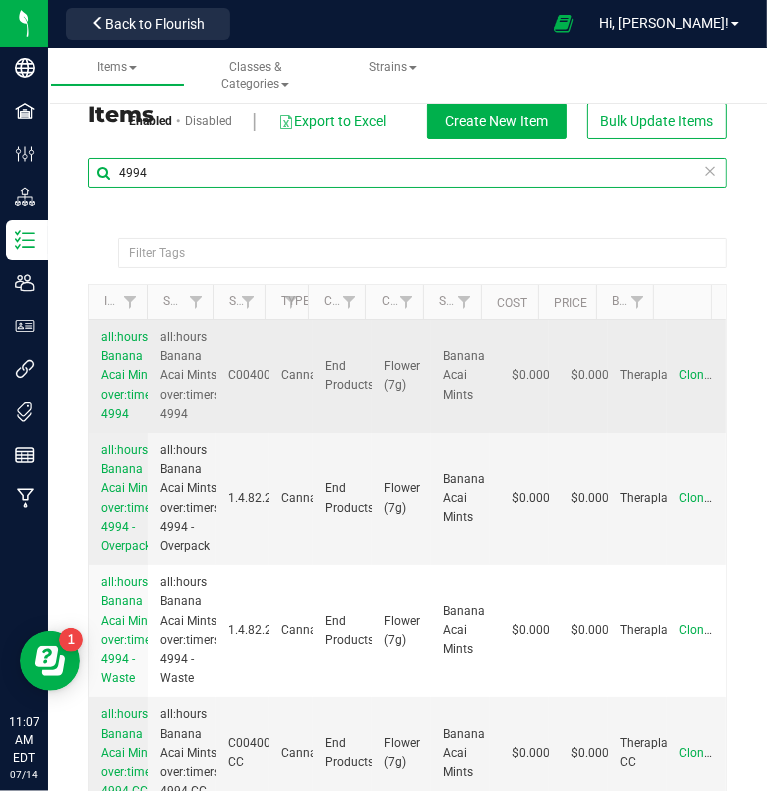 type on "4994" 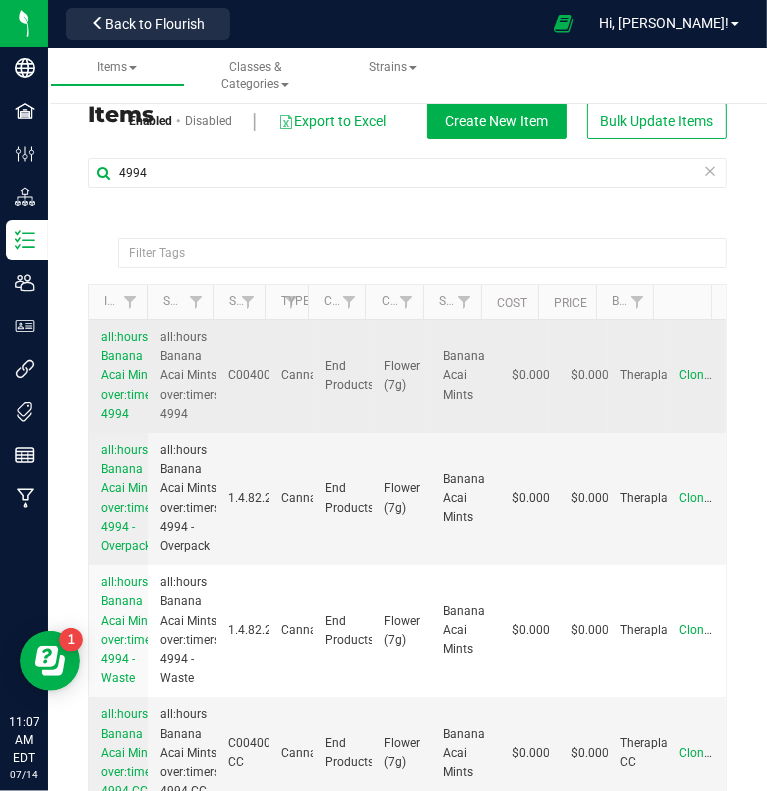 click on "all:hours Banana Acai Mints over:timers 4994" at bounding box center [131, 375] 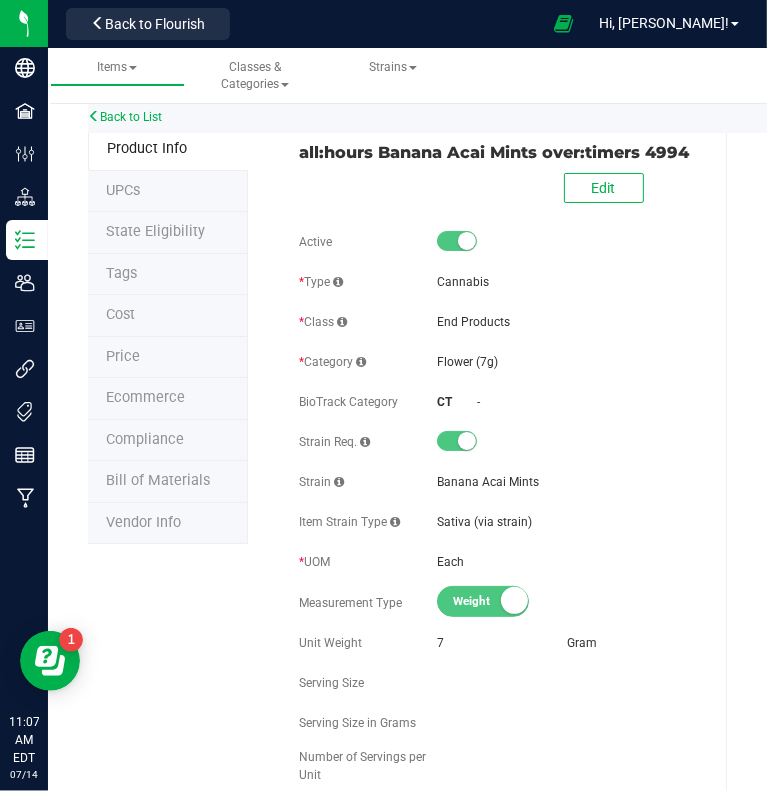 click on "Price" at bounding box center (123, 356) 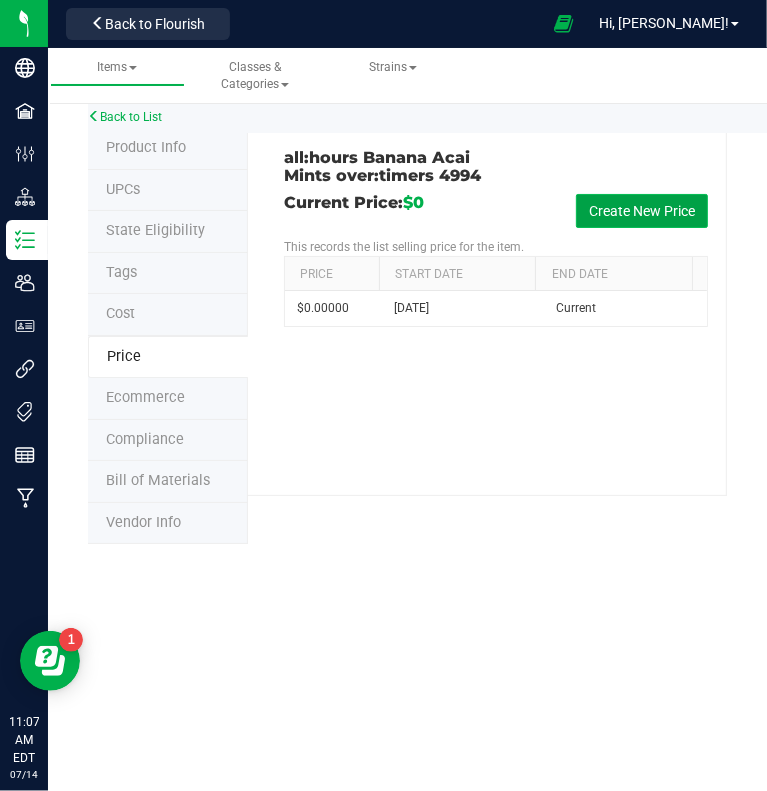 click on "Create New Price" at bounding box center [642, 211] 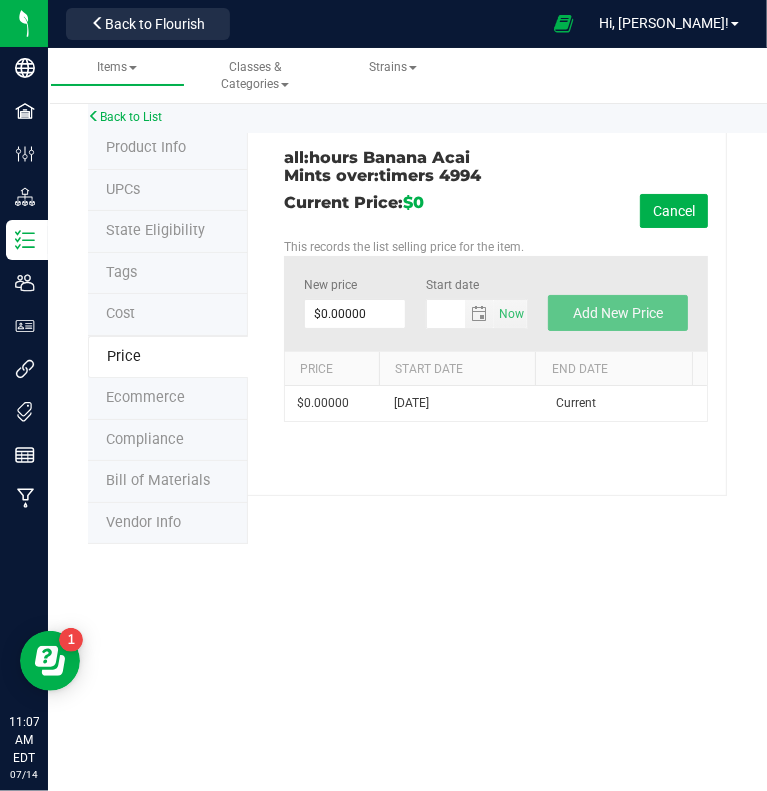 type on "7/14/2025" 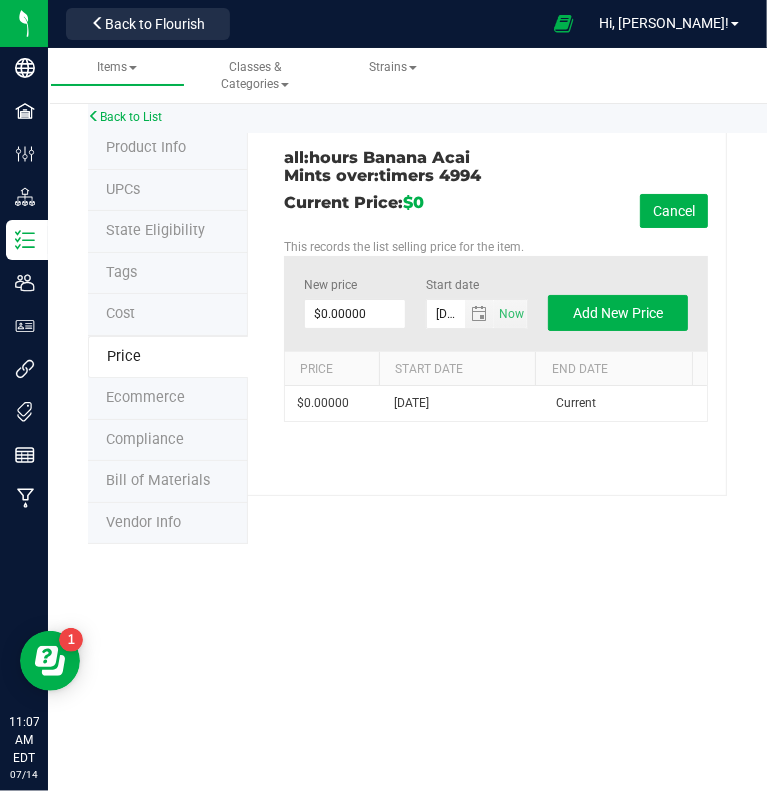 click on "New price
$0.00000 0
Start date
7/14/2025
Now
Add New Price" at bounding box center (496, 303) 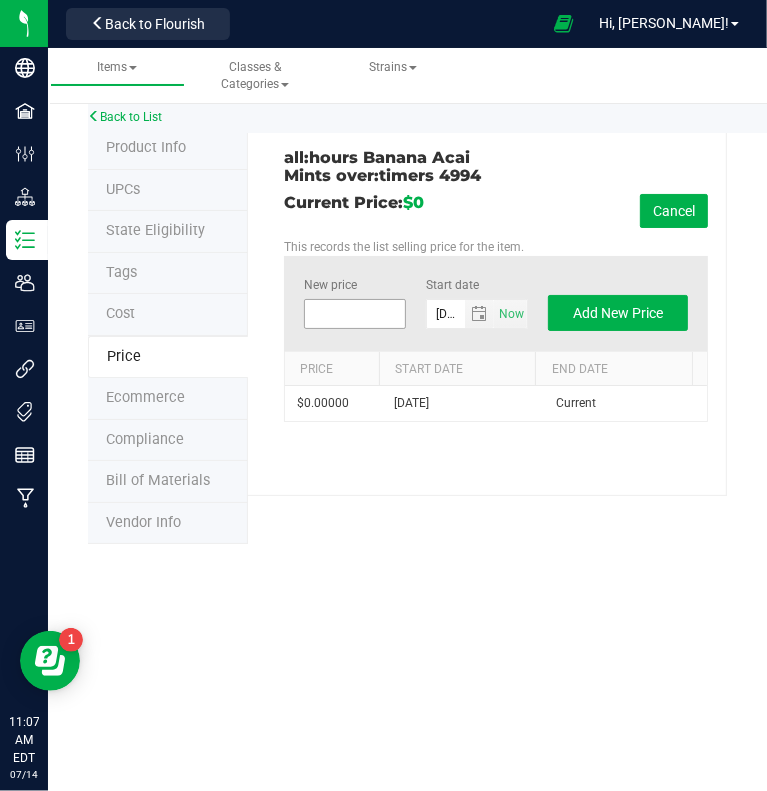 click at bounding box center [355, 314] 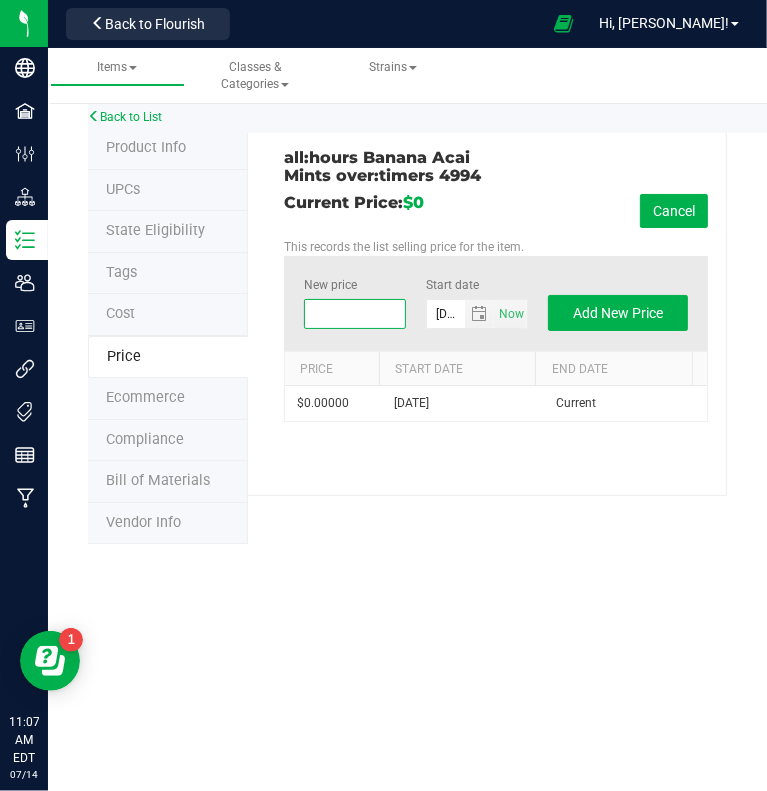 type on "6" 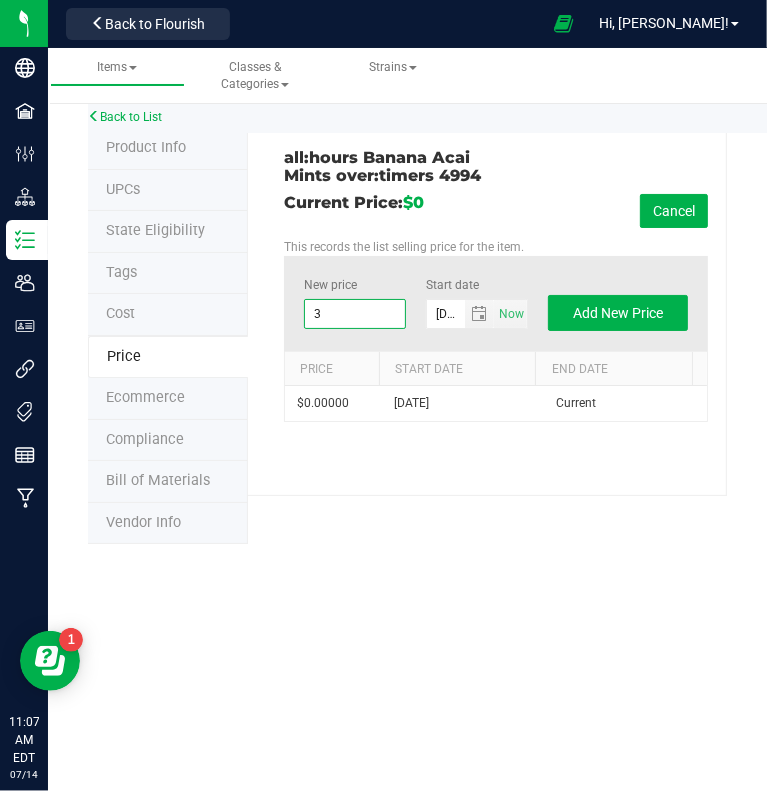 type on "36" 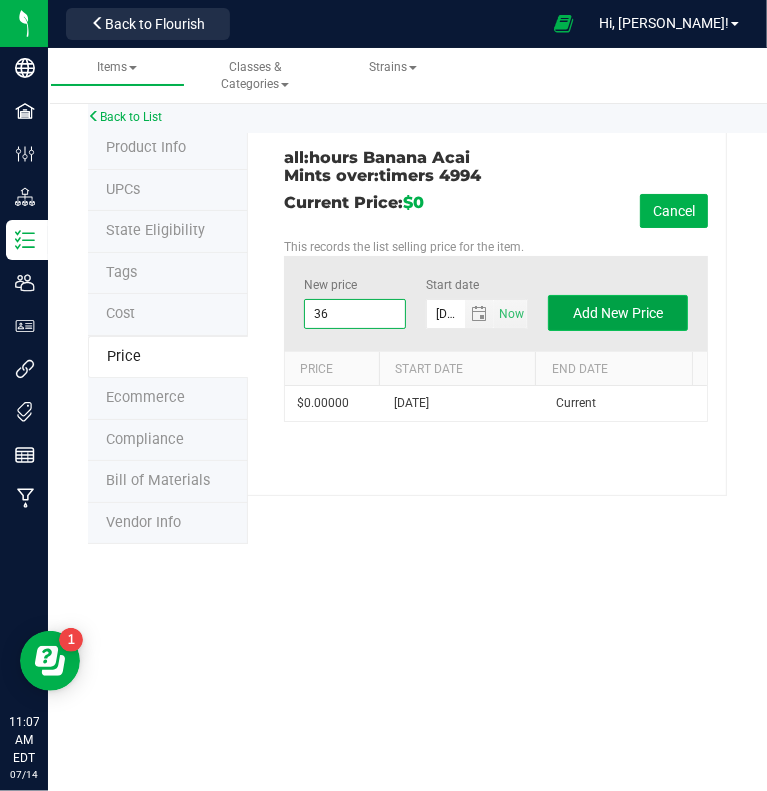 click on "Add New Price" at bounding box center (618, 313) 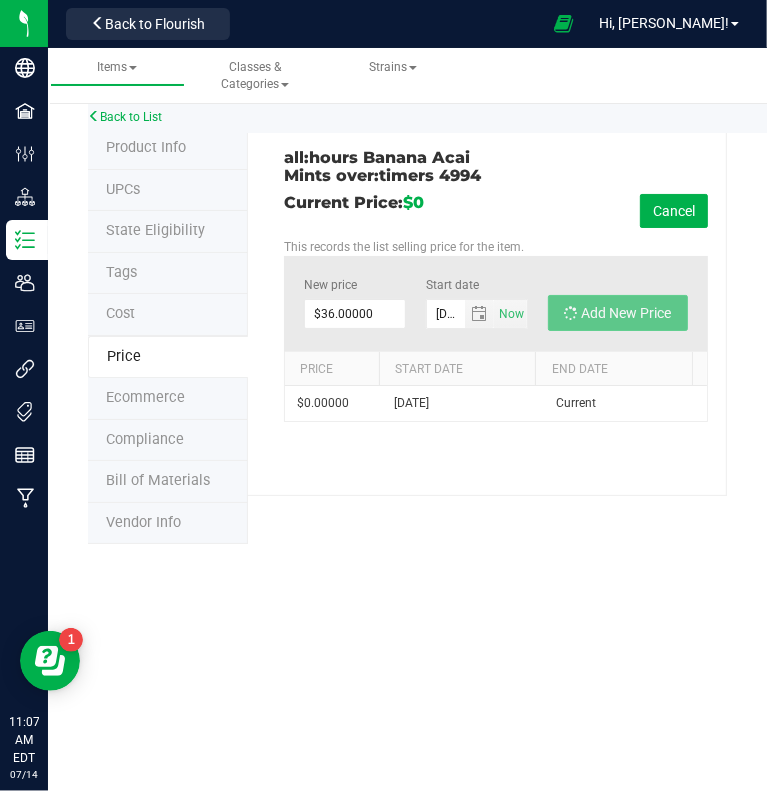 type on "$0.00000" 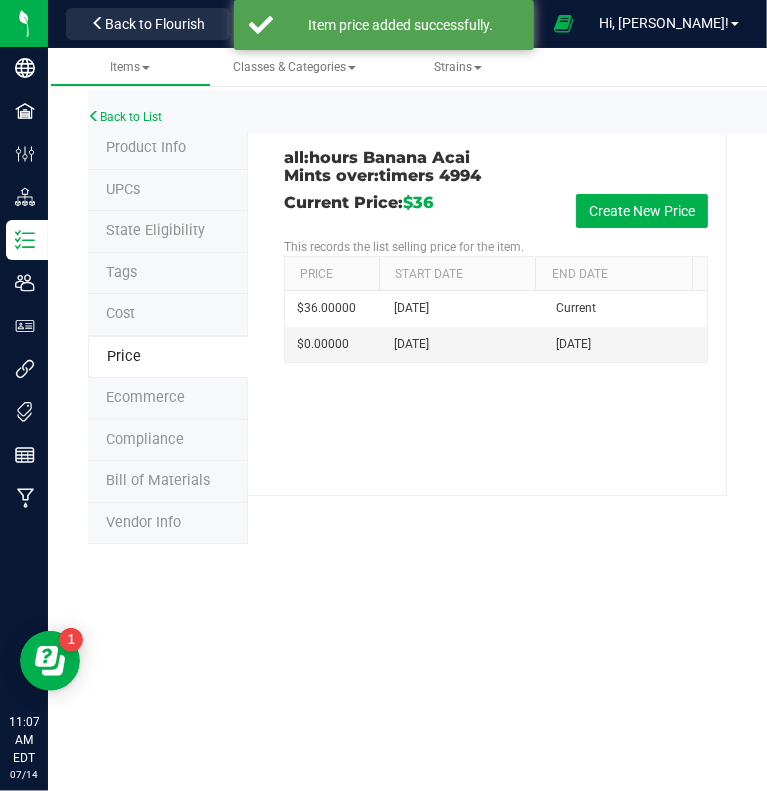click on "Product Info" at bounding box center [146, 147] 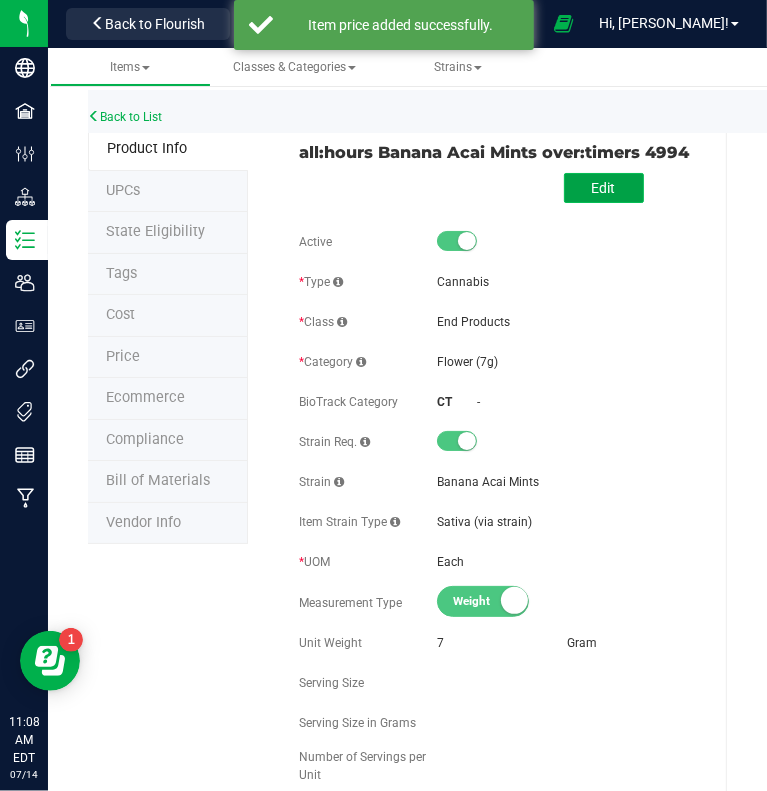 click on "Edit" at bounding box center [604, 188] 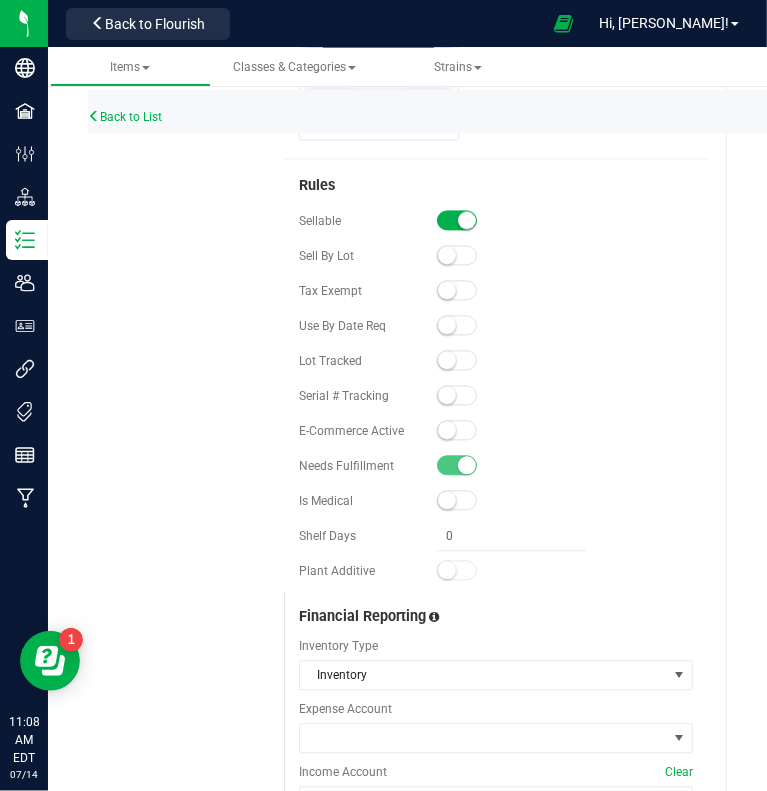 scroll, scrollTop: 2108, scrollLeft: 0, axis: vertical 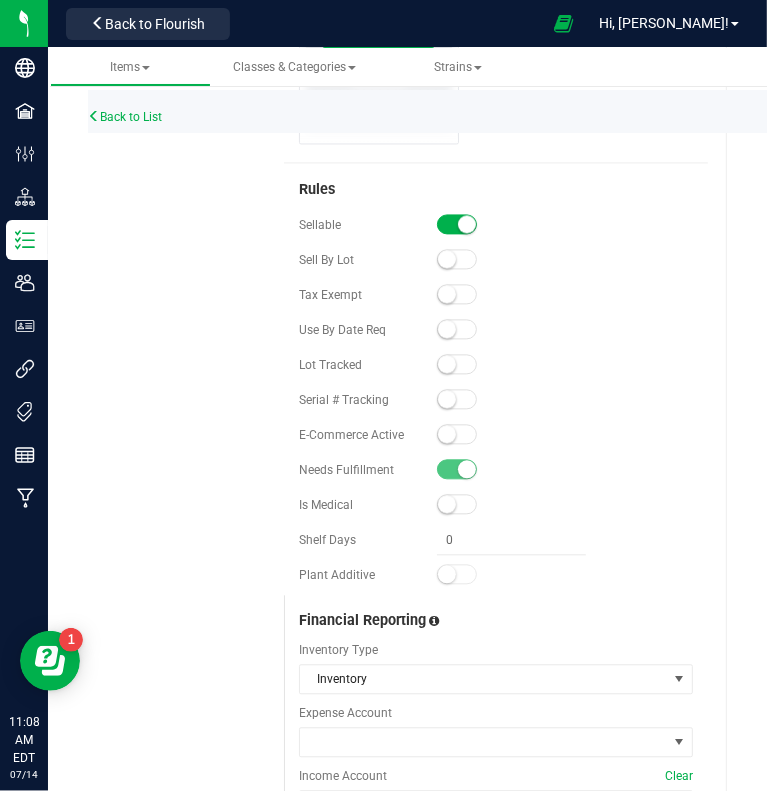 click at bounding box center (447, 434) 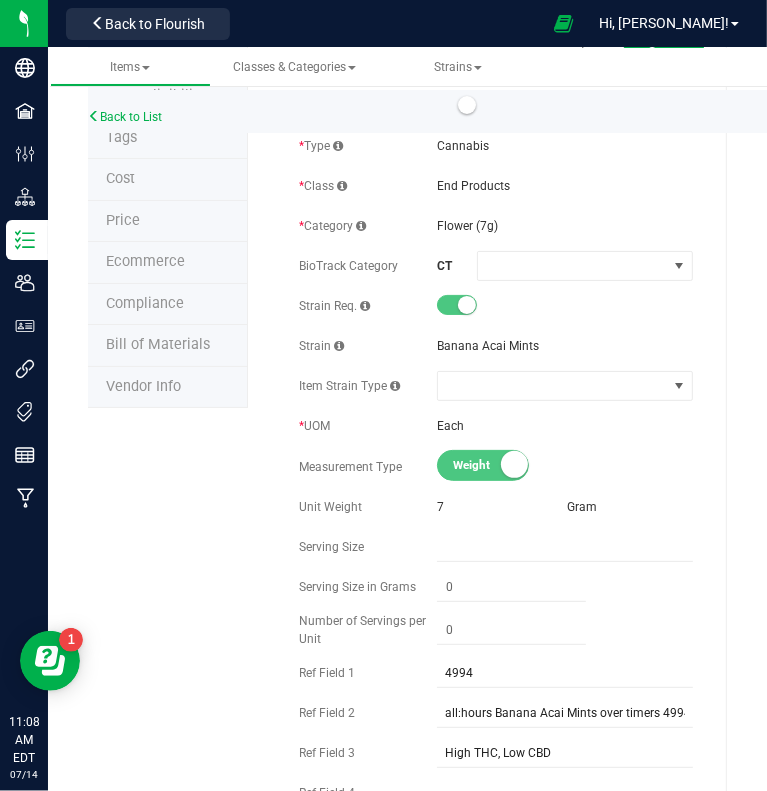scroll, scrollTop: 0, scrollLeft: 0, axis: both 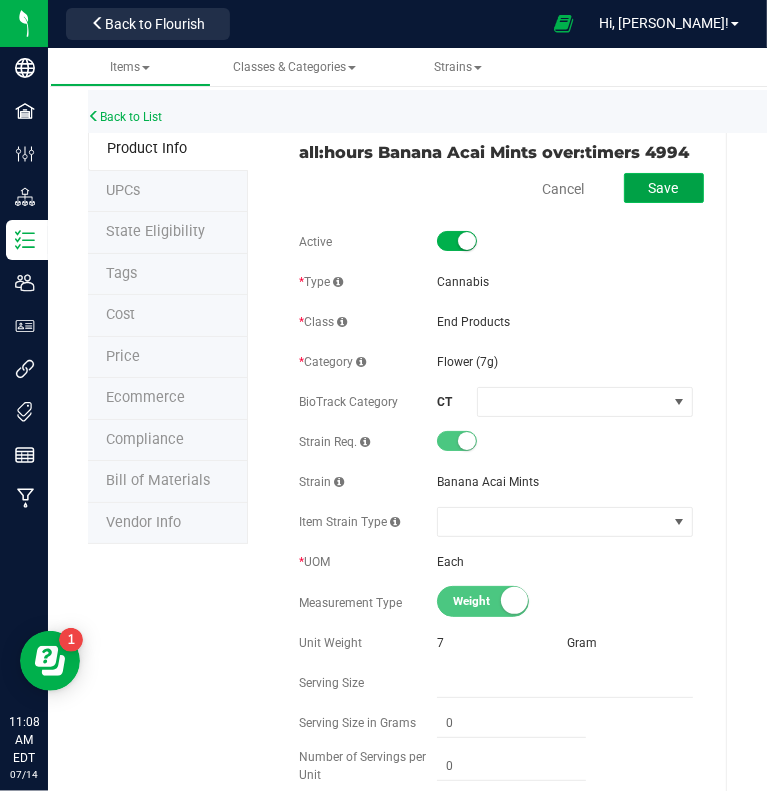 click on "Save" at bounding box center [664, 188] 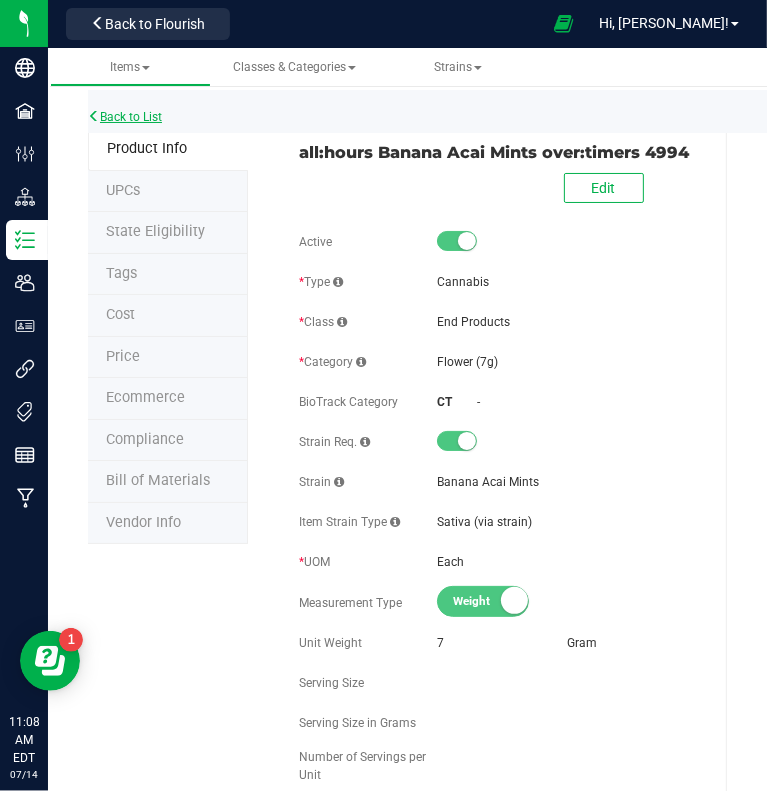 click on "Back to List" at bounding box center (125, 117) 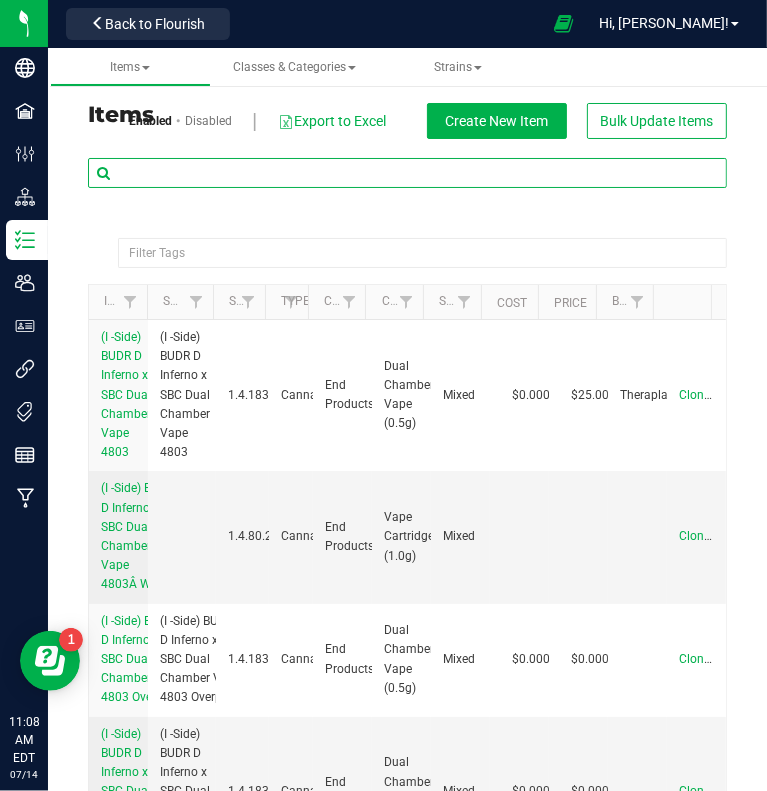 click at bounding box center (407, 173) 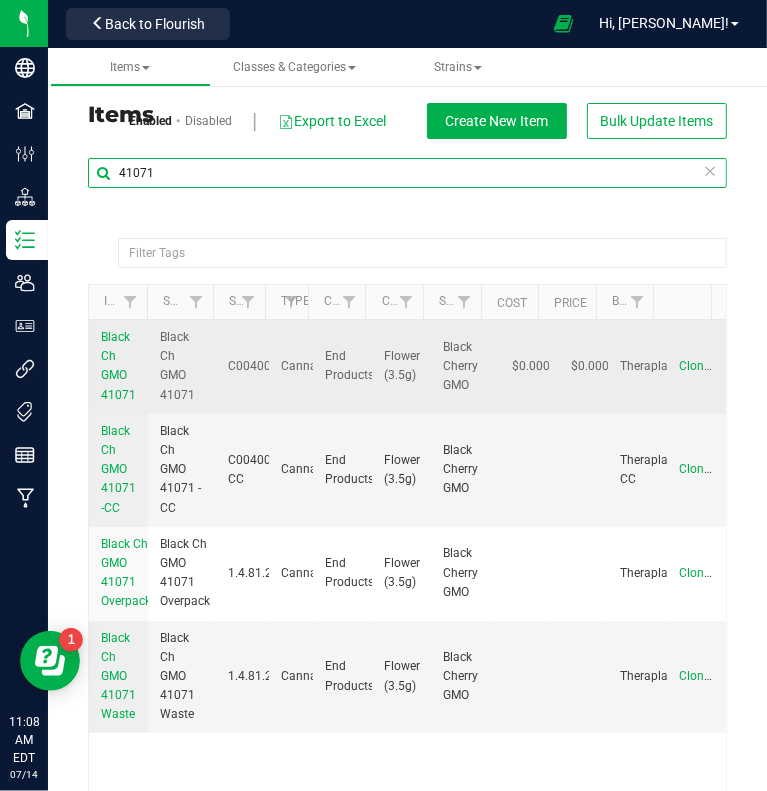 type on "41071" 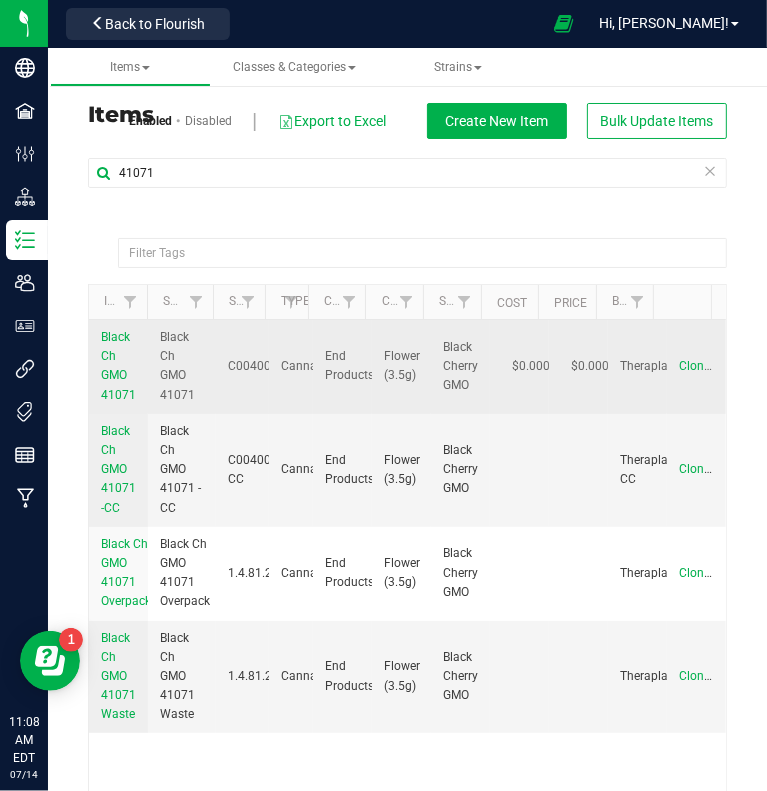 click on "Black Ch GMO 41071" at bounding box center (118, 366) 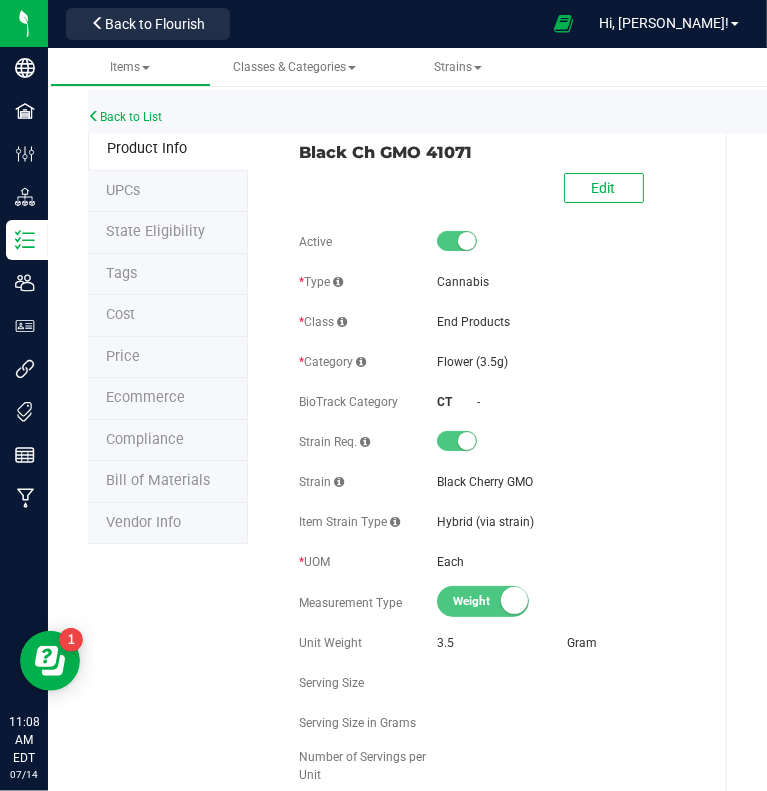 click on "Price" at bounding box center [123, 356] 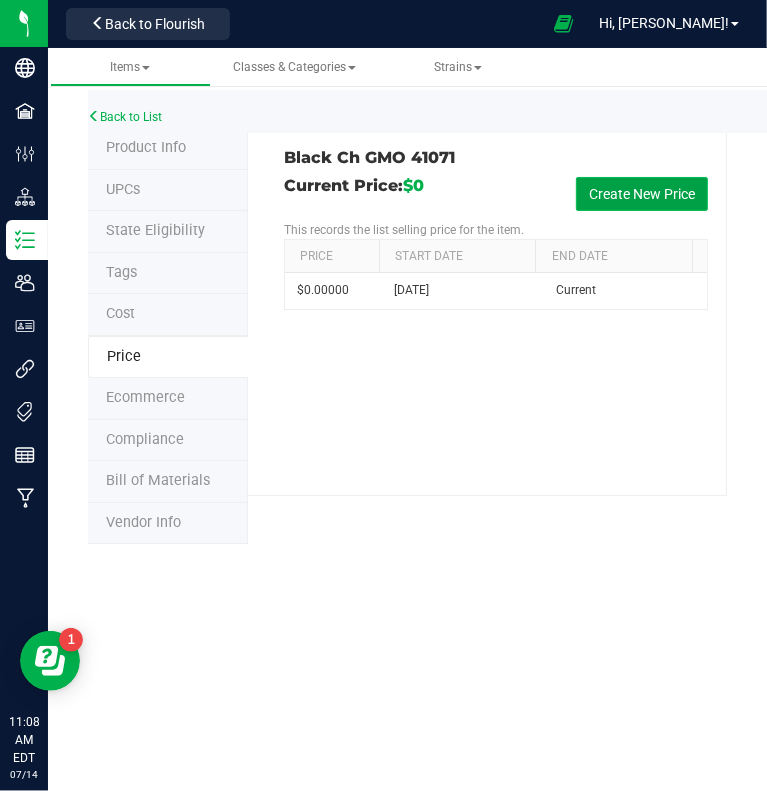 click on "Create New Price" at bounding box center [642, 194] 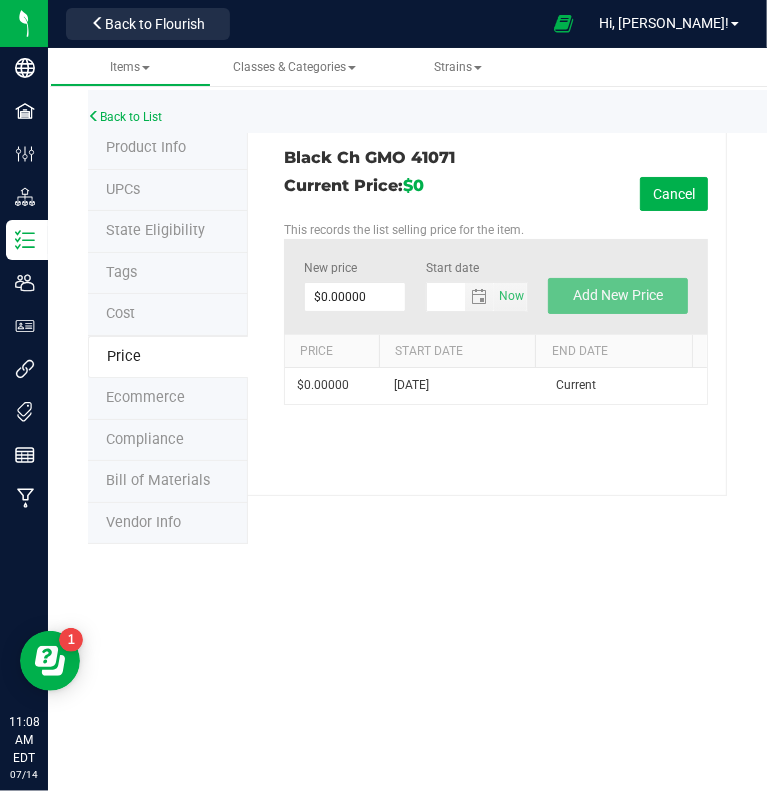 type on "7/14/2025" 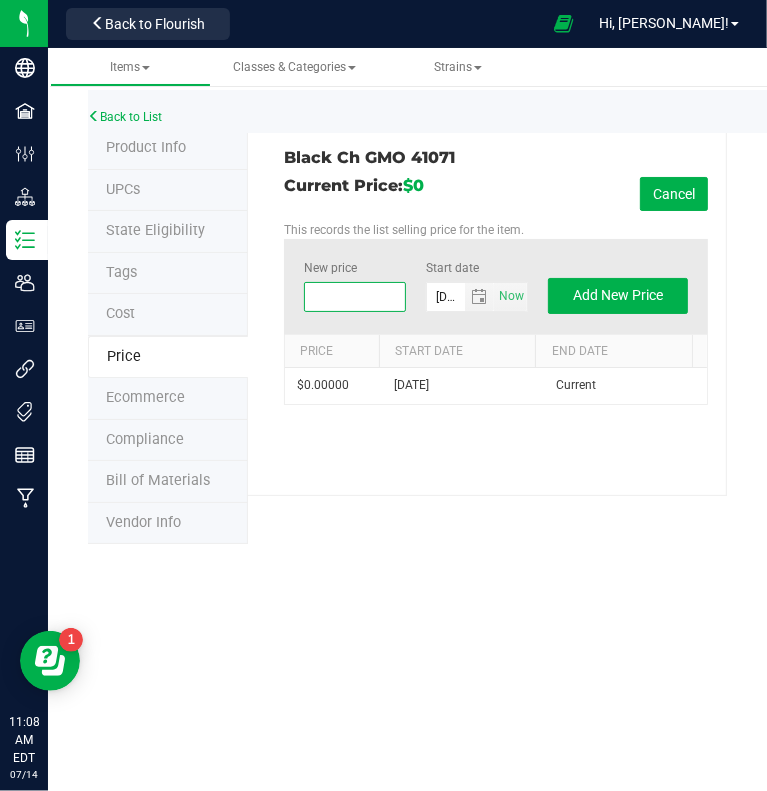 click at bounding box center (355, 297) 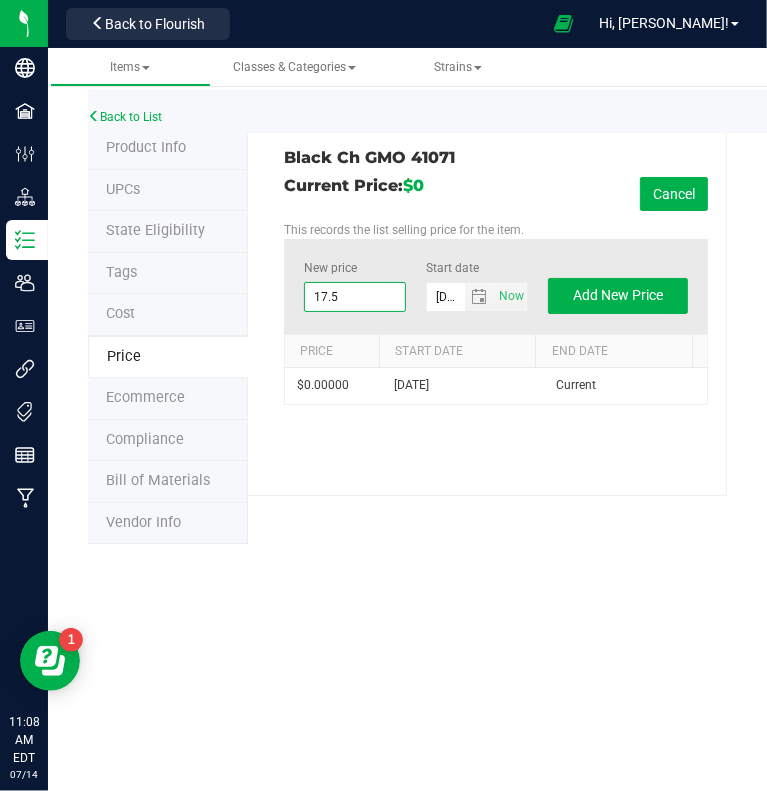 type on "17.50" 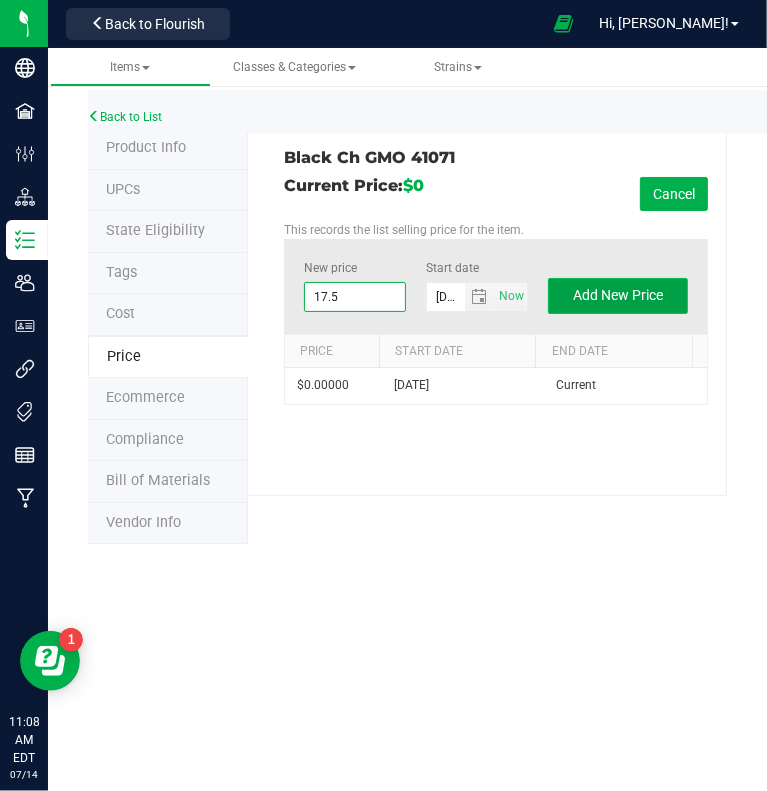 click on "Add New Price" at bounding box center [618, 296] 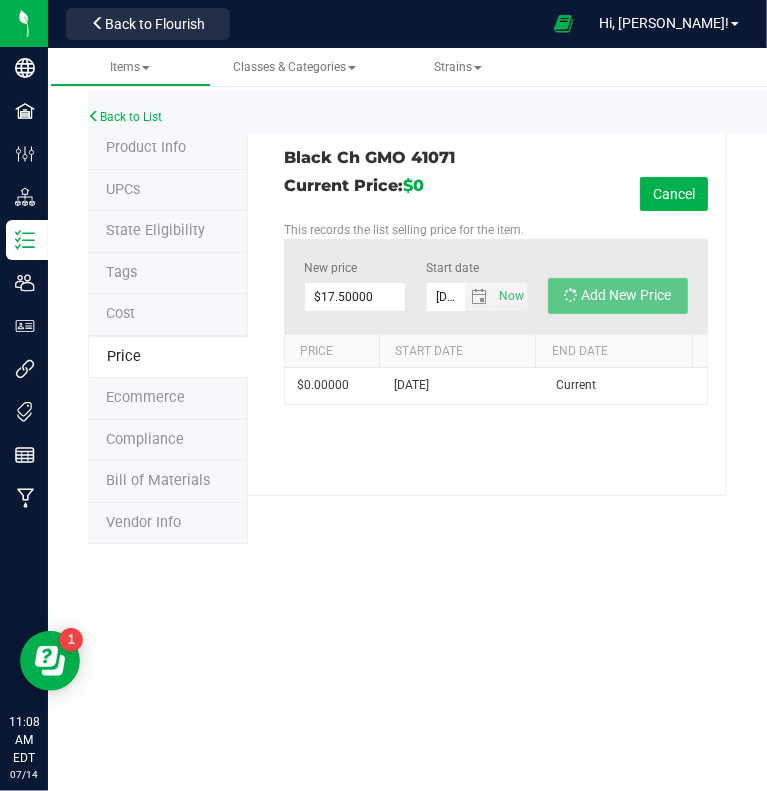 type on "$0.00000" 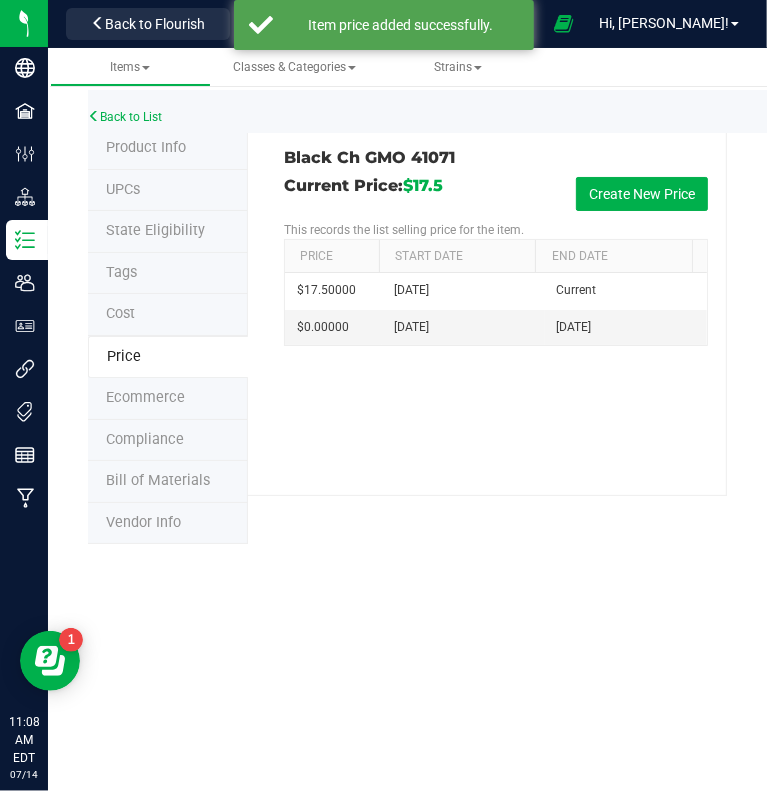 click on "Product Info" at bounding box center (168, 149) 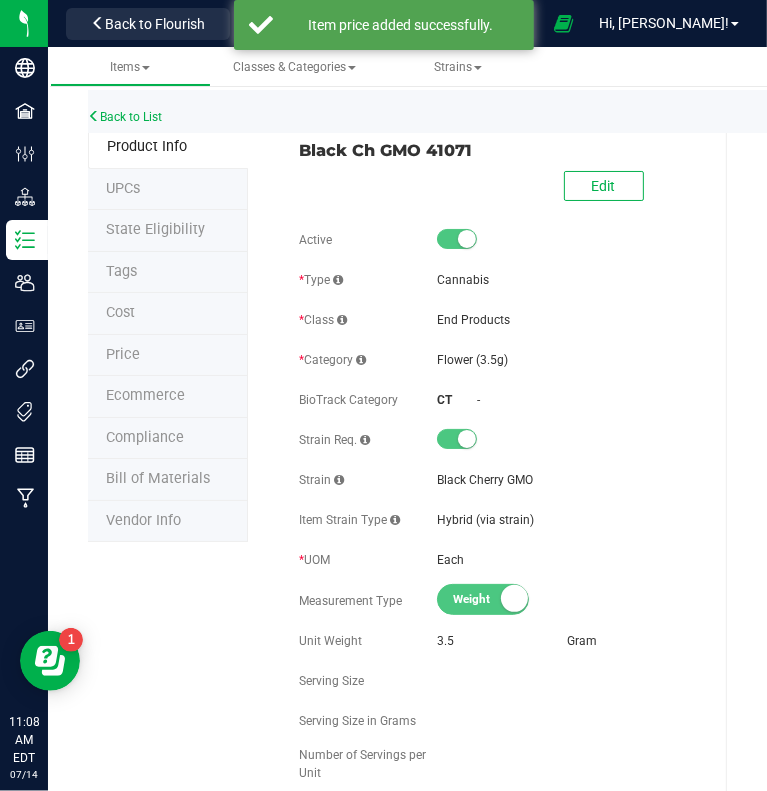 scroll, scrollTop: 0, scrollLeft: 0, axis: both 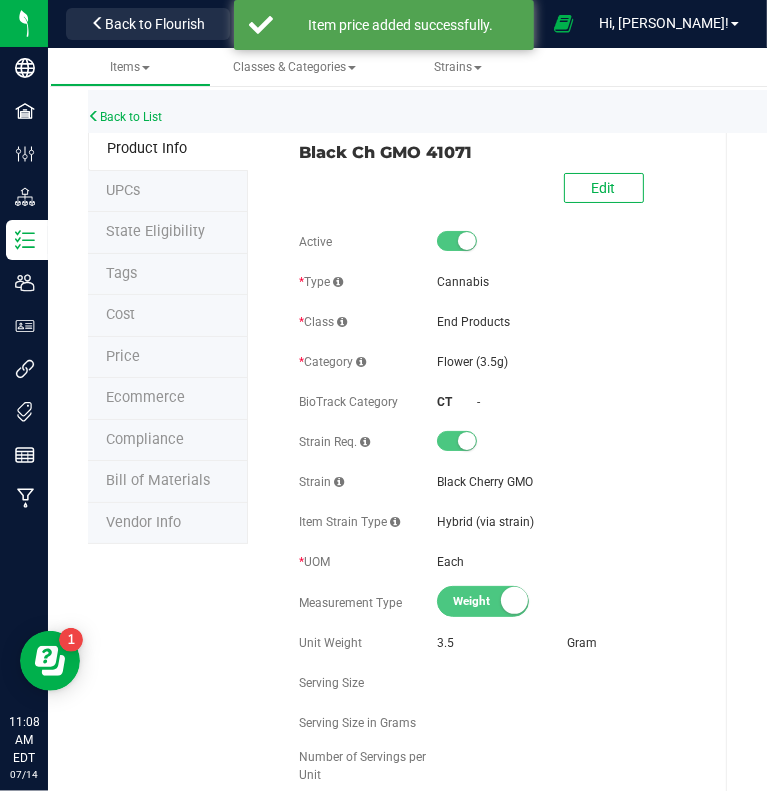 click on "Edit" at bounding box center [604, 189] 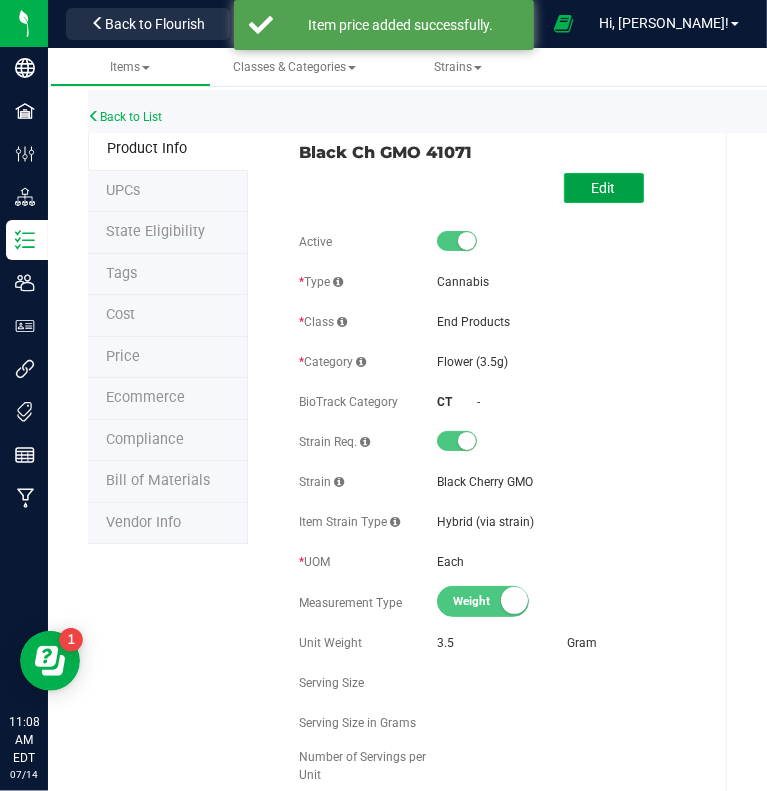 click on "Edit" at bounding box center (604, 188) 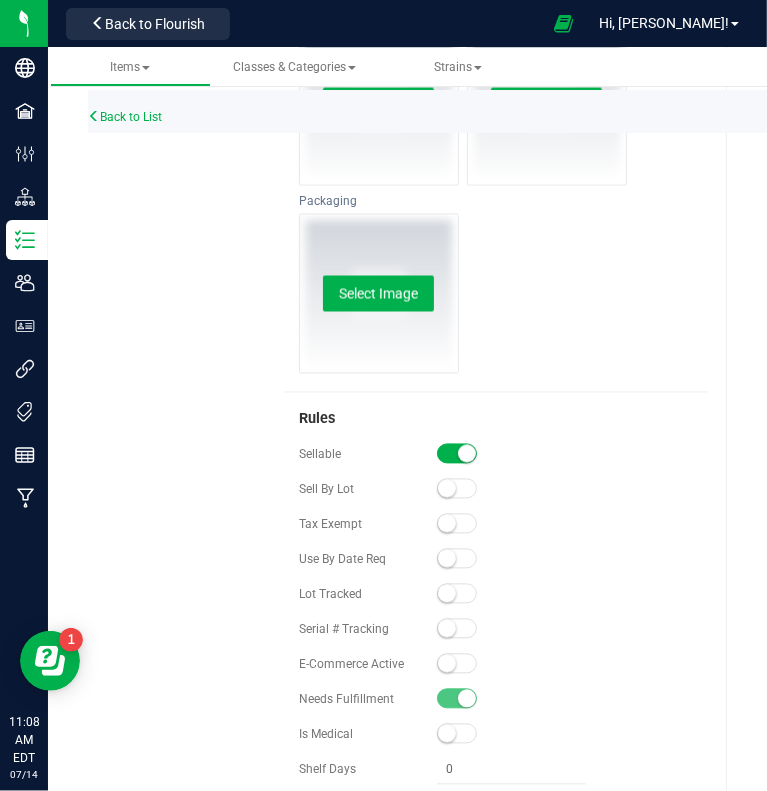 scroll, scrollTop: 1894, scrollLeft: 0, axis: vertical 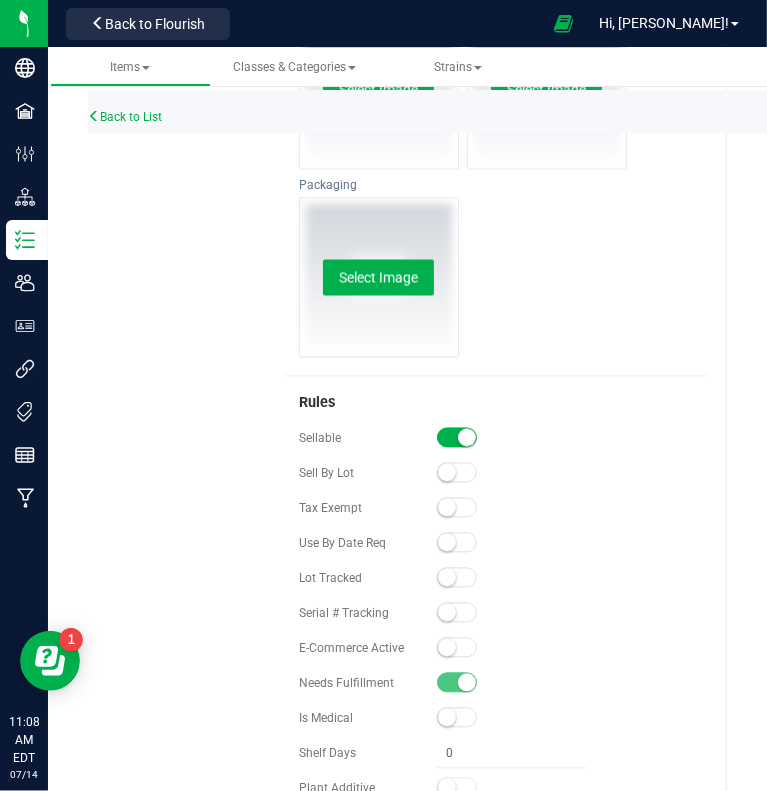 click at bounding box center [447, 648] 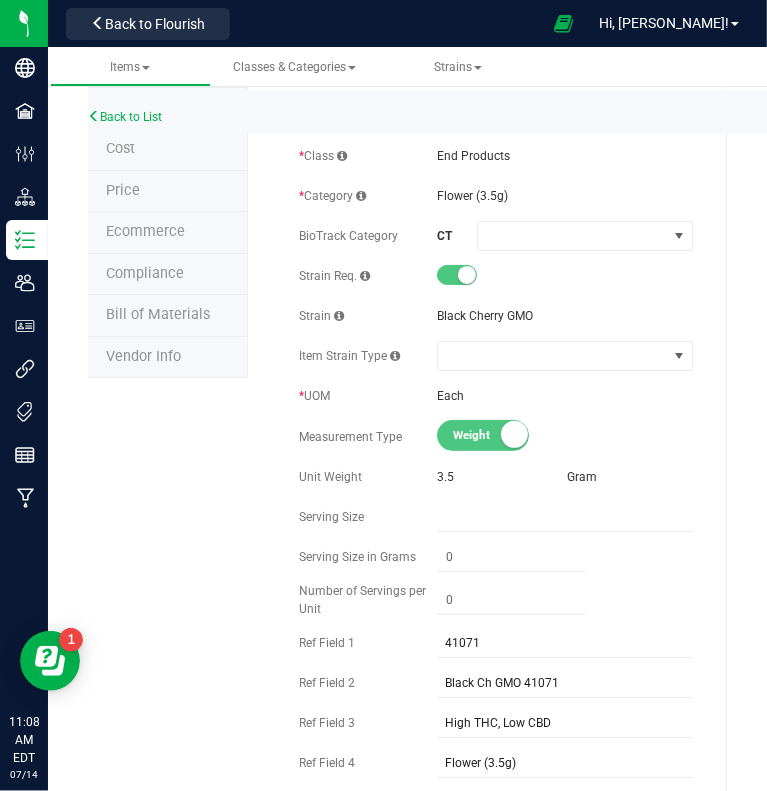 scroll, scrollTop: 0, scrollLeft: 0, axis: both 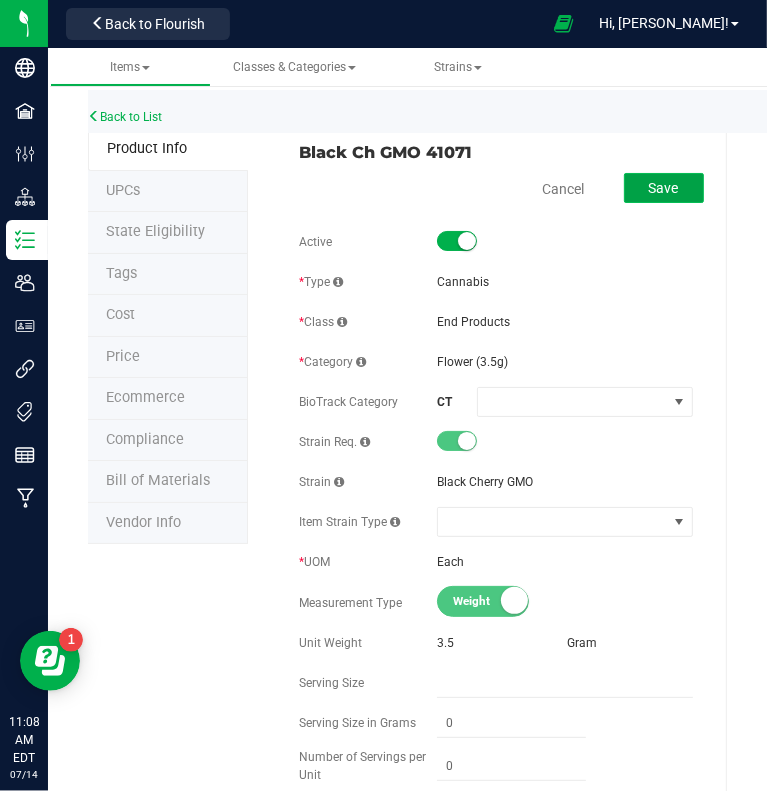 click on "Save" at bounding box center [664, 188] 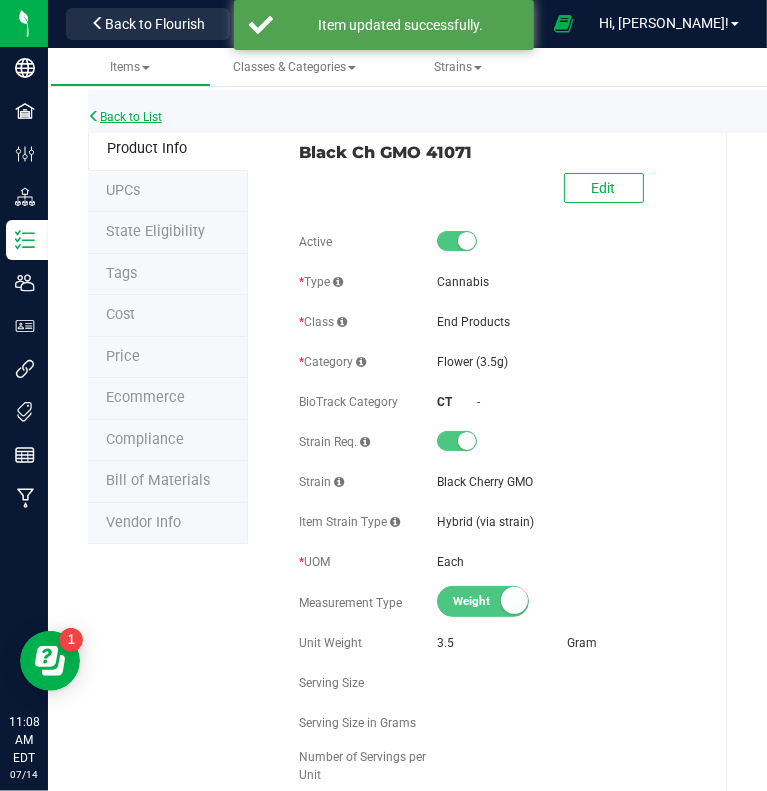 click on "Back to List" at bounding box center (125, 117) 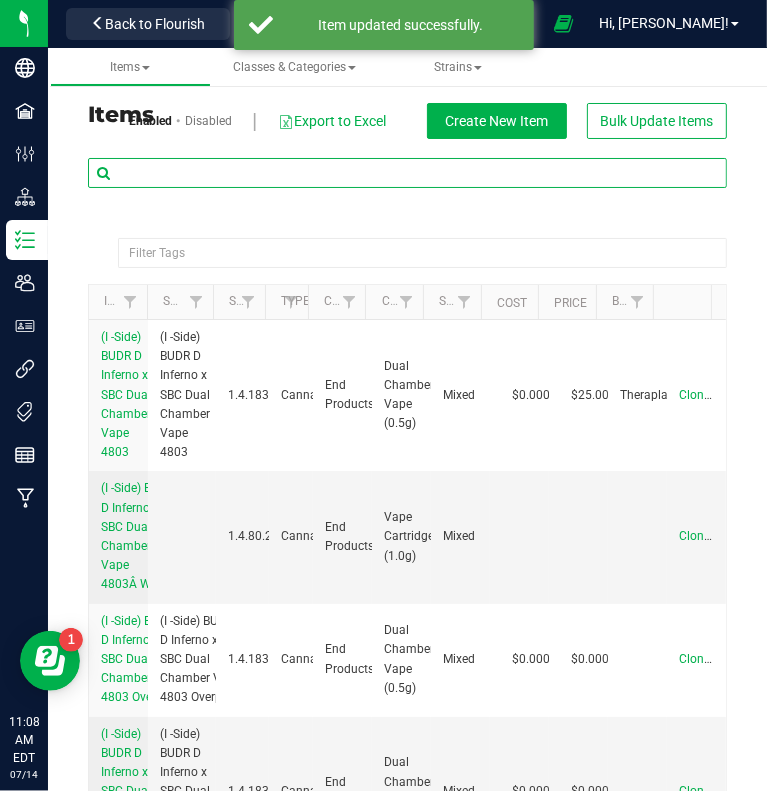 click at bounding box center (407, 173) 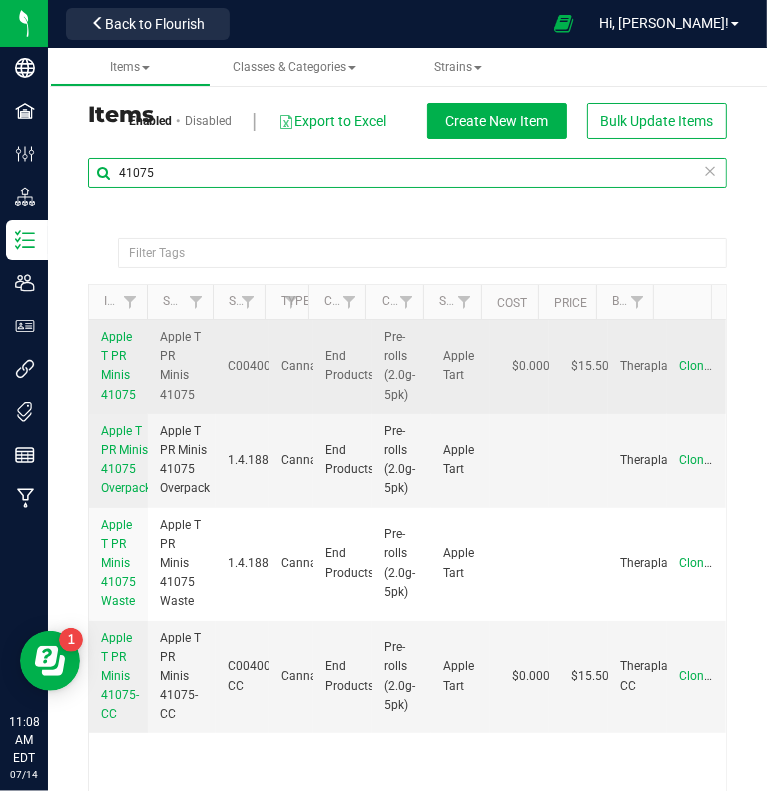 type on "41075" 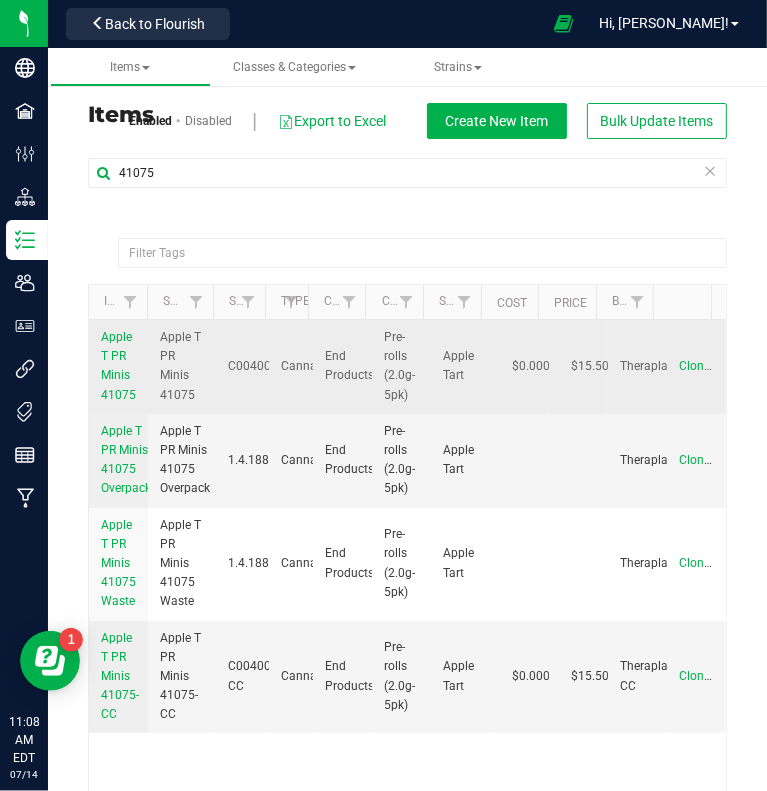 click on "Apple T PR Minis 41075" at bounding box center (118, 366) 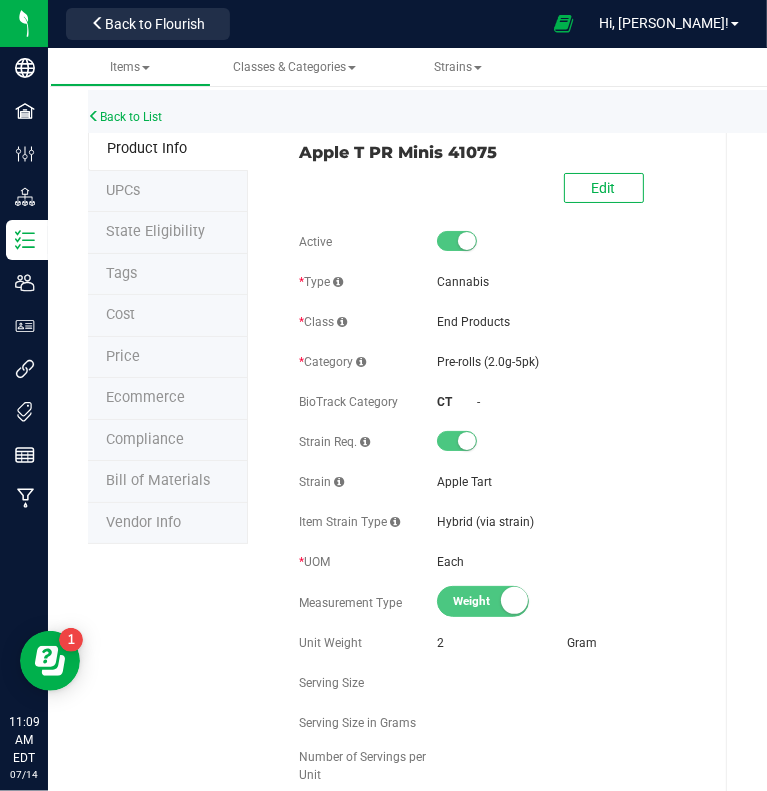 click on "Price" at bounding box center [168, 358] 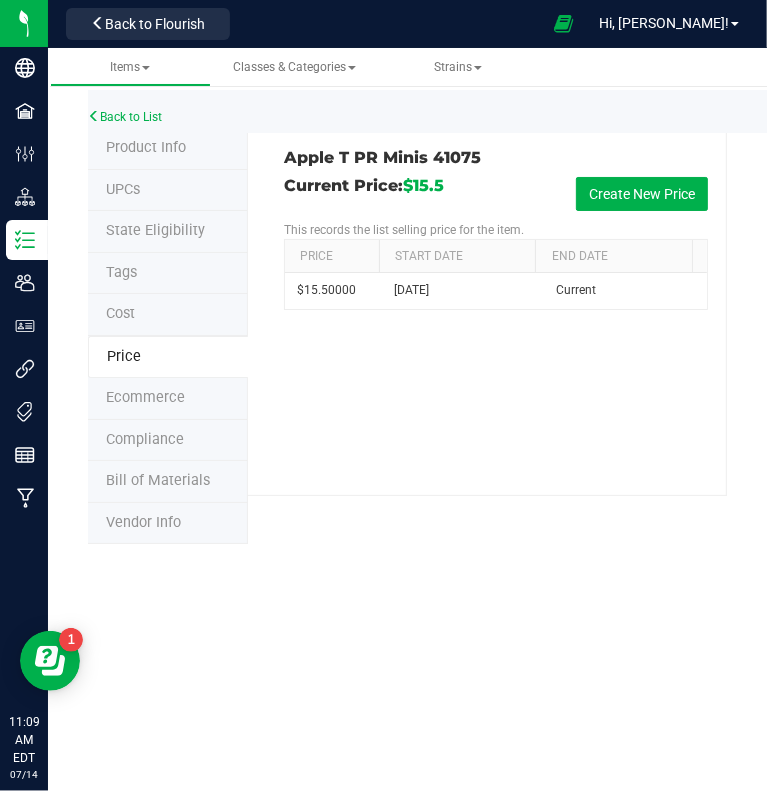 click on "Apple T PR Minis 41075
Current Price:  $15.5
Create New Price
This records the list selling price for the item.
Price Start Date End Date $15.50000
Jun 17, 2025
Current" at bounding box center [487, 312] 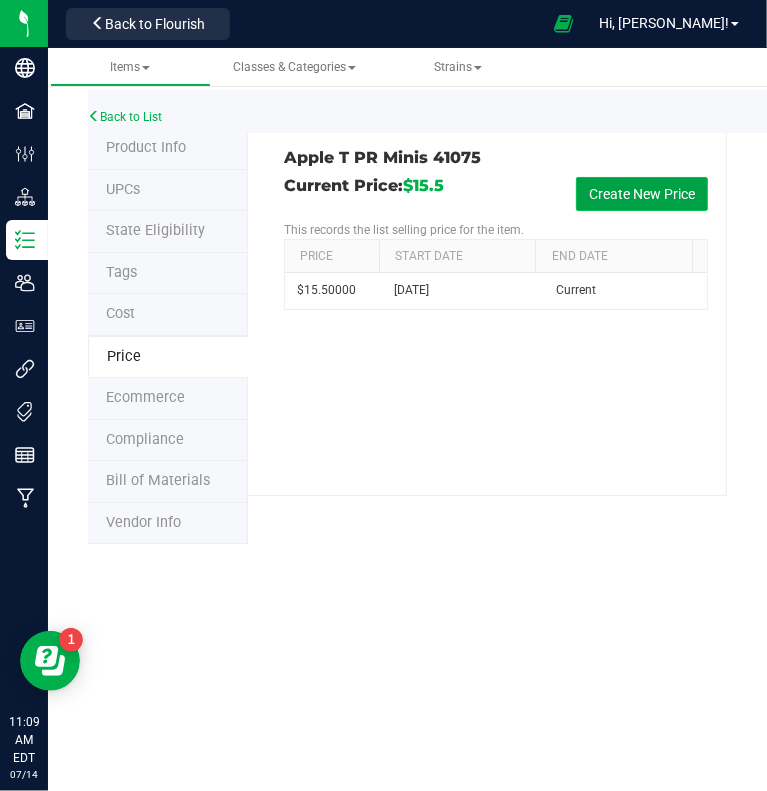 click on "Create New Price" at bounding box center [642, 194] 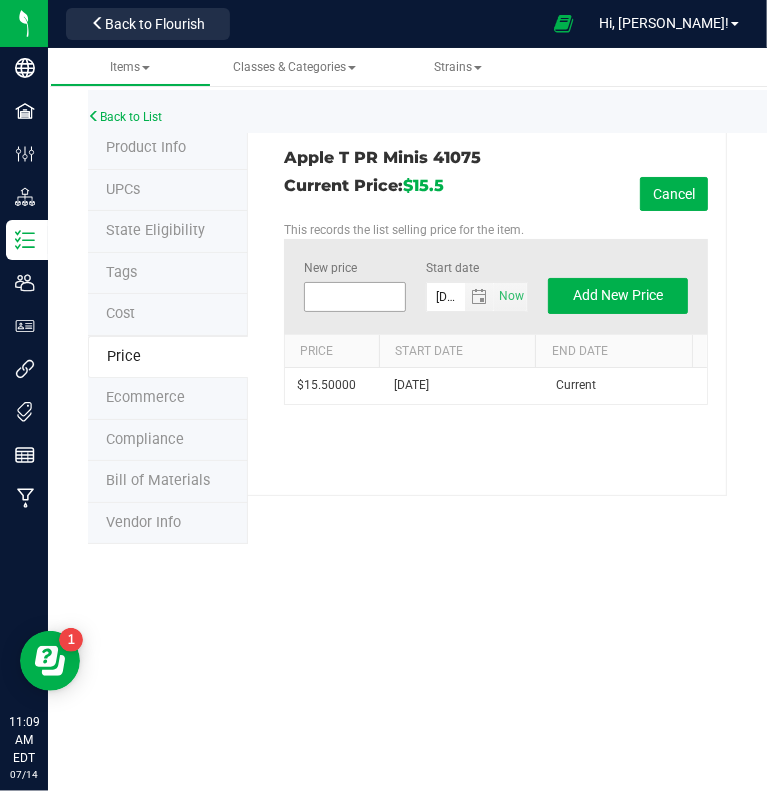 click at bounding box center [355, 297] 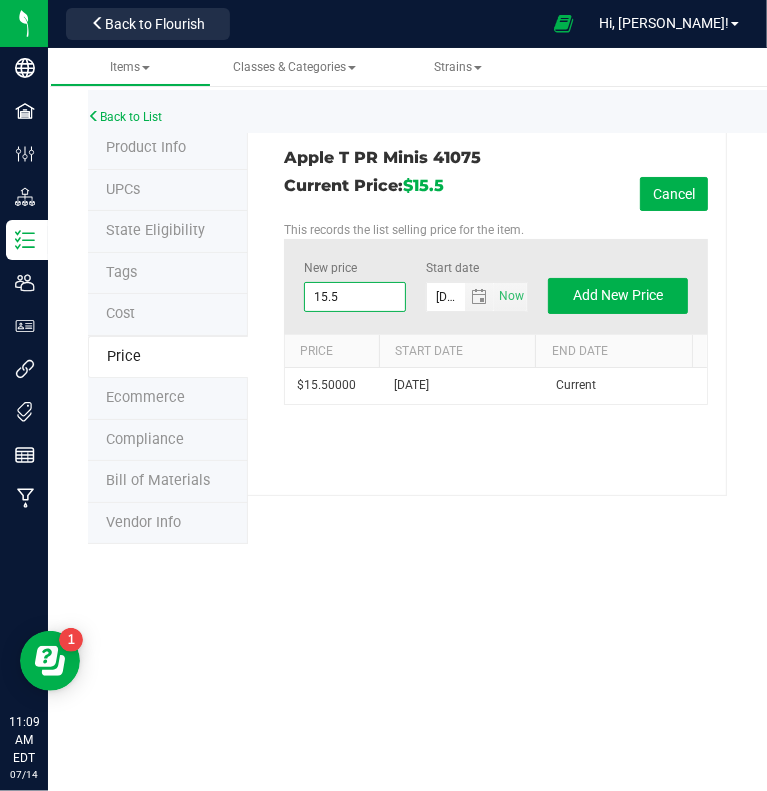 type on "15.50" 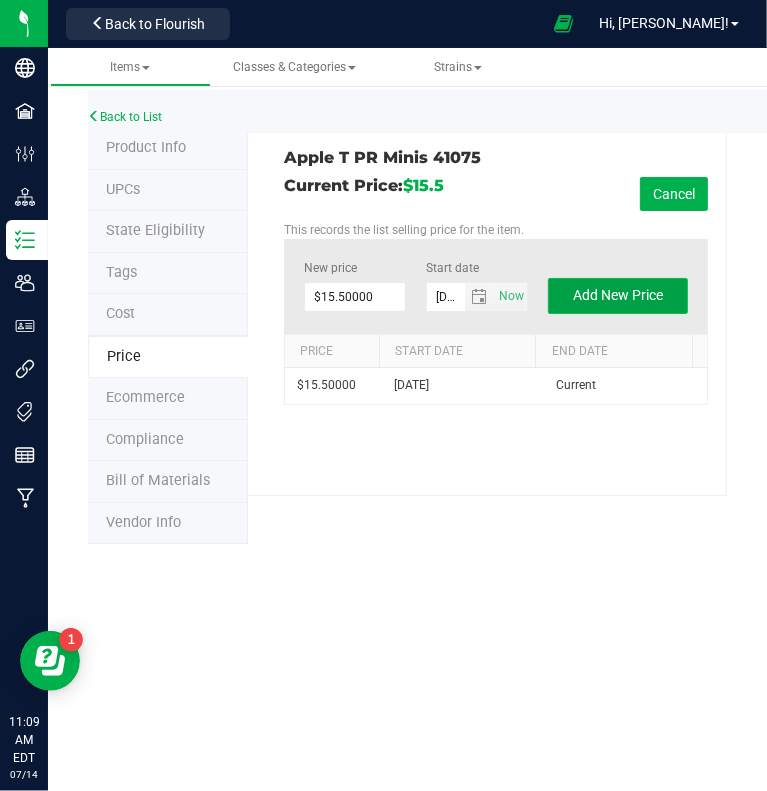 click on "Add New Price" at bounding box center [618, 295] 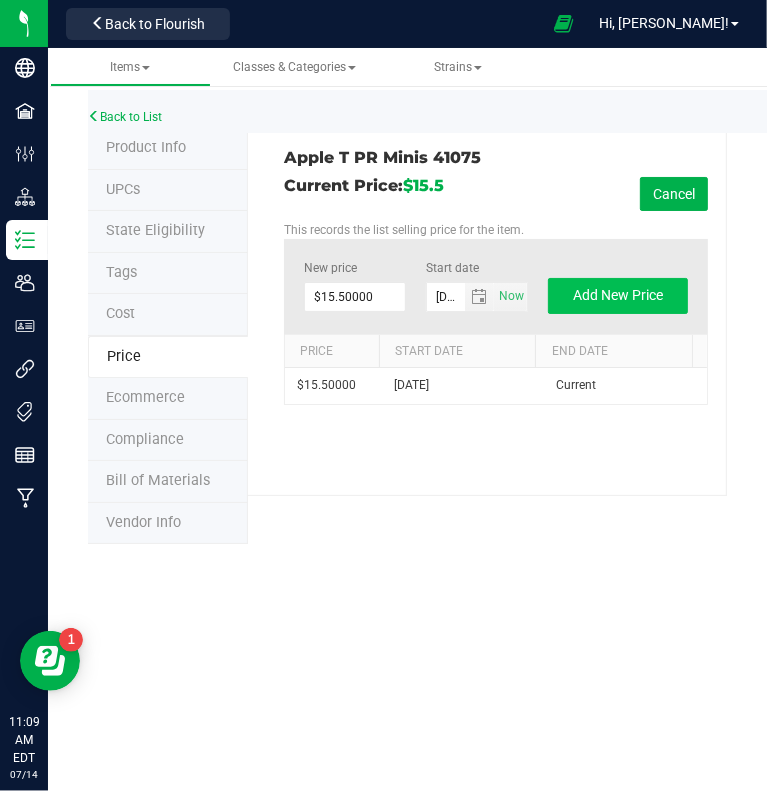 type on "$0.00000" 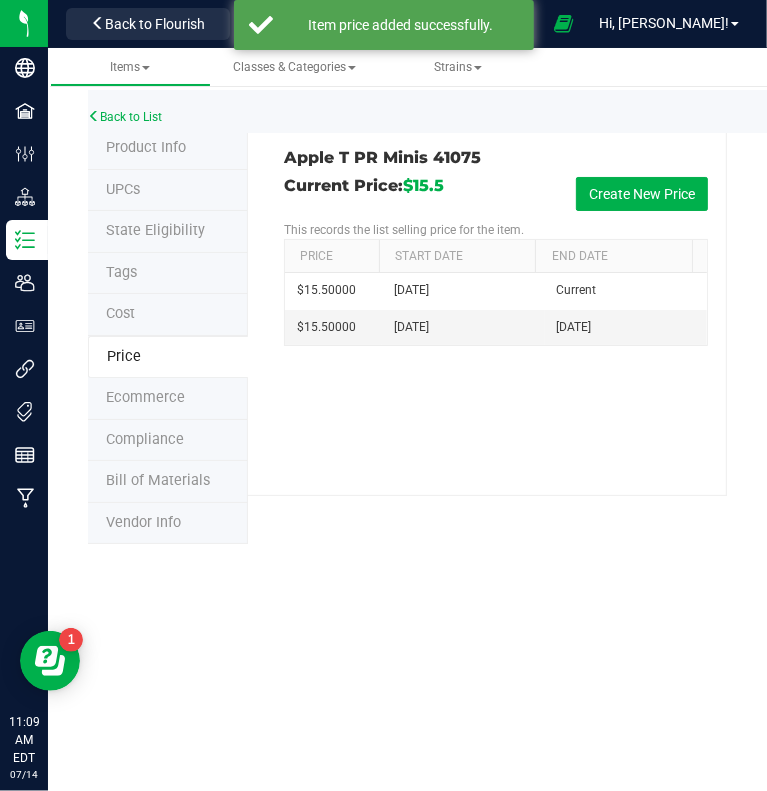 click on "Current Price:  $15.5
Create New Price
This records the list selling price for the item.
Price Start Date End Date $15.50000
Jul 14, 2025
Current
$15.50000
Jun 17, 2025
Jul 14, 2025" at bounding box center (496, 261) 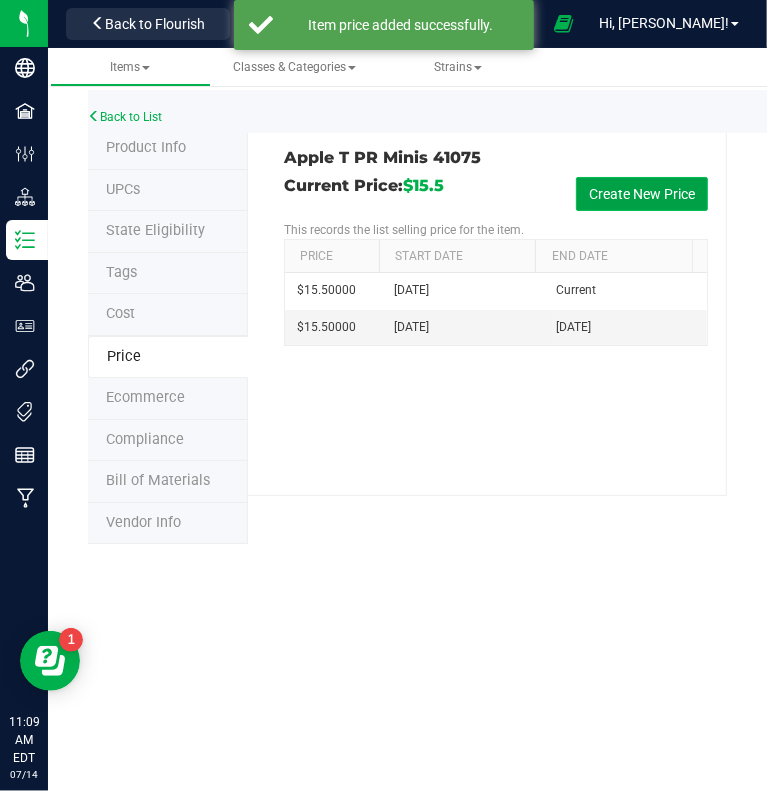 click on "Create New Price" at bounding box center [642, 194] 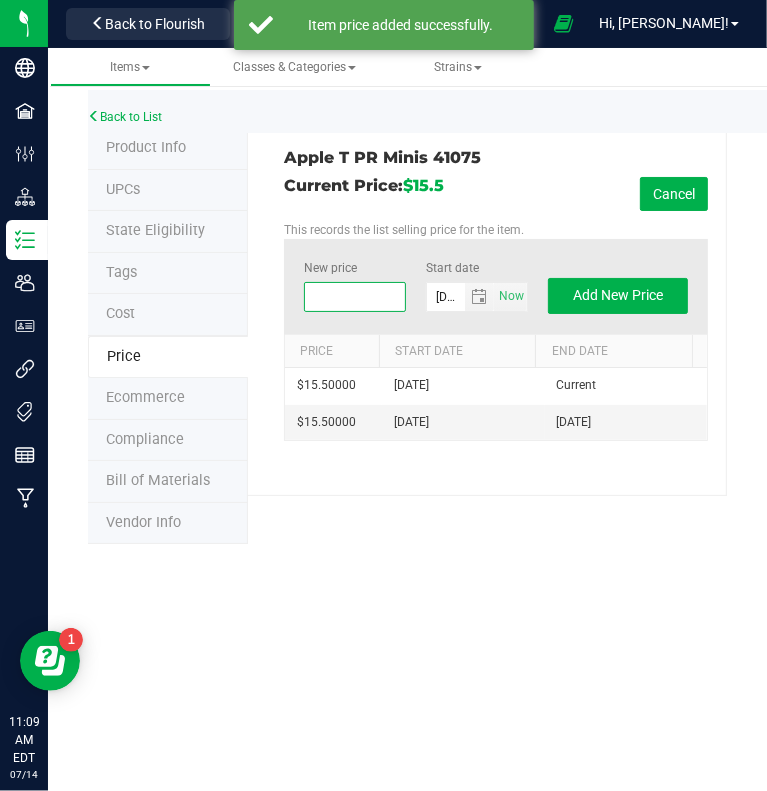 click at bounding box center [355, 297] 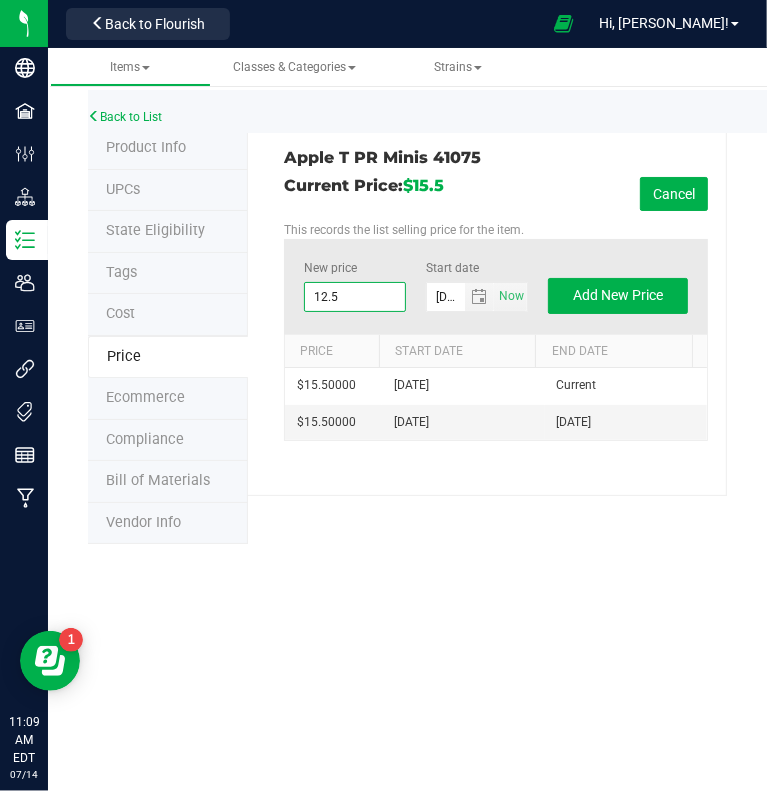 type on "12.50" 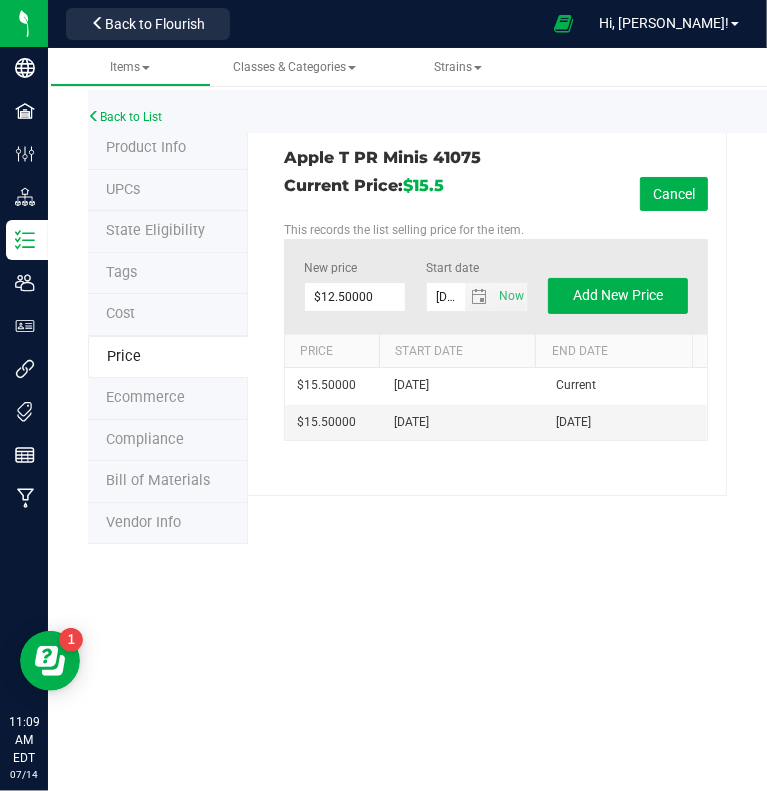 click on "New price
$12.50000 12.5
Start date
7/14/2025
Now
Add New Price" at bounding box center [496, 286] 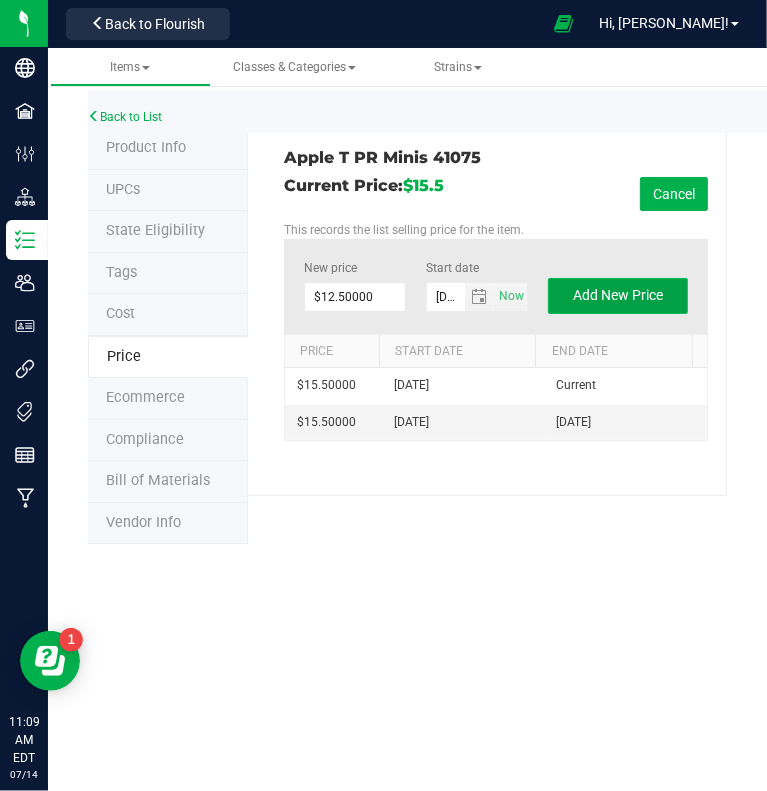 click on "Add New Price" at bounding box center (618, 295) 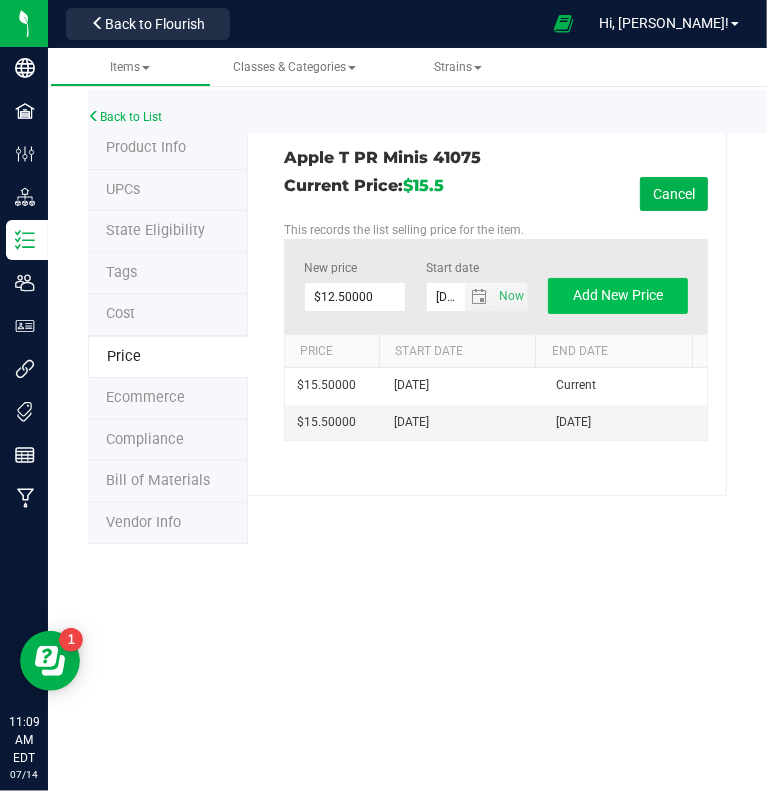 type on "$0.00000" 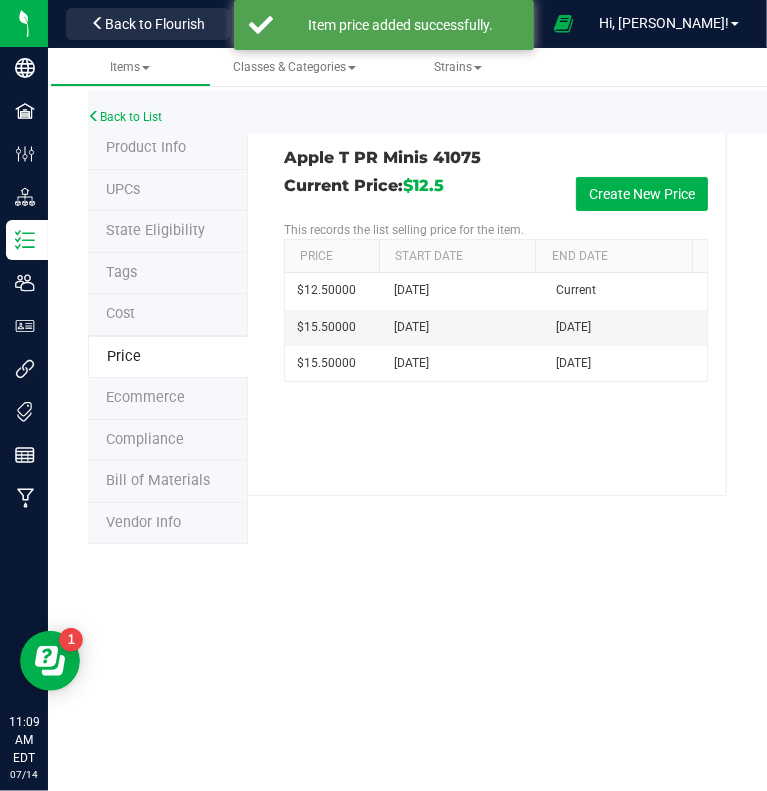 click on "Product Info" at bounding box center [146, 147] 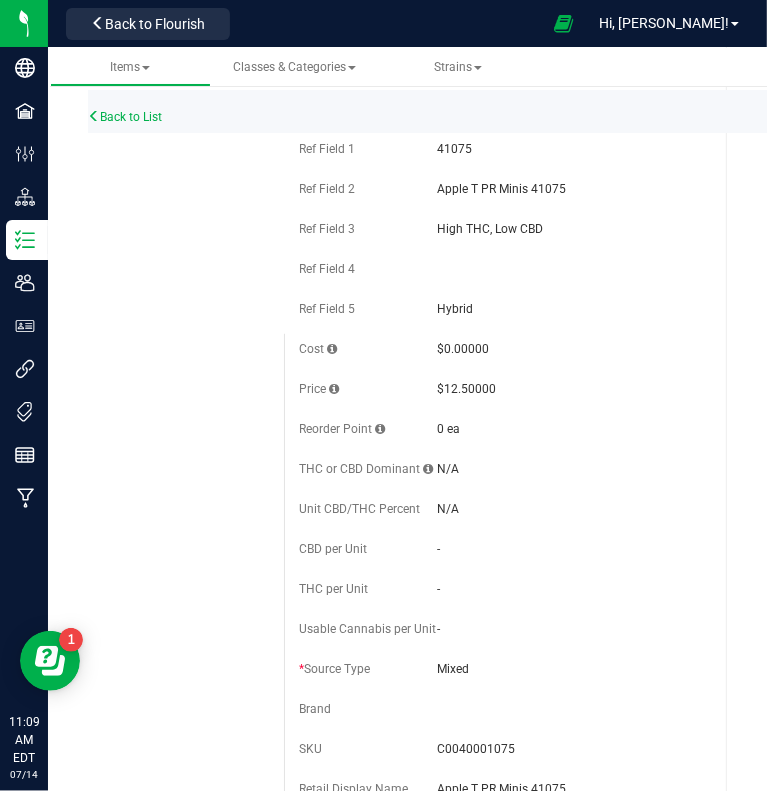 scroll, scrollTop: 0, scrollLeft: 0, axis: both 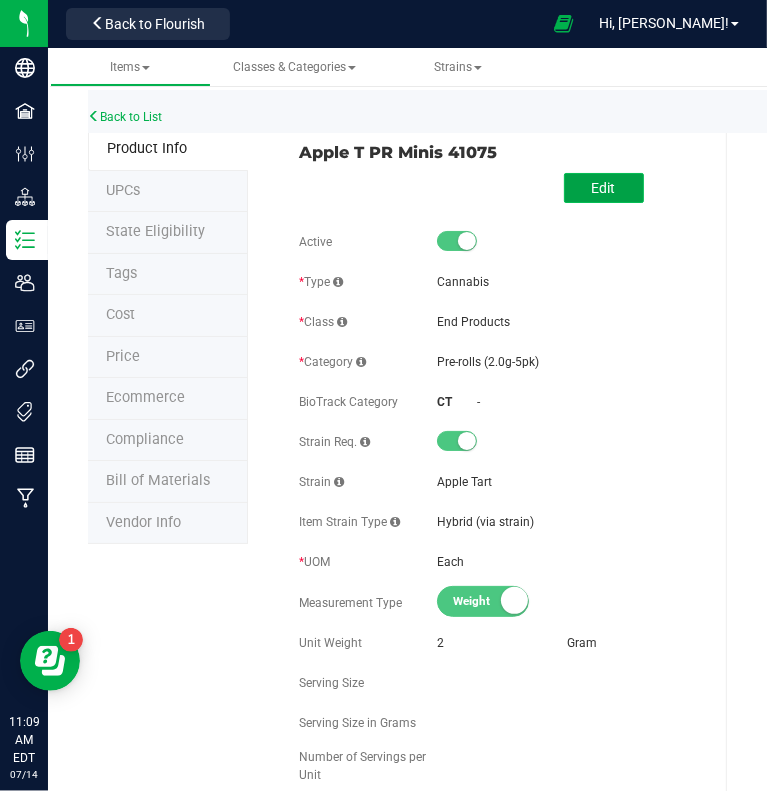 click on "Edit" at bounding box center [604, 188] 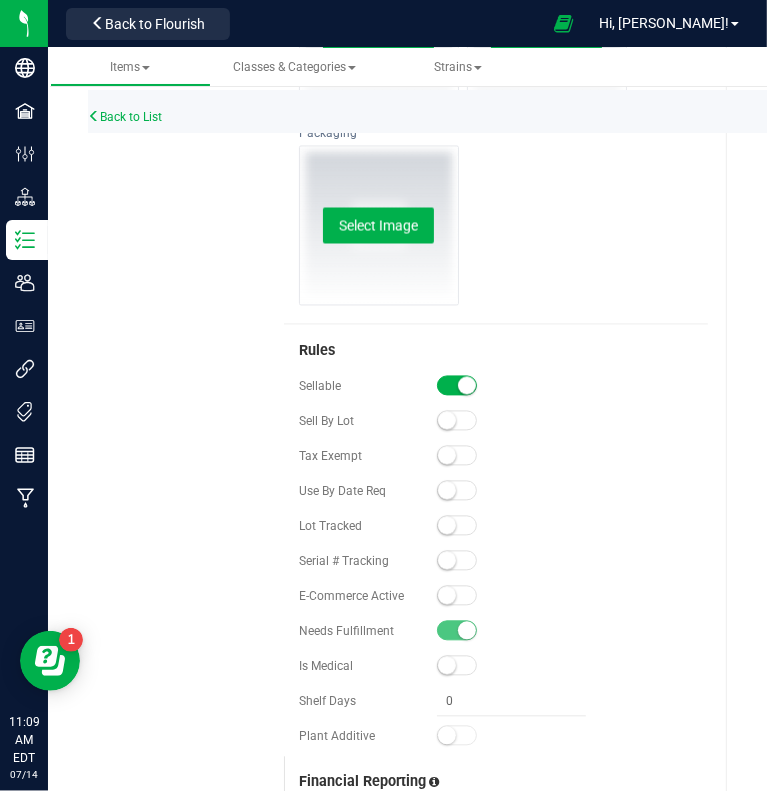 scroll, scrollTop: 1950, scrollLeft: 0, axis: vertical 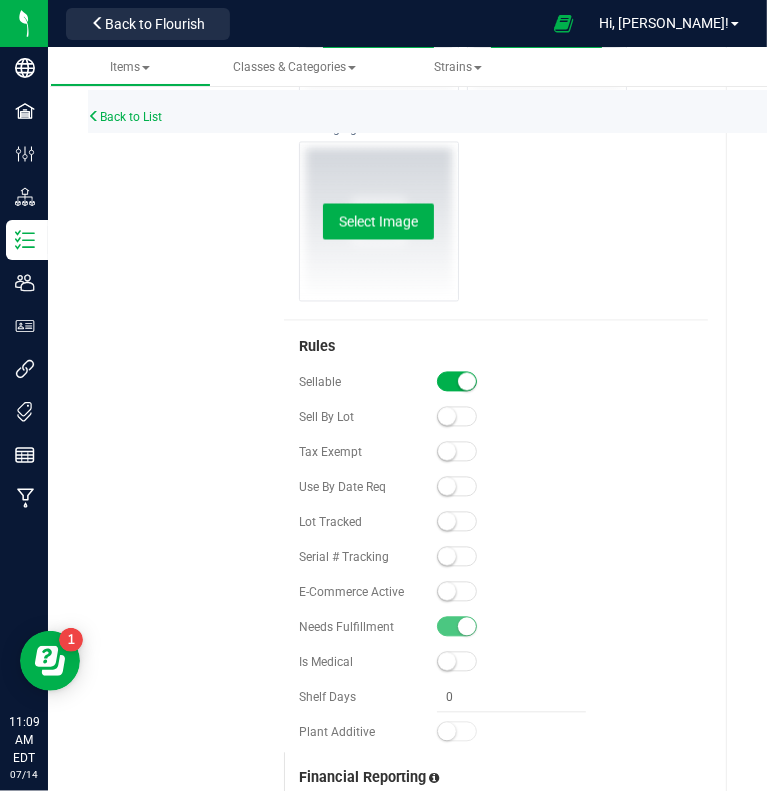 click at bounding box center [447, 592] 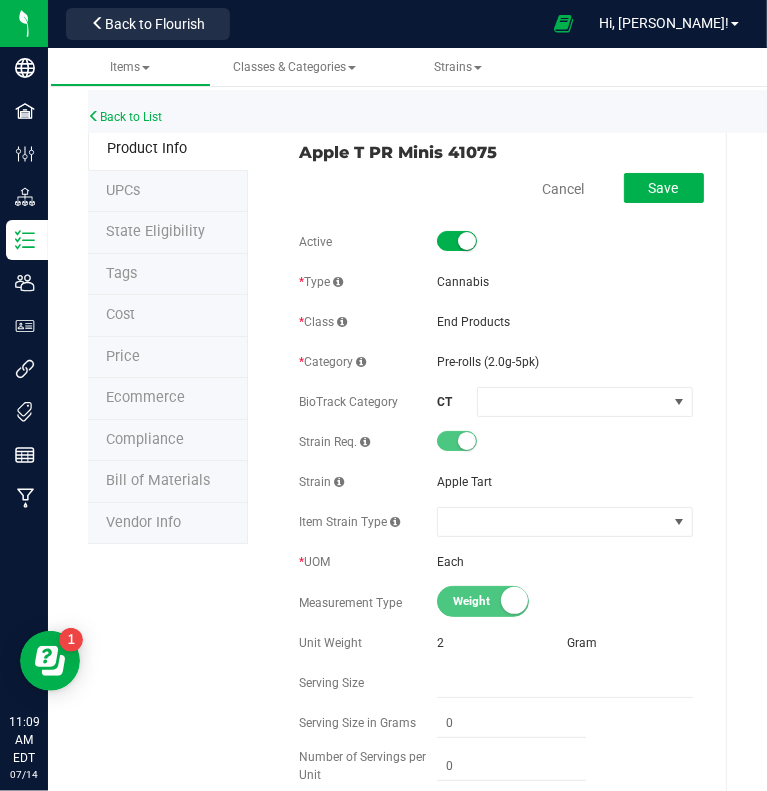 scroll, scrollTop: 0, scrollLeft: 0, axis: both 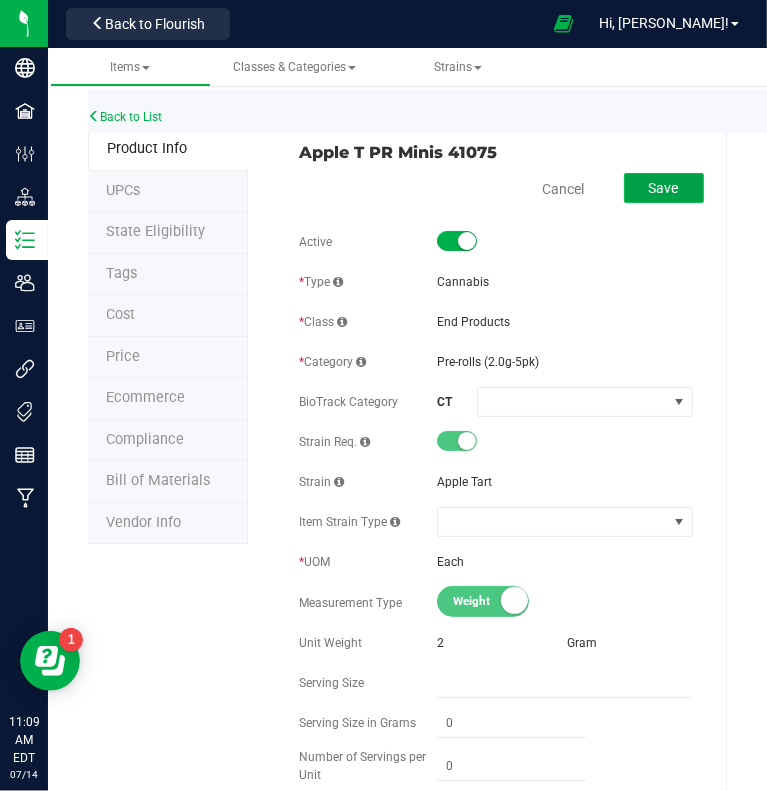 click on "Save" at bounding box center [664, 188] 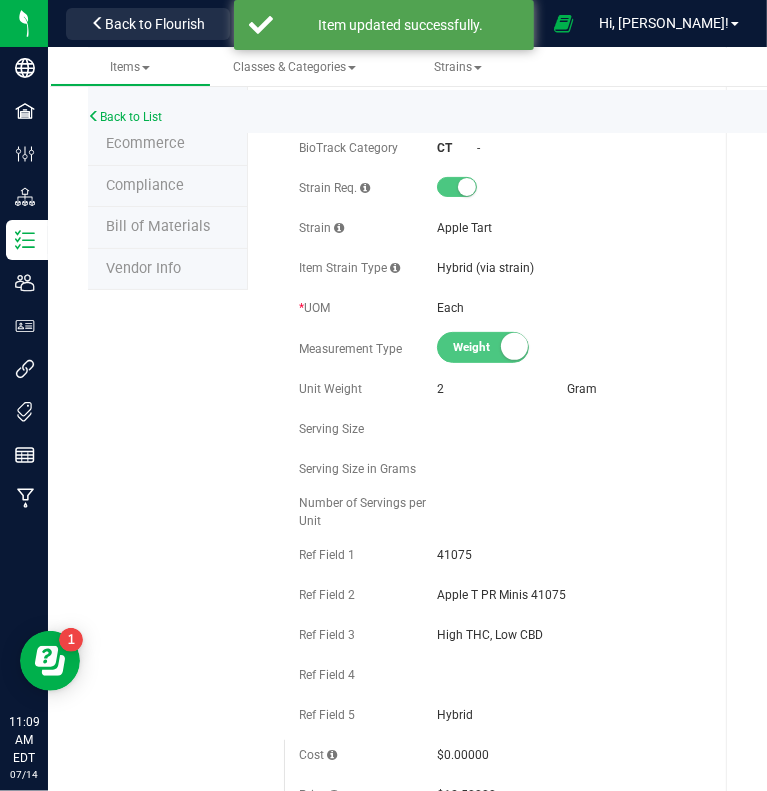 scroll, scrollTop: 260, scrollLeft: 0, axis: vertical 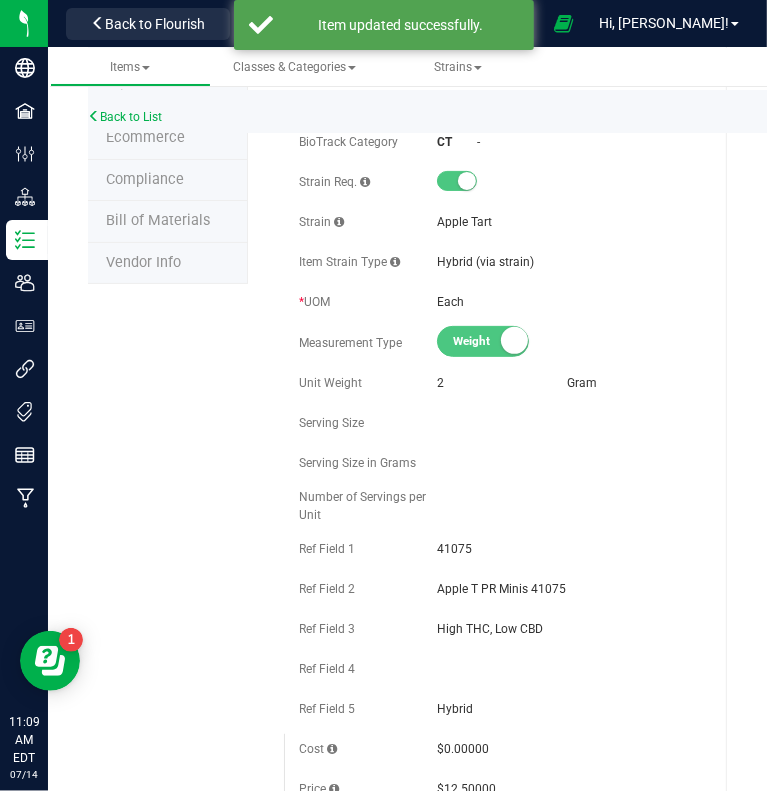 click on "Back to List" at bounding box center [471, 111] 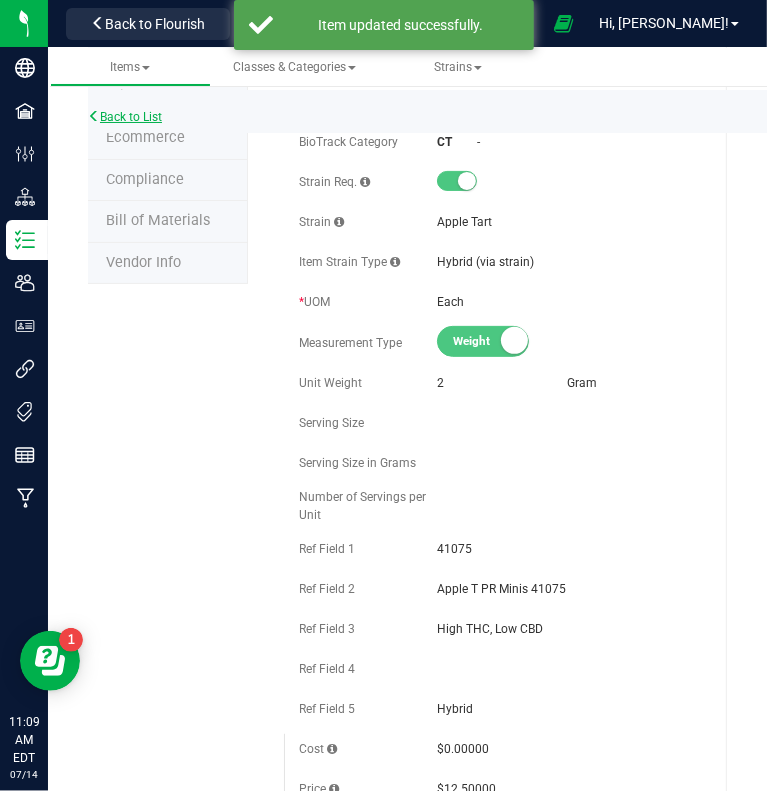 click on "Back to List" at bounding box center [125, 117] 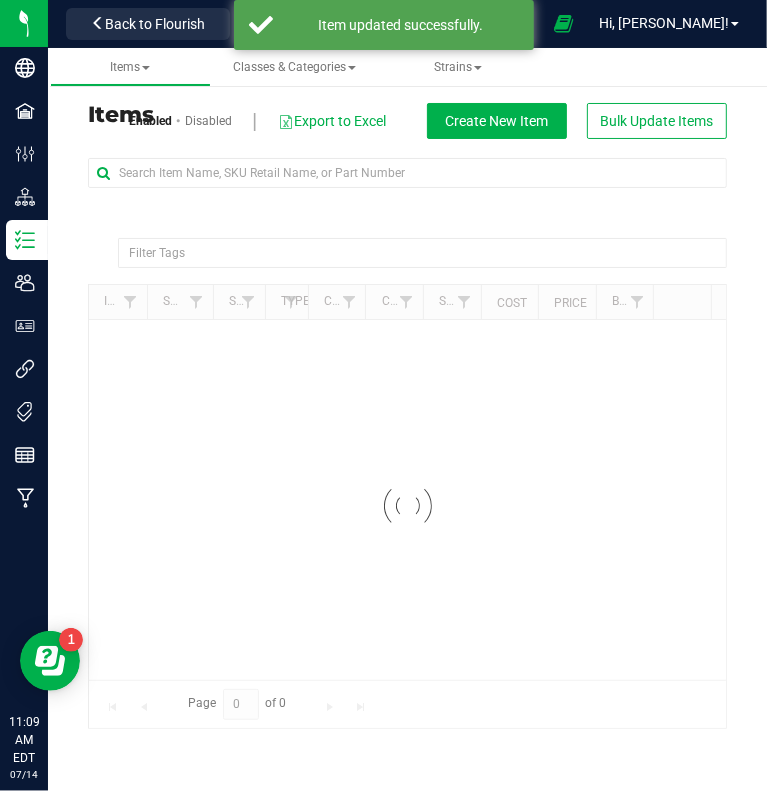 scroll, scrollTop: 0, scrollLeft: 0, axis: both 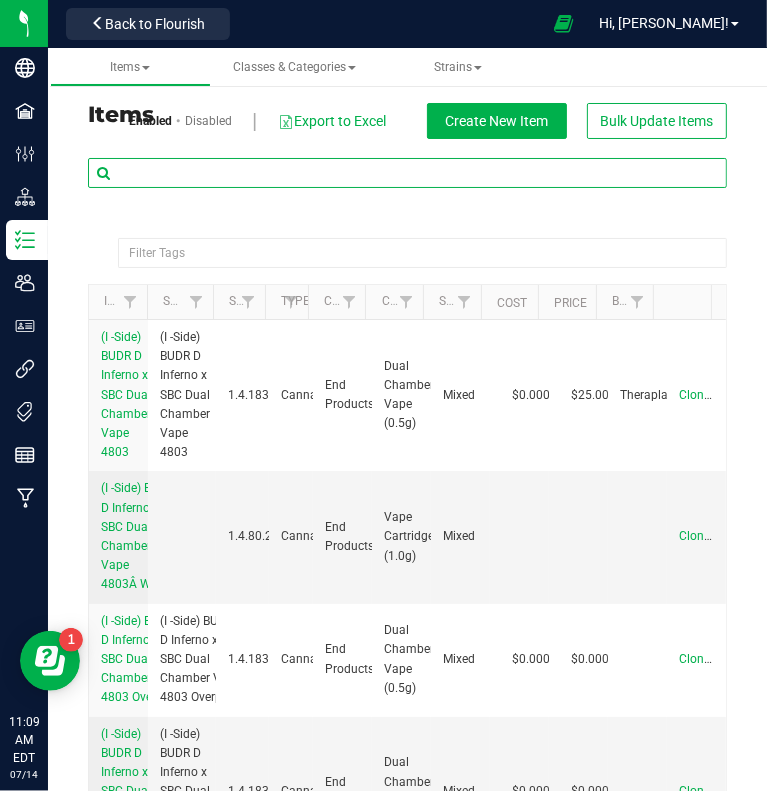 click at bounding box center (407, 173) 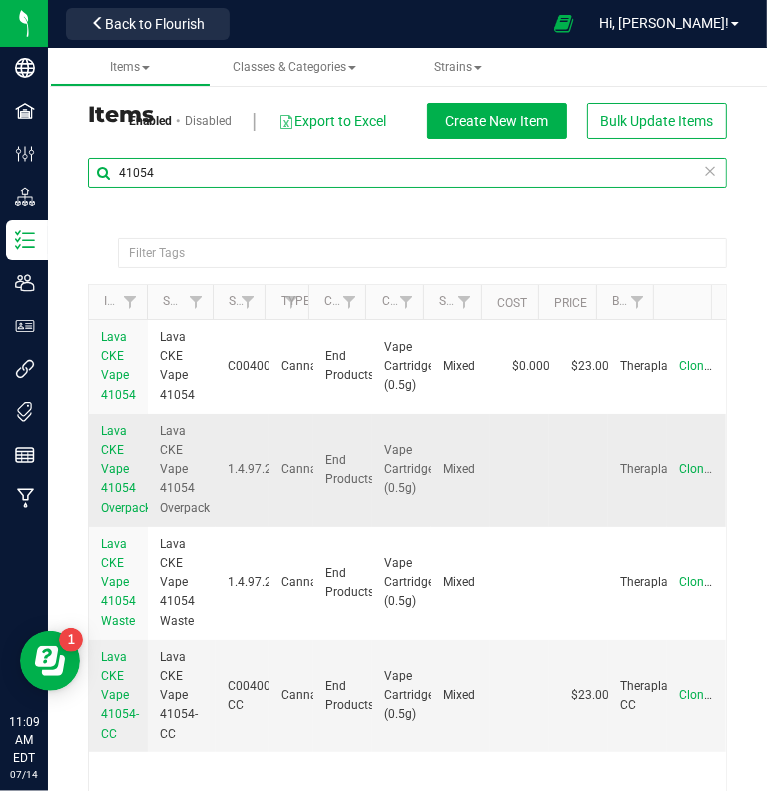 scroll, scrollTop: 0, scrollLeft: 0, axis: both 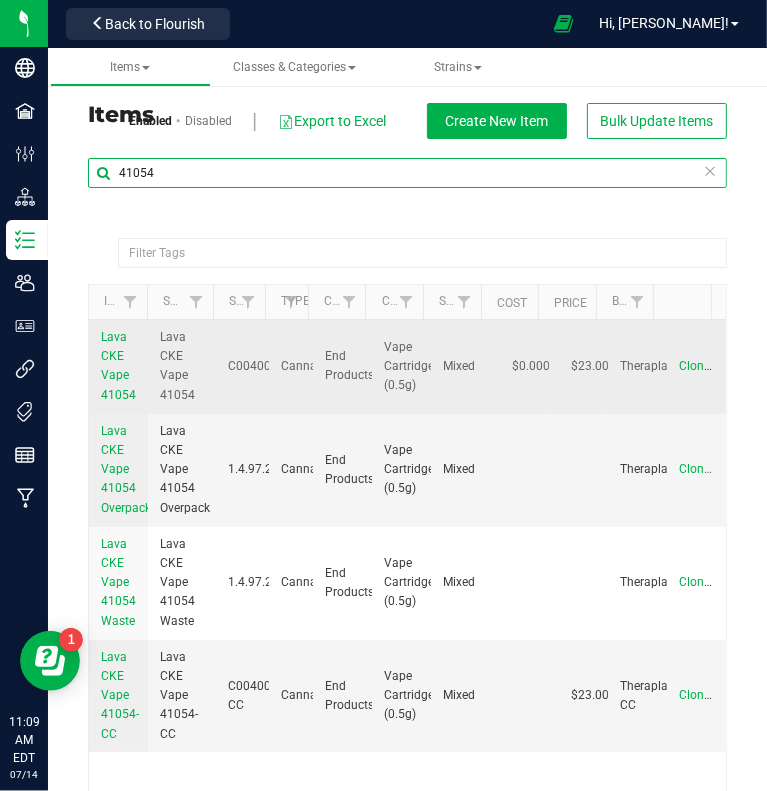 type on "41054" 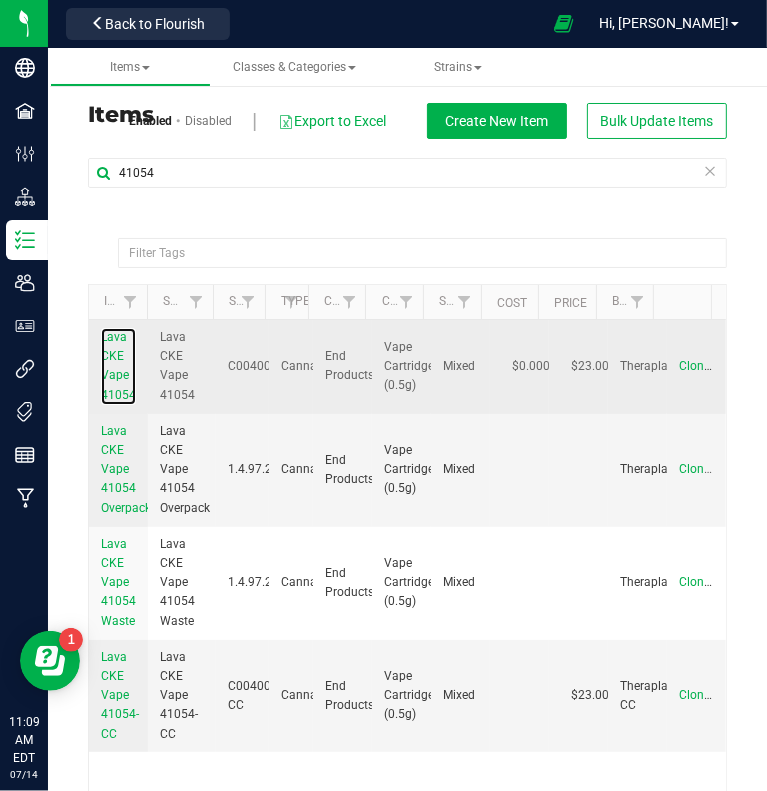 click on "Lava CKE Vape 41054" at bounding box center [118, 366] 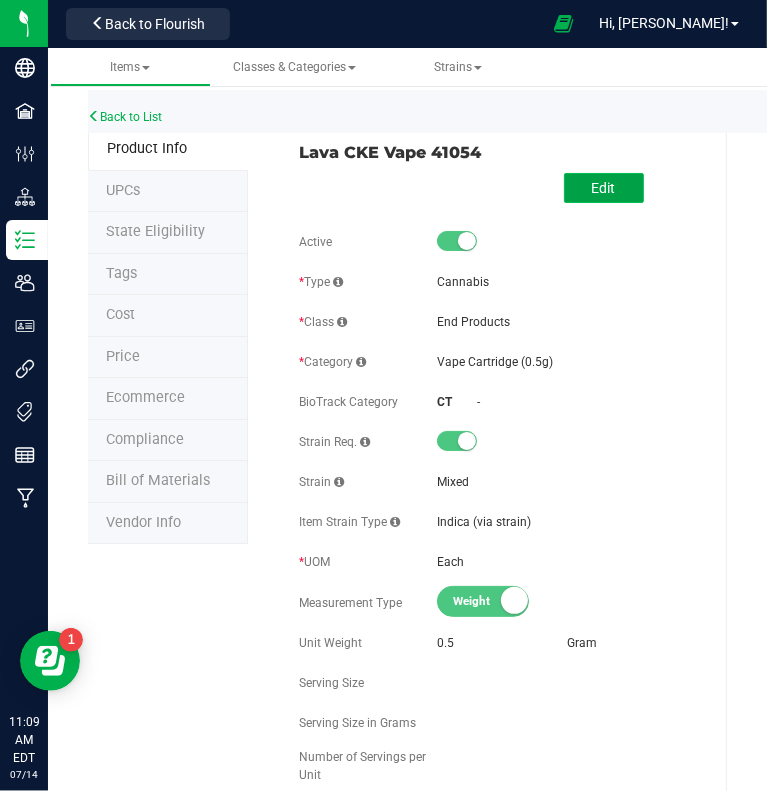 click on "Edit" at bounding box center (604, 188) 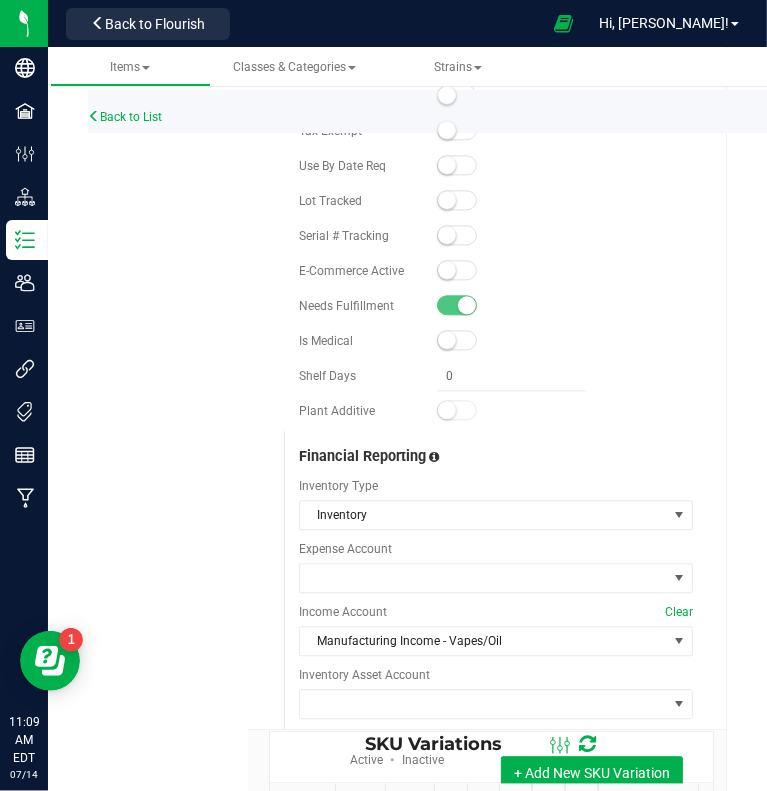 scroll, scrollTop: 2292, scrollLeft: 0, axis: vertical 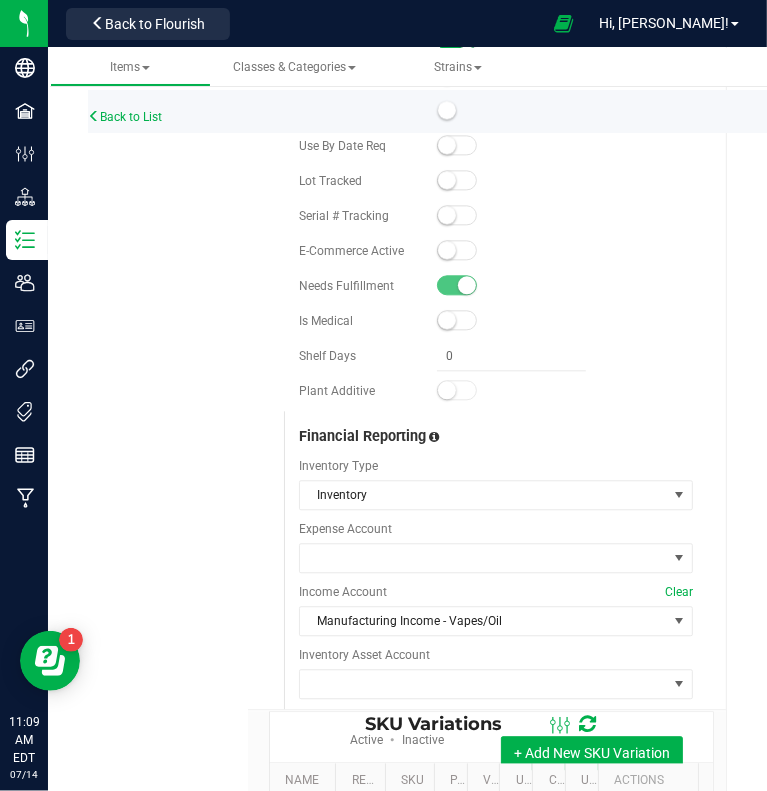 click at bounding box center (447, 250) 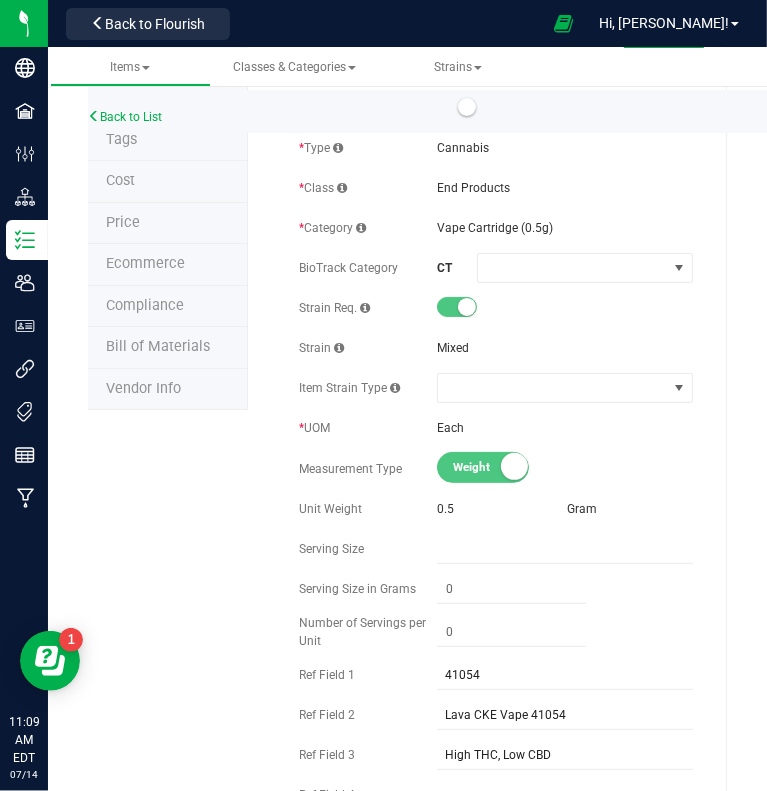 scroll, scrollTop: 0, scrollLeft: 0, axis: both 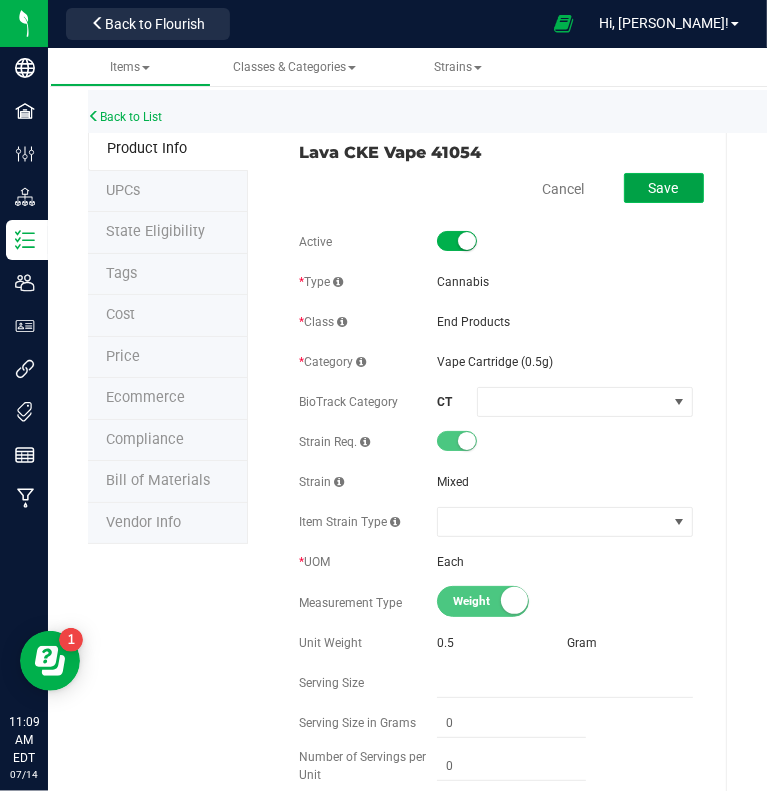 click on "Save" at bounding box center [664, 188] 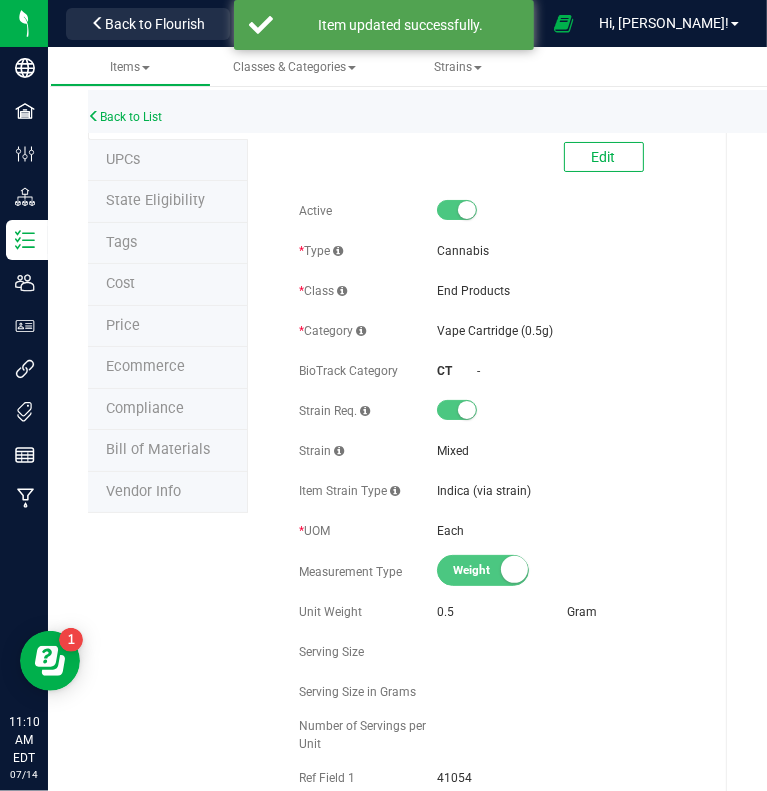 scroll, scrollTop: 0, scrollLeft: 0, axis: both 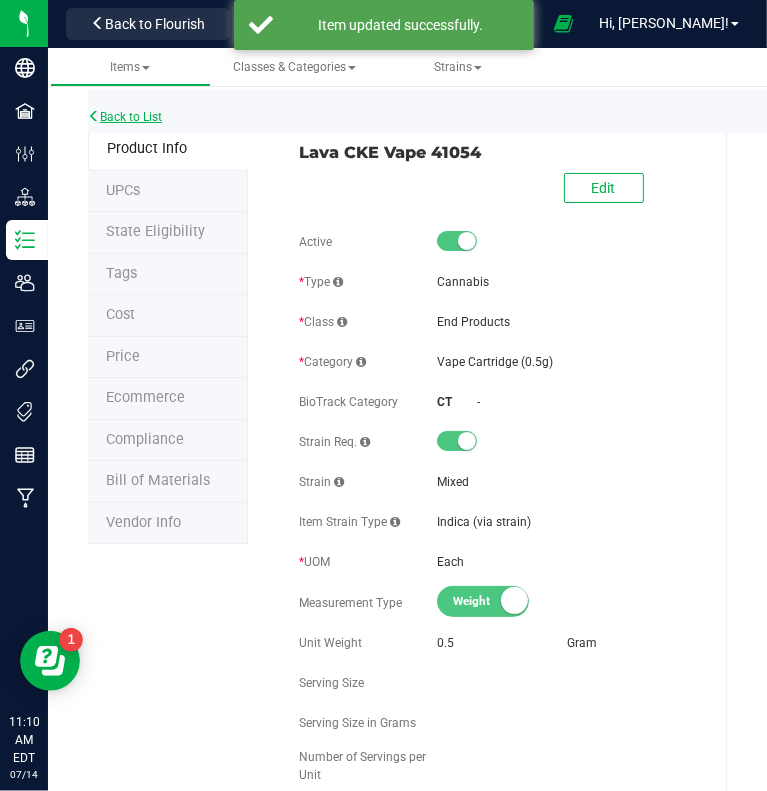 click on "Back to List" at bounding box center [125, 117] 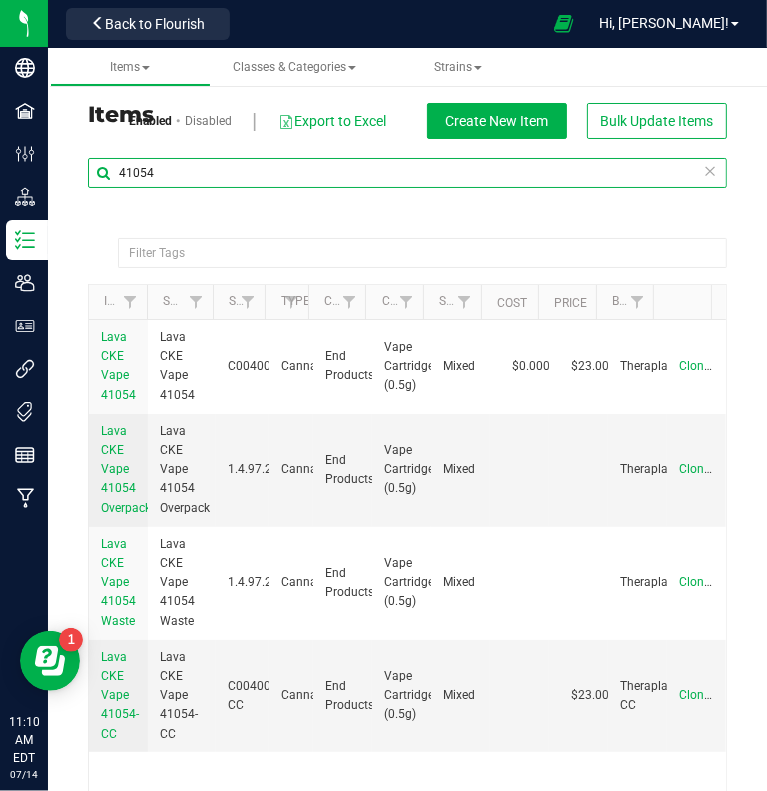 click on "41054" at bounding box center [407, 173] 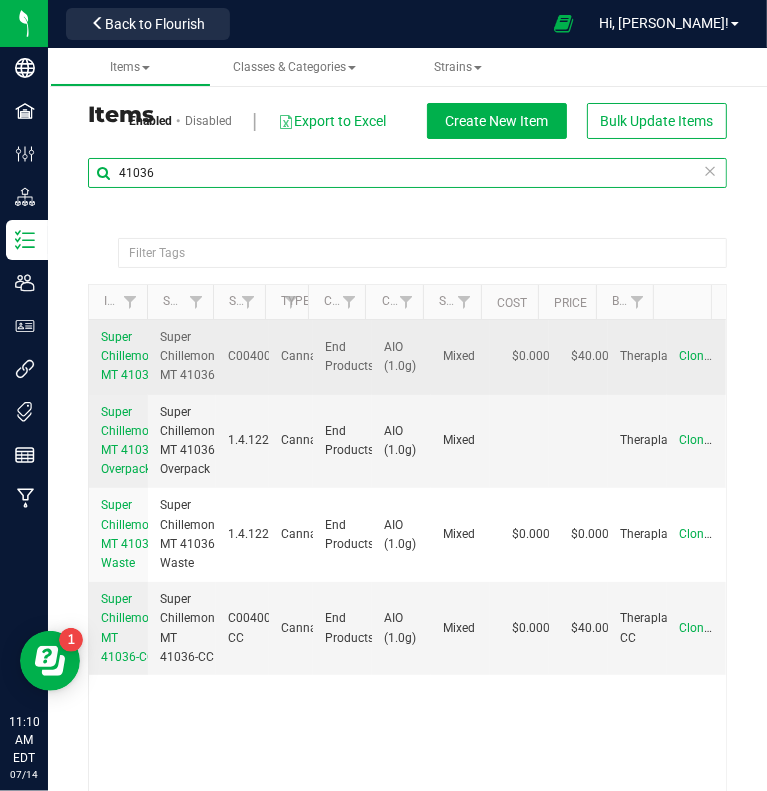 type on "41036" 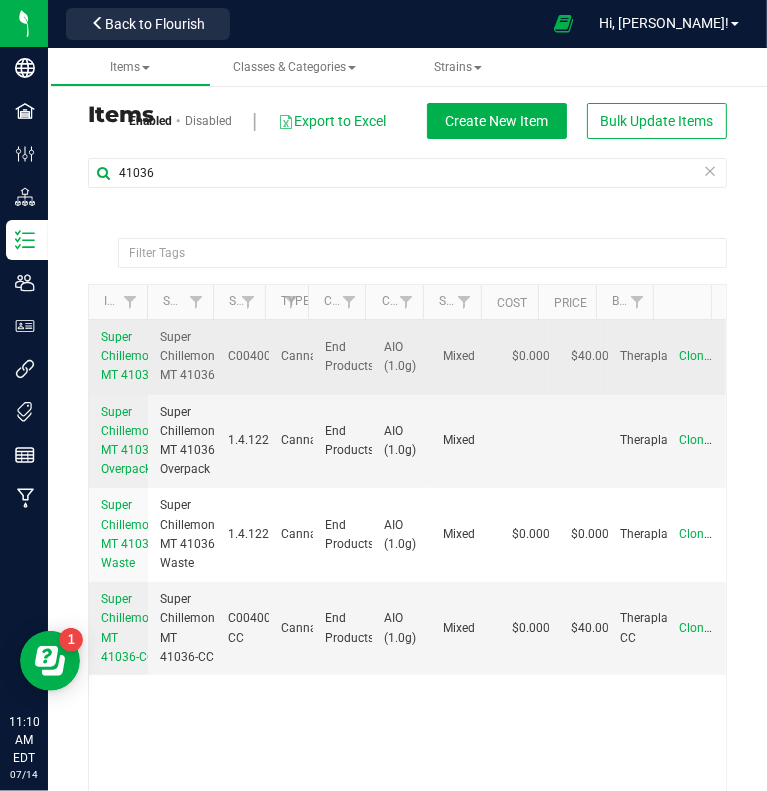 click on "Super Chillemon MT 41036" at bounding box center [118, 357] 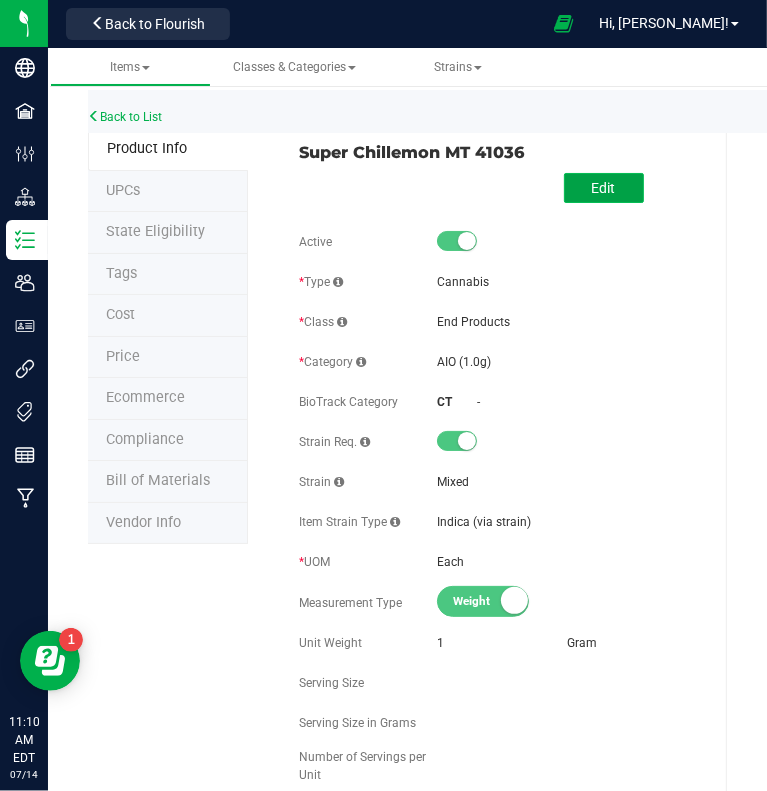 click on "Edit" at bounding box center (604, 188) 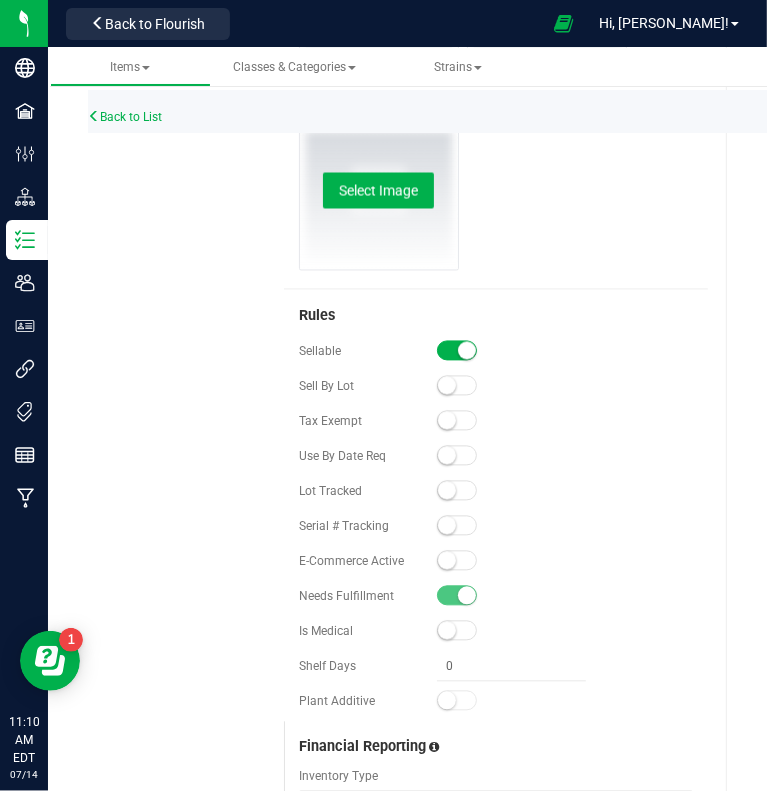 scroll, scrollTop: 2012, scrollLeft: 0, axis: vertical 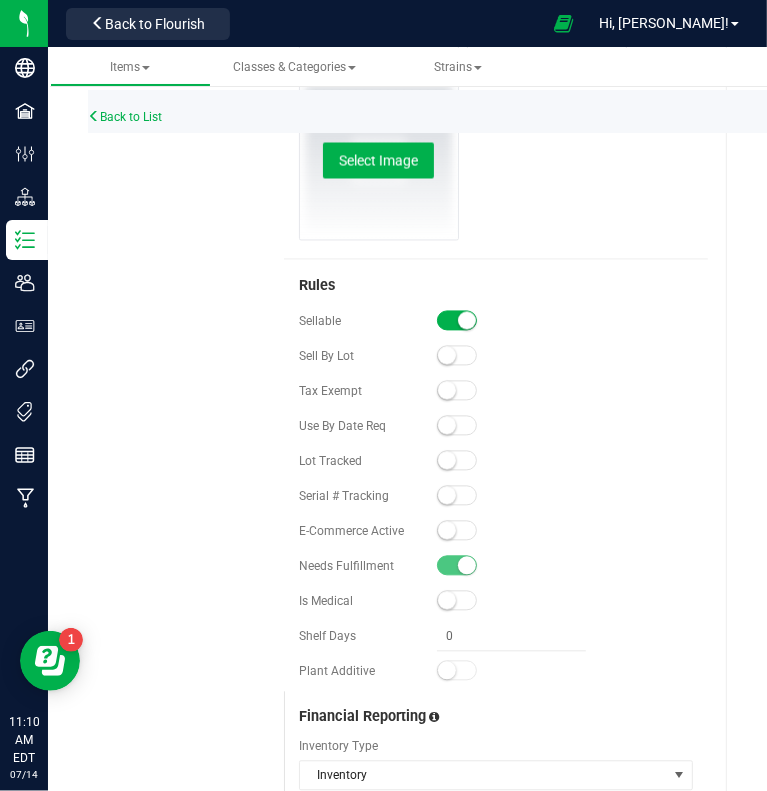 click at bounding box center (457, 530) 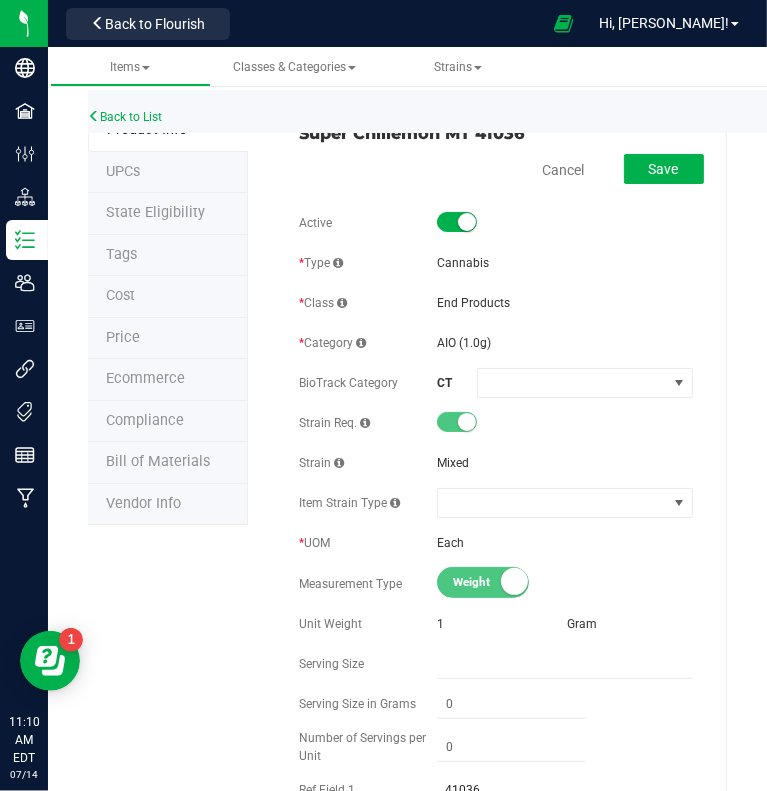 scroll, scrollTop: 0, scrollLeft: 0, axis: both 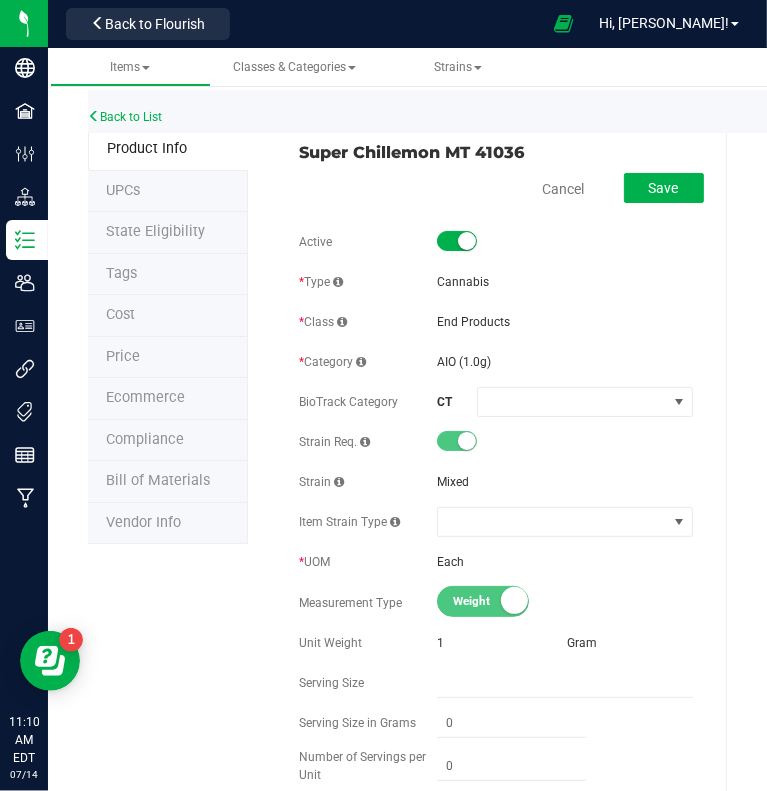 click on "Save" at bounding box center (649, 189) 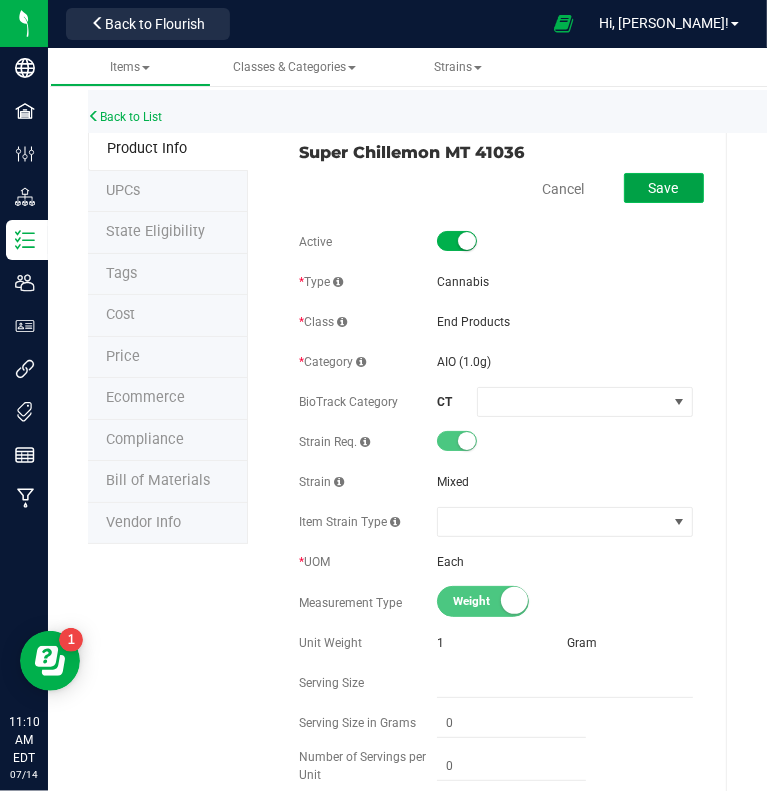 click on "Save" at bounding box center (664, 188) 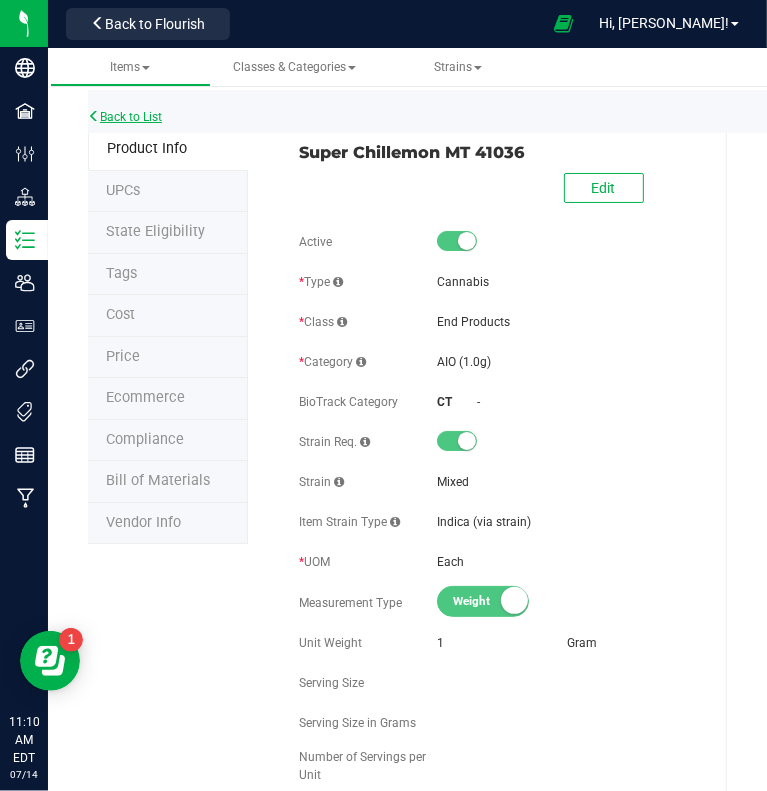 click on "Back to List" at bounding box center (125, 117) 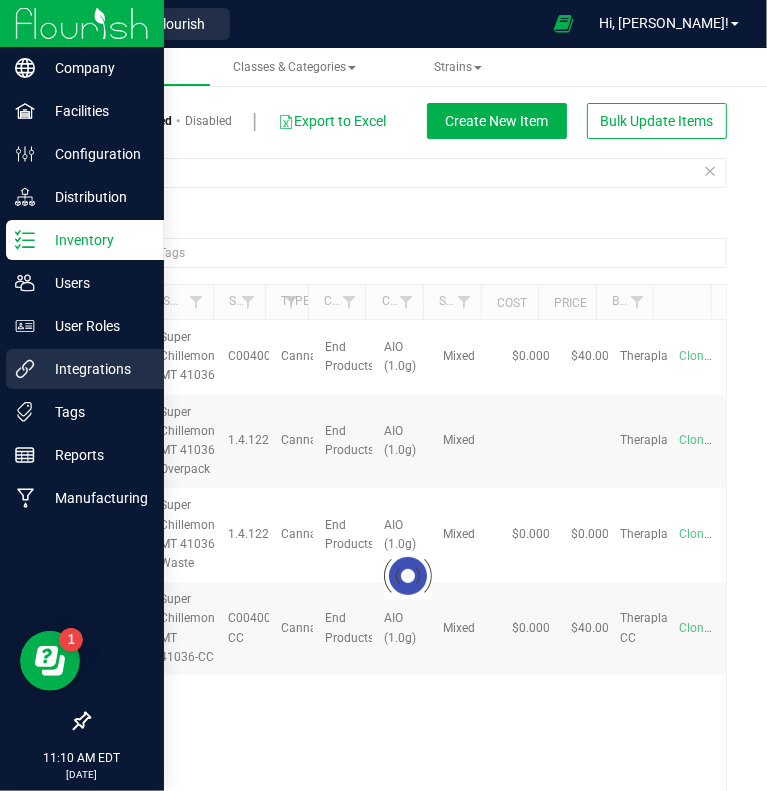 click 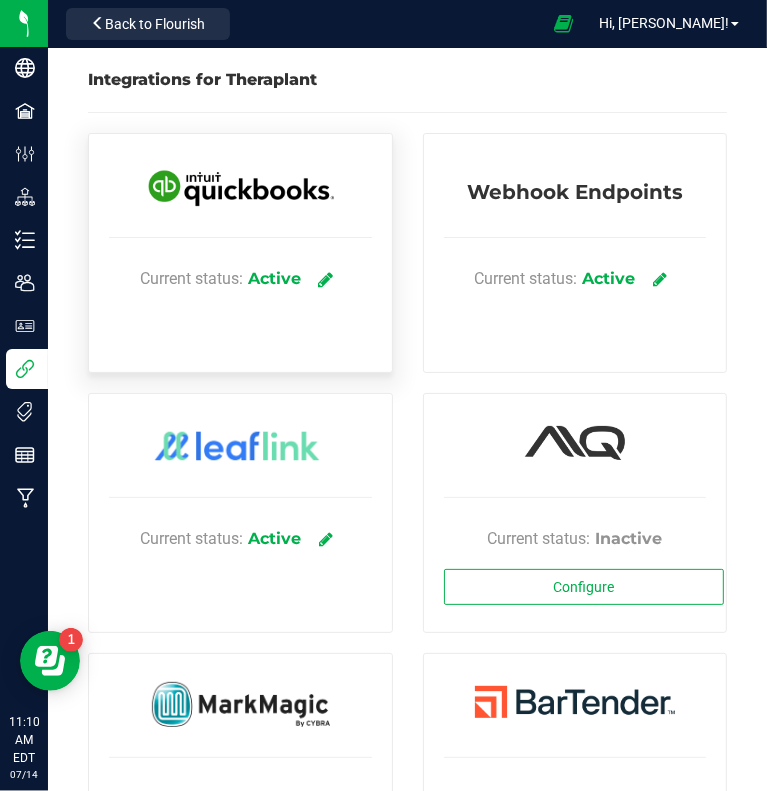 click at bounding box center [325, 279] 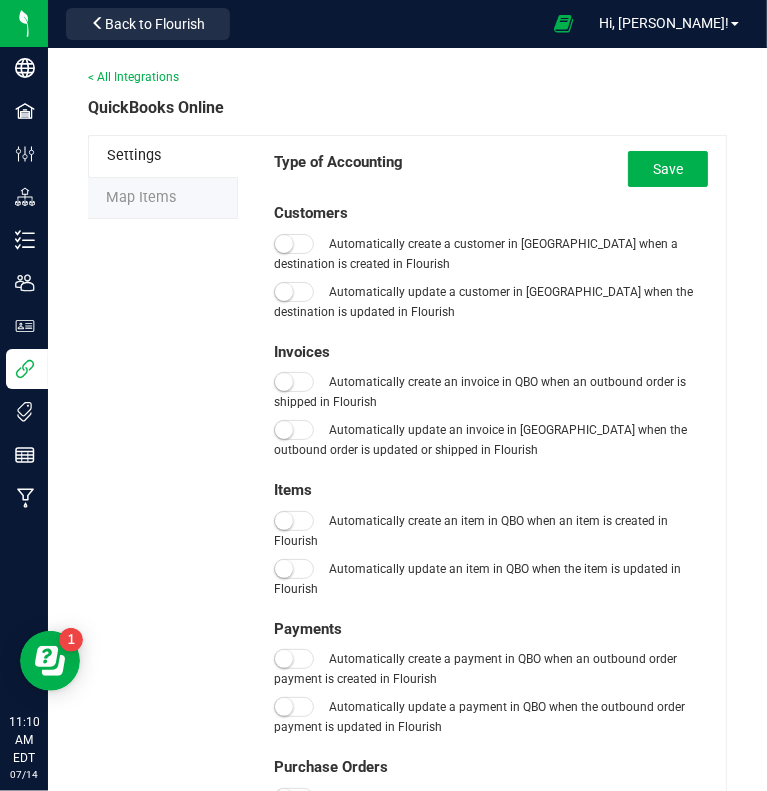 type on "01/01/2019" 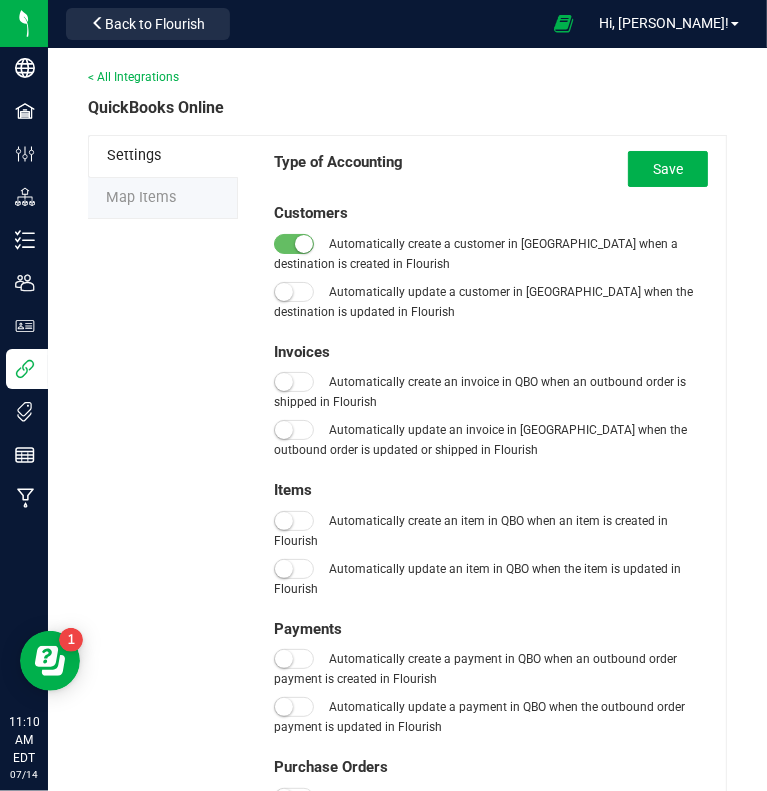 click on "Map Items" at bounding box center (163, 199) 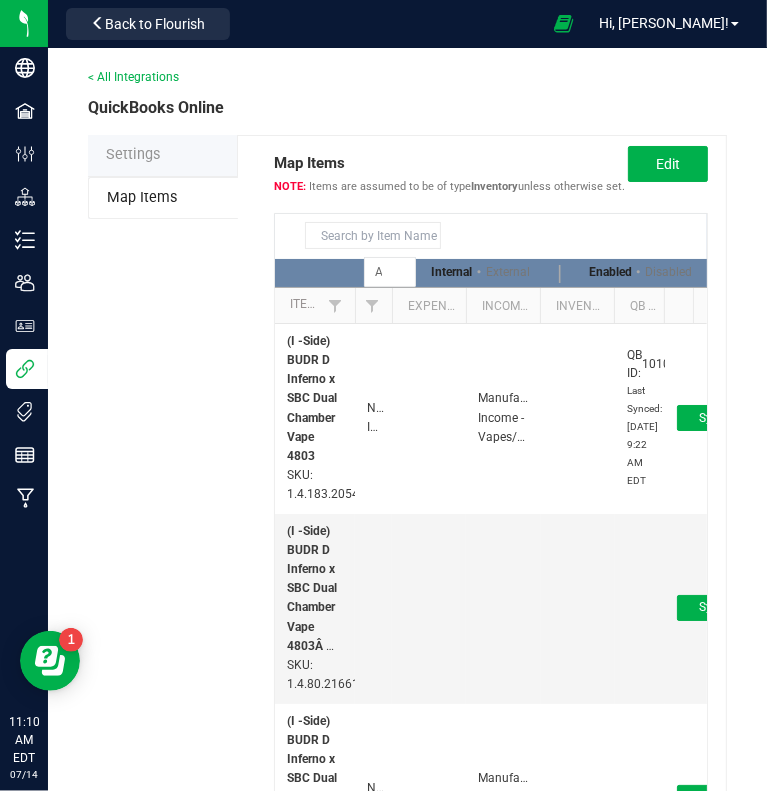 click on "Map Items   Items are assumed to be of type  Inventory  unless otherwise set.   Edit" at bounding box center [491, 164] 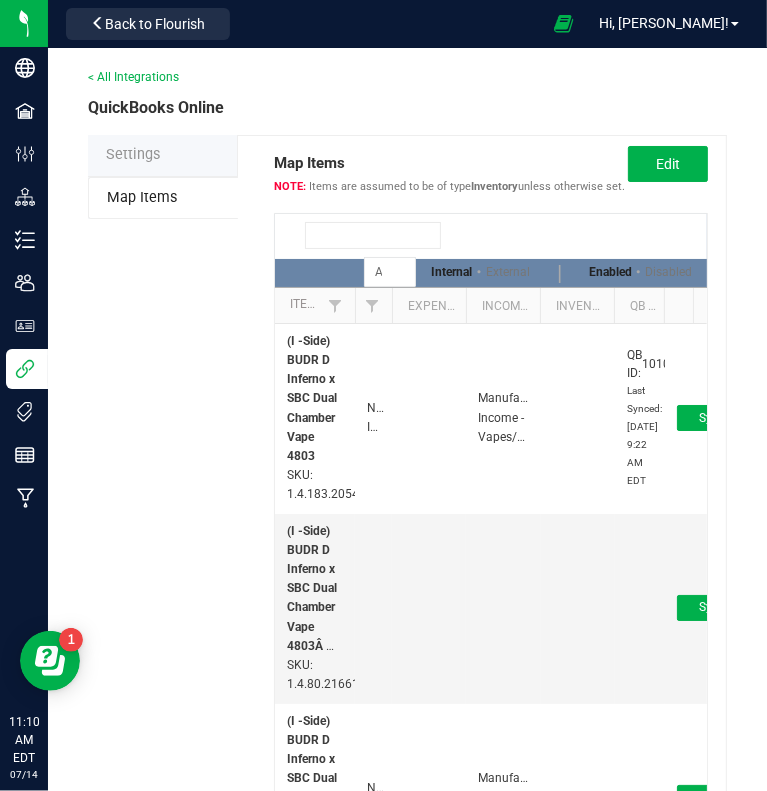click at bounding box center (373, 235) 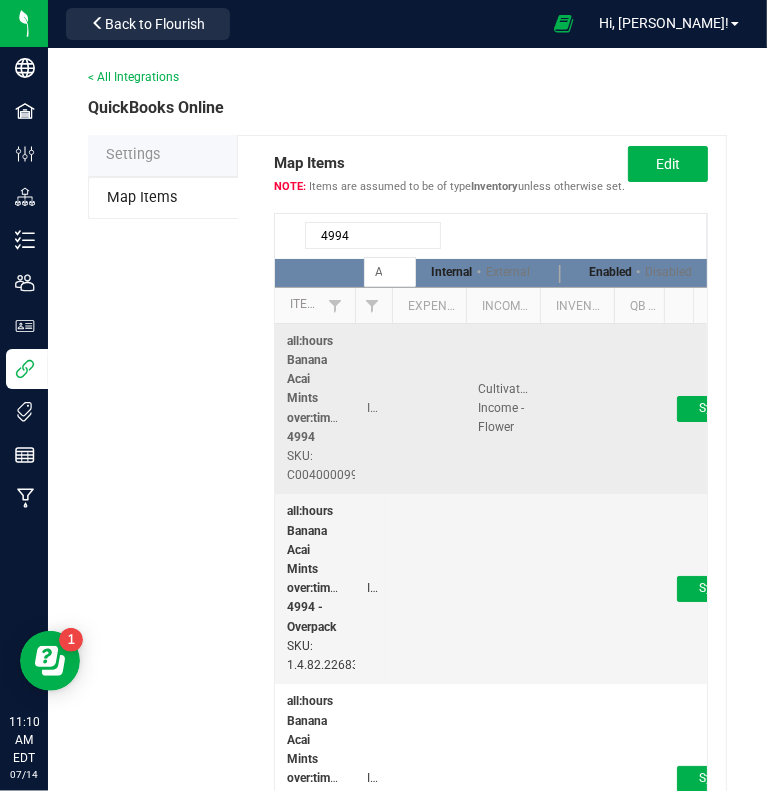 scroll, scrollTop: 0, scrollLeft: 28, axis: horizontal 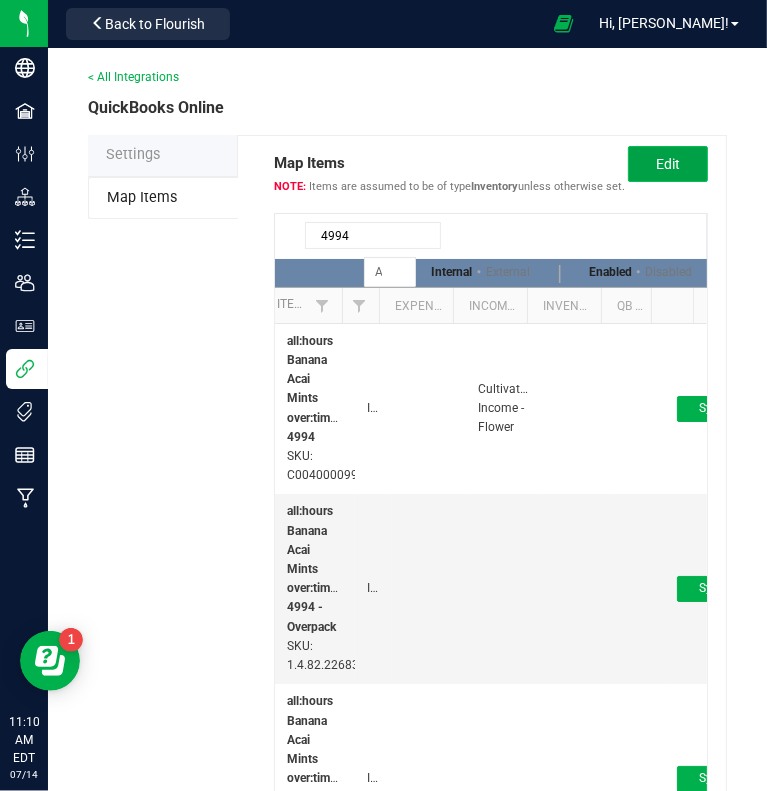 click on "Edit" at bounding box center (668, 164) 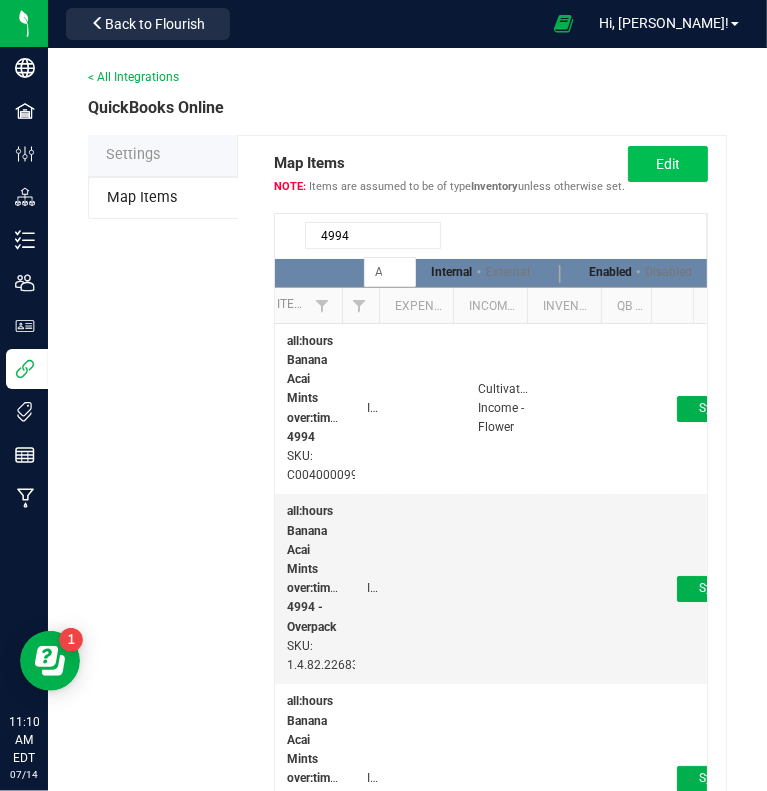 scroll, scrollTop: 0, scrollLeft: 0, axis: both 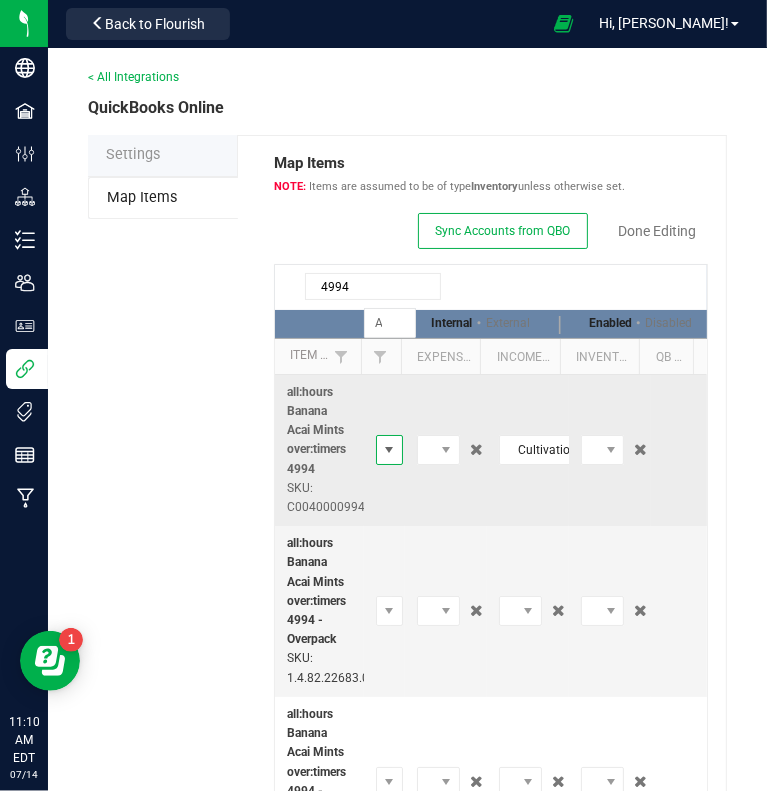 click at bounding box center (389, 450) 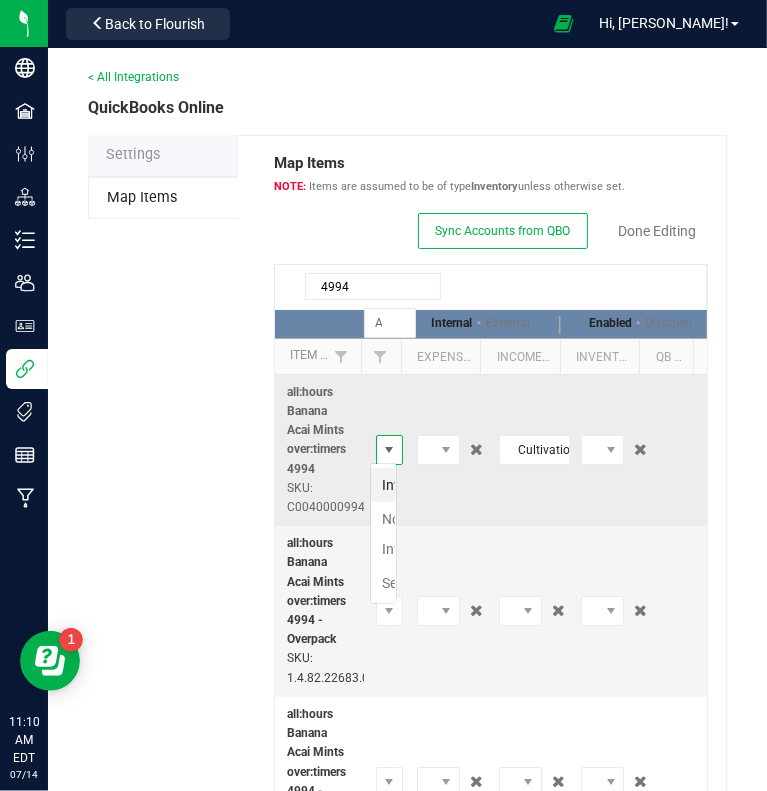 scroll, scrollTop: 99970, scrollLeft: 99985, axis: both 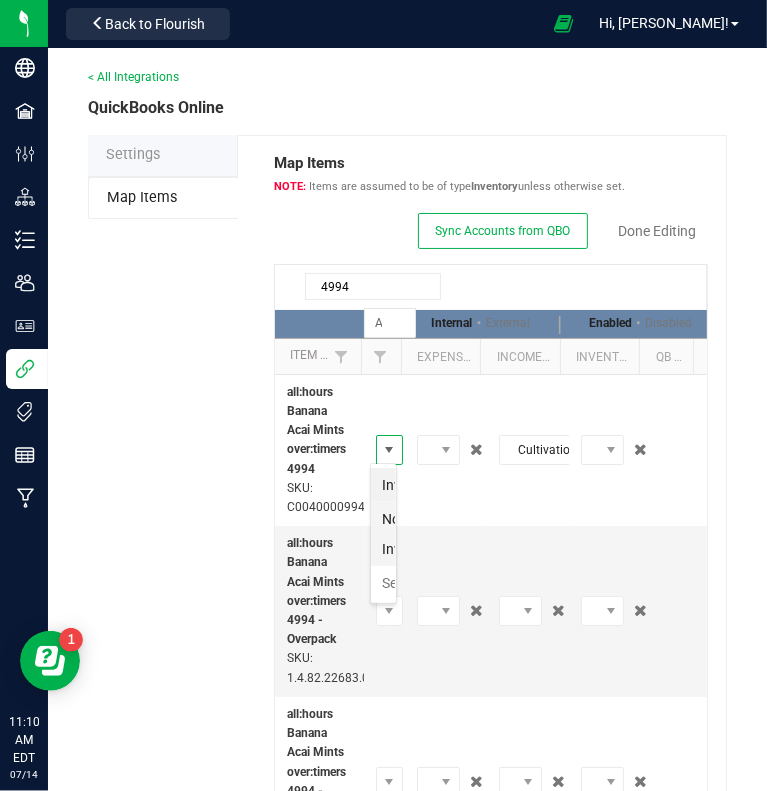 click on "Non-Inventory" at bounding box center (383, 534) 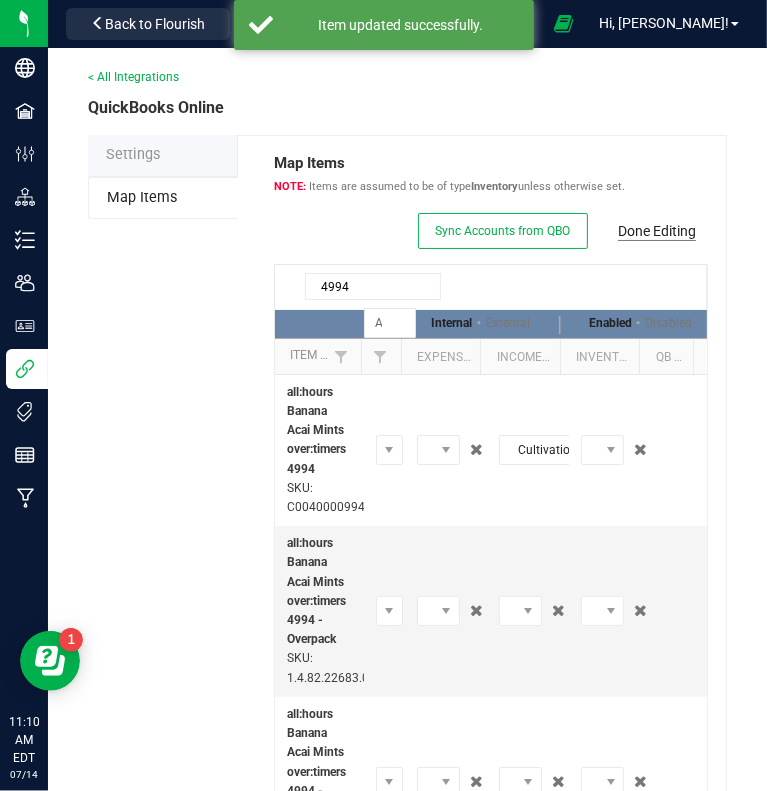 click on "Done Editing" 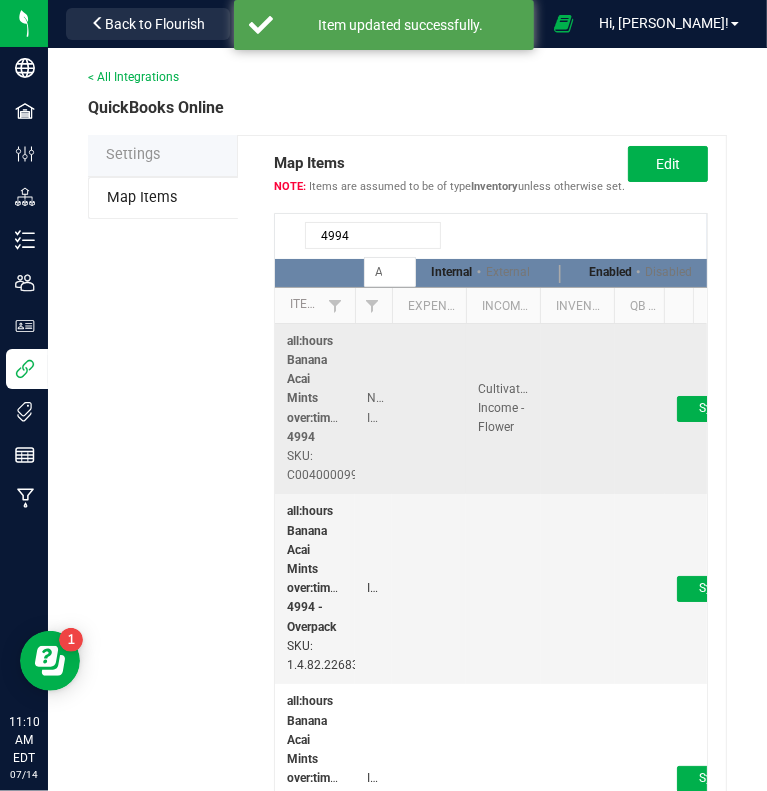 scroll, scrollTop: 0, scrollLeft: 28, axis: horizontal 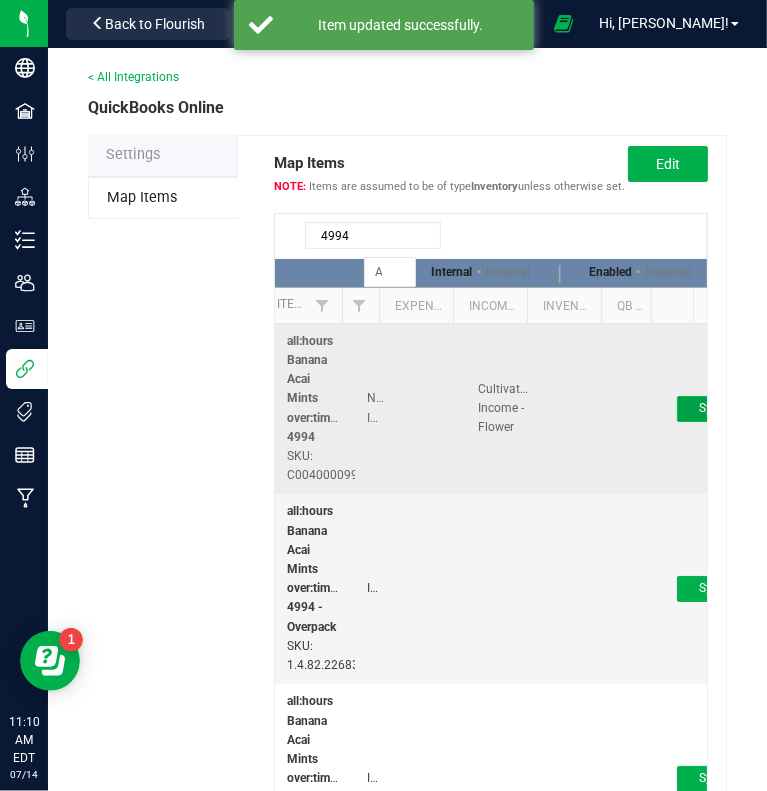 click on "Sync to QB" at bounding box center [728, 409] 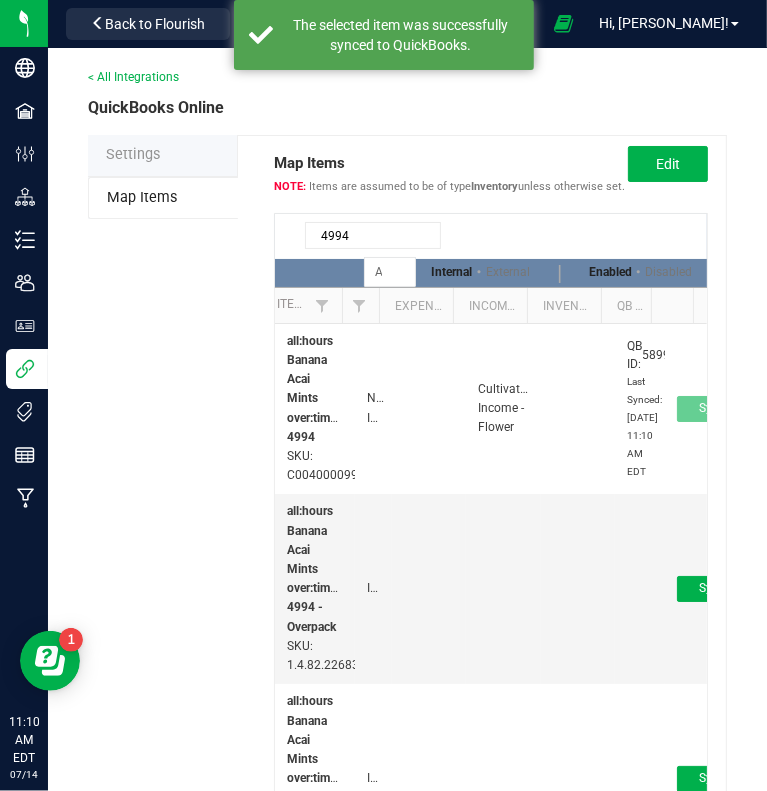 click on "4994" at bounding box center [373, 235] 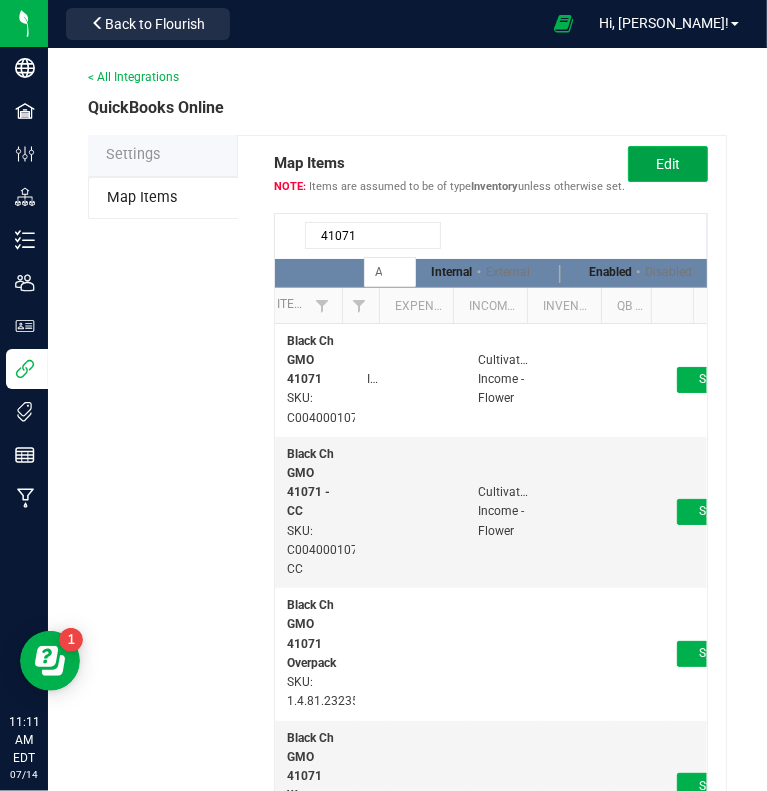 click on "Edit" at bounding box center (668, 164) 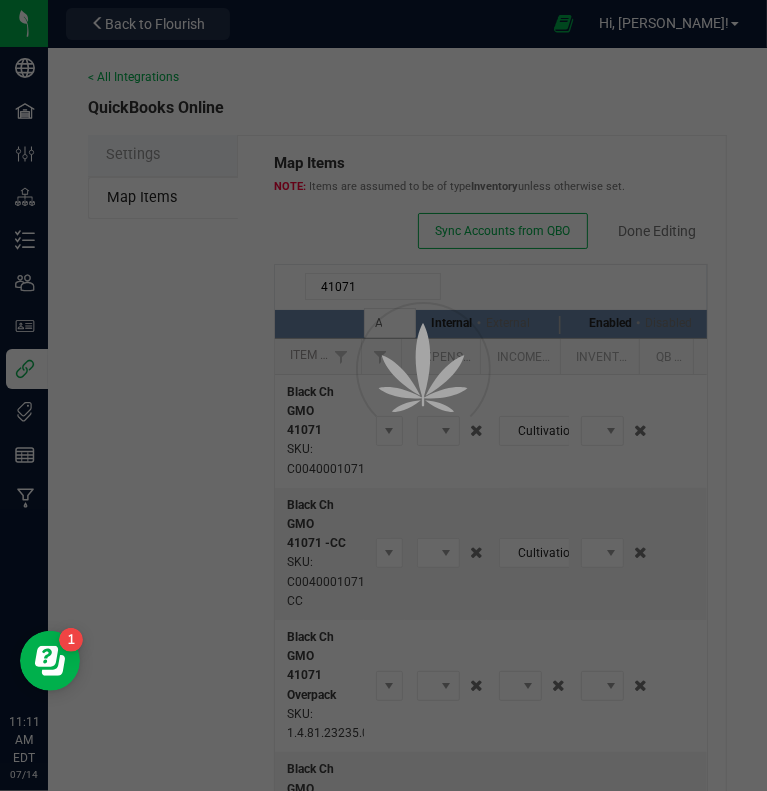 scroll, scrollTop: 0, scrollLeft: 0, axis: both 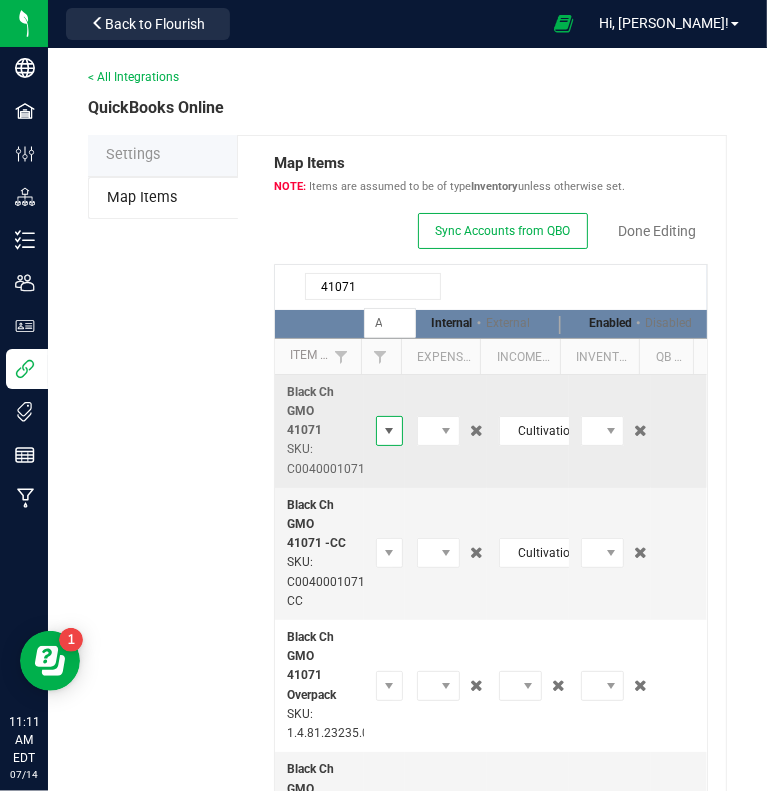 click at bounding box center (389, 431) 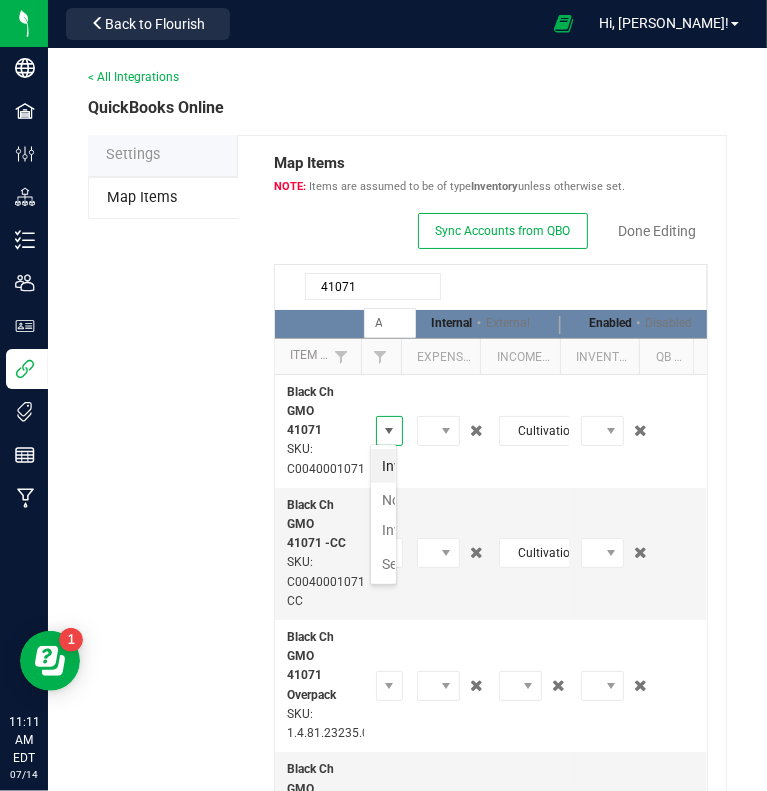 scroll, scrollTop: 99970, scrollLeft: 99985, axis: both 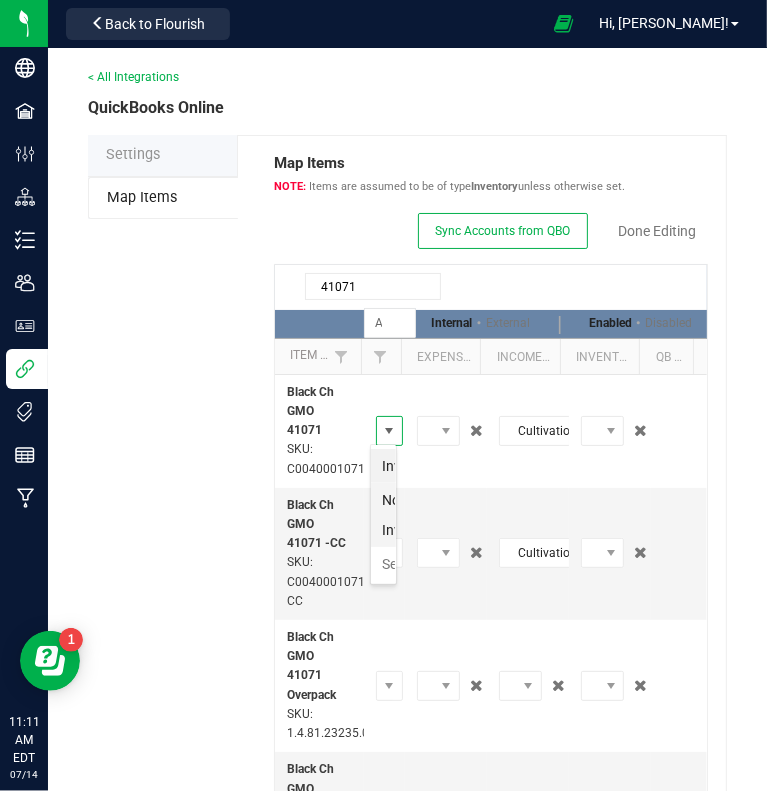 click on "Non-Inventory" at bounding box center (383, 515) 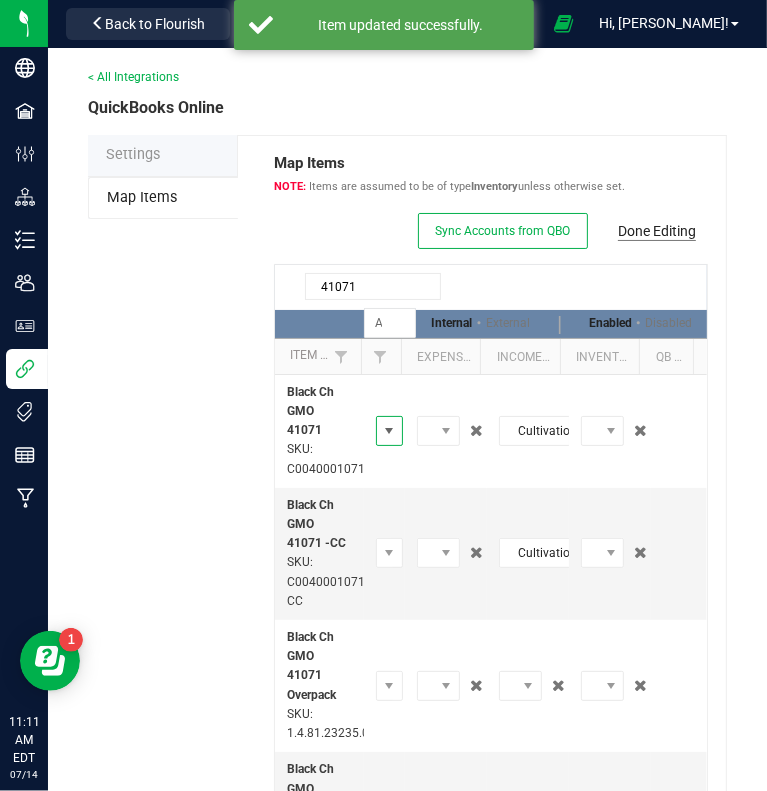 click on "Done Editing" 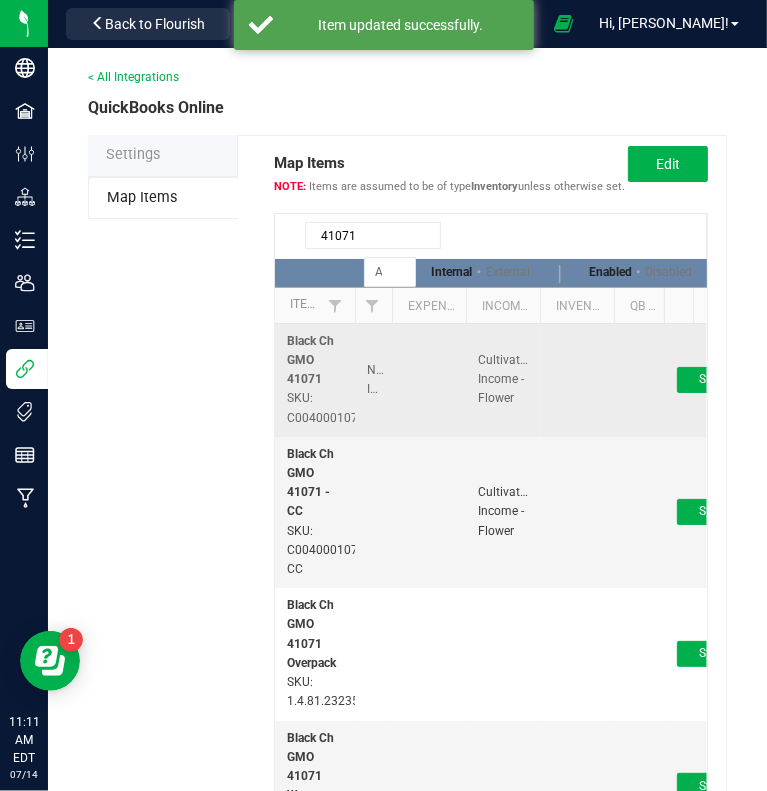 scroll, scrollTop: 0, scrollLeft: 28, axis: horizontal 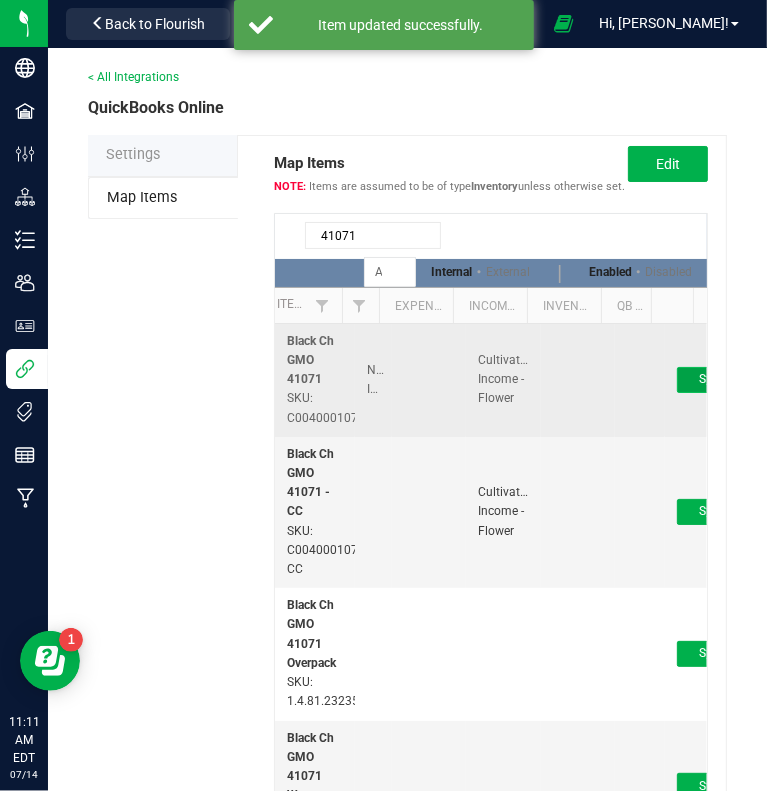 click on "Sync to QB" at bounding box center (728, 380) 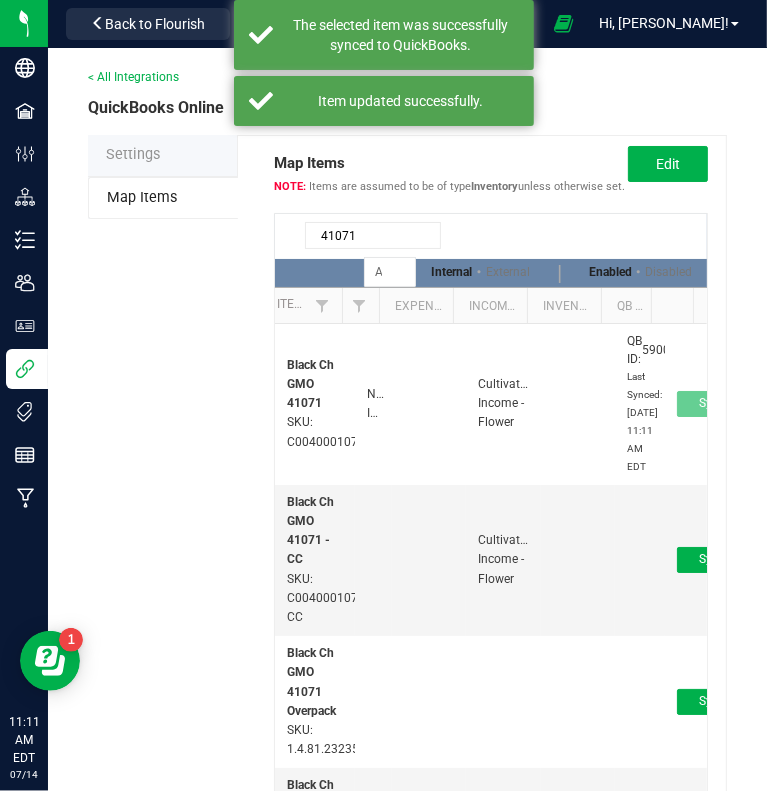 click on "41071" at bounding box center [373, 235] 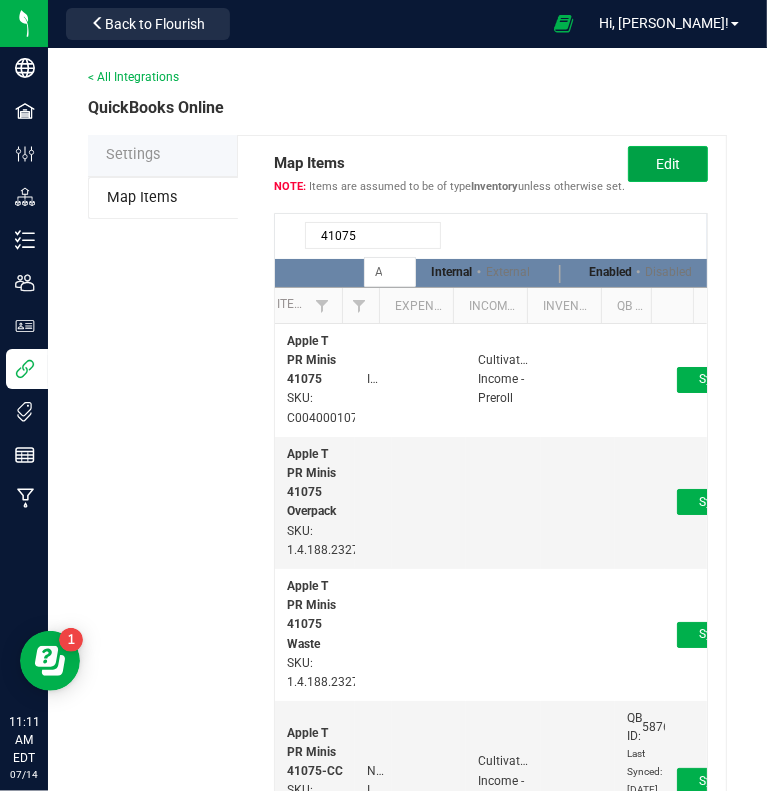click on "Edit" at bounding box center (668, 164) 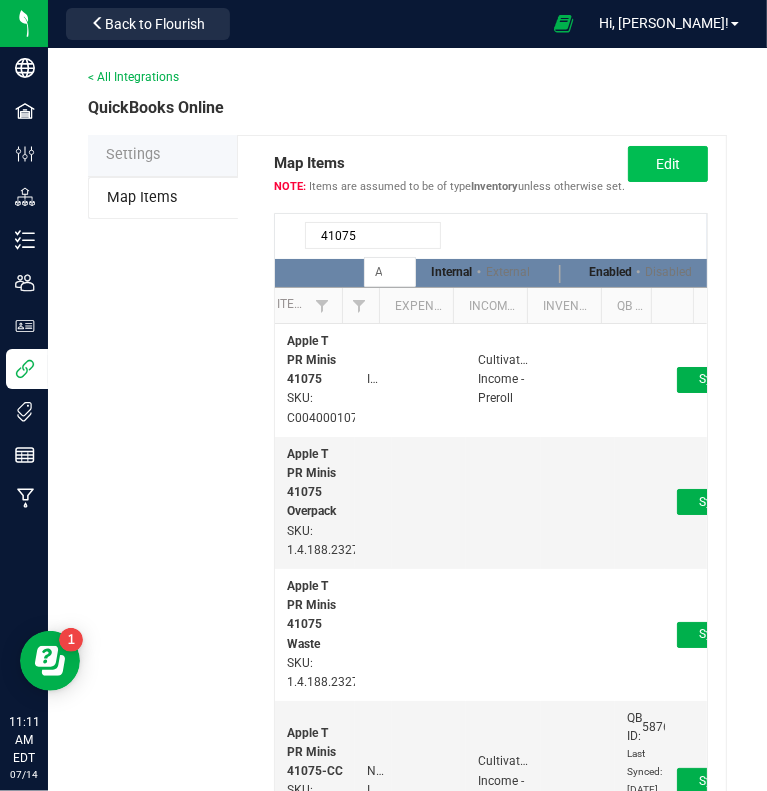 scroll, scrollTop: 0, scrollLeft: 0, axis: both 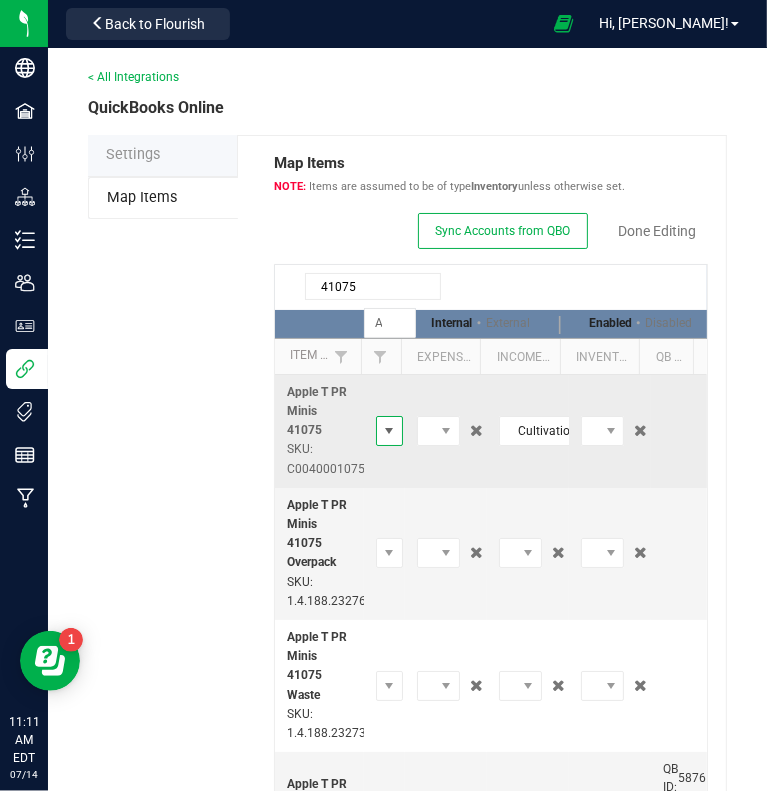click at bounding box center (389, 431) 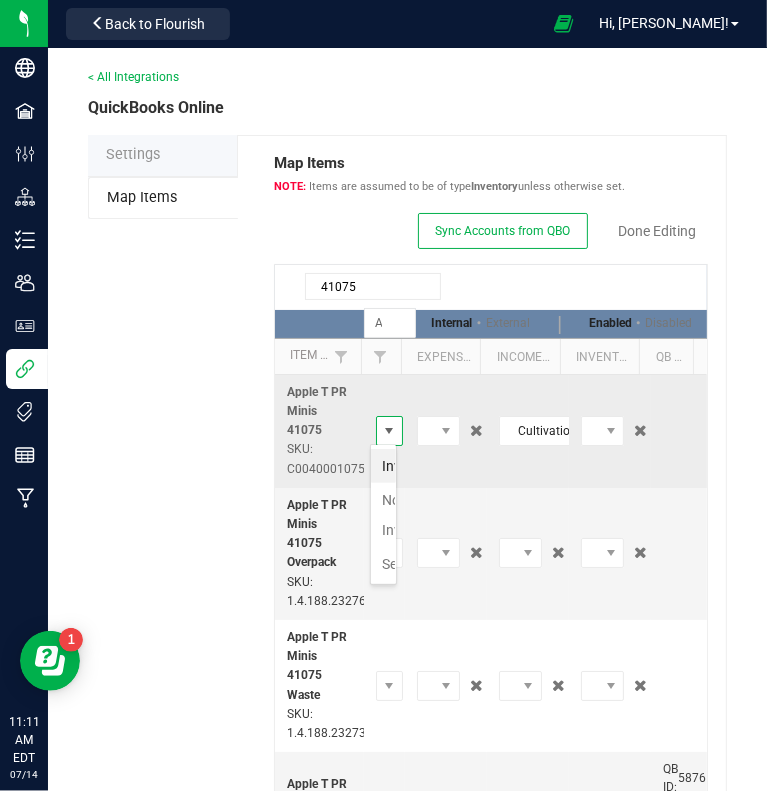 scroll, scrollTop: 99970, scrollLeft: 99985, axis: both 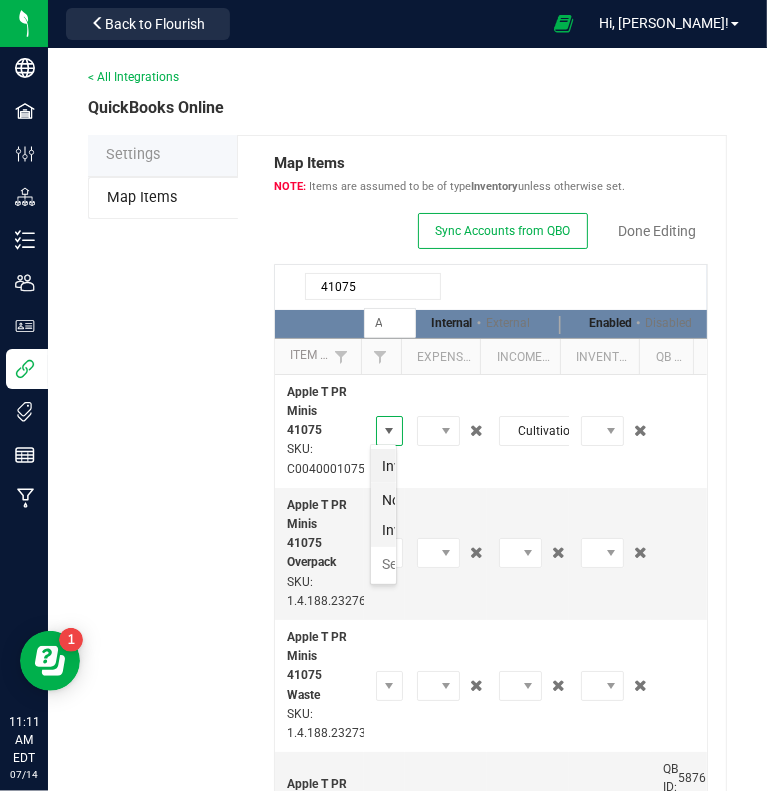 click on "Non-Inventory" at bounding box center (383, 515) 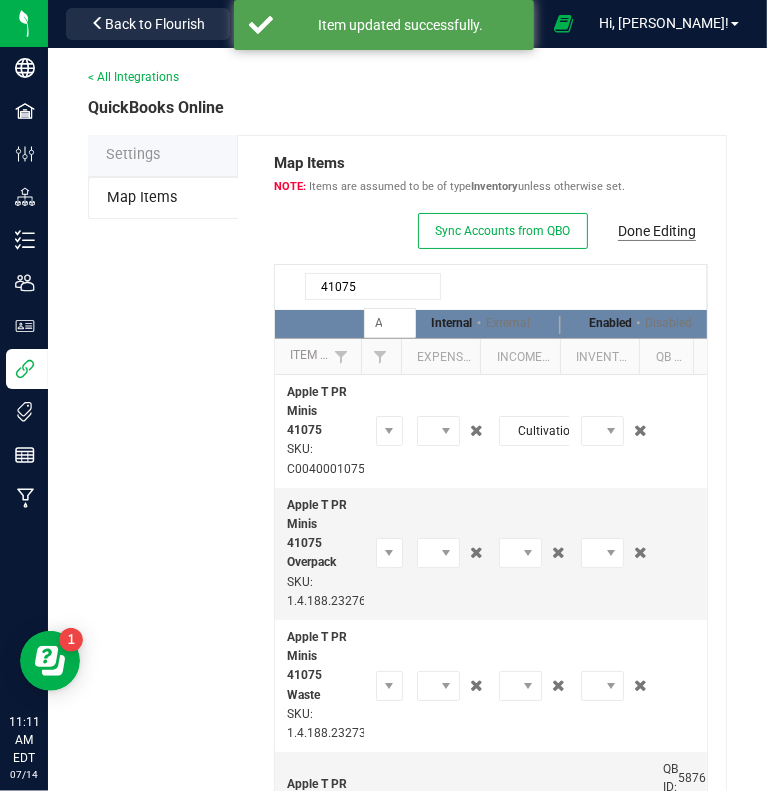 click on "Done Editing" 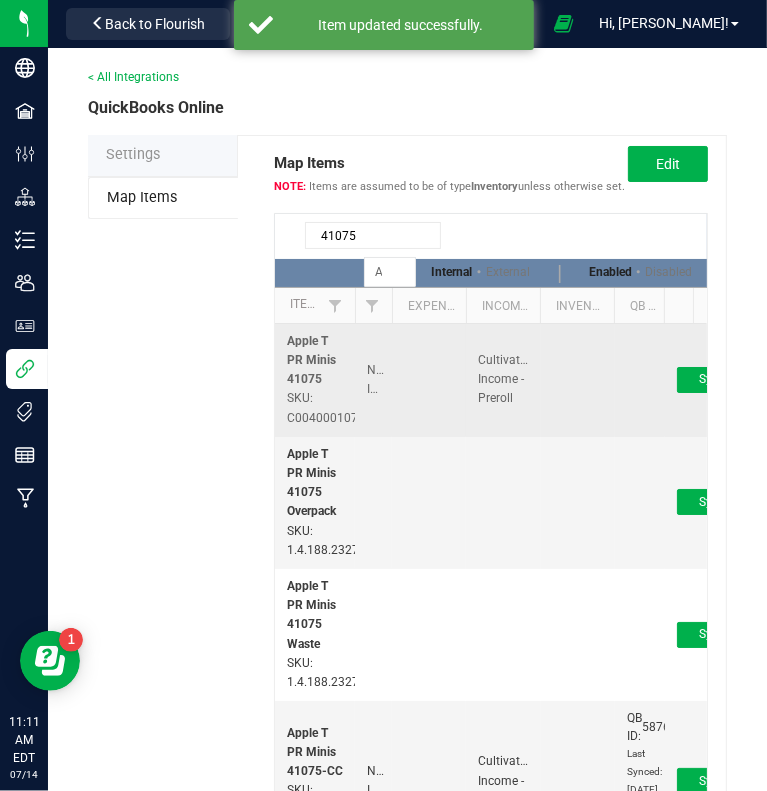 scroll, scrollTop: 0, scrollLeft: 28, axis: horizontal 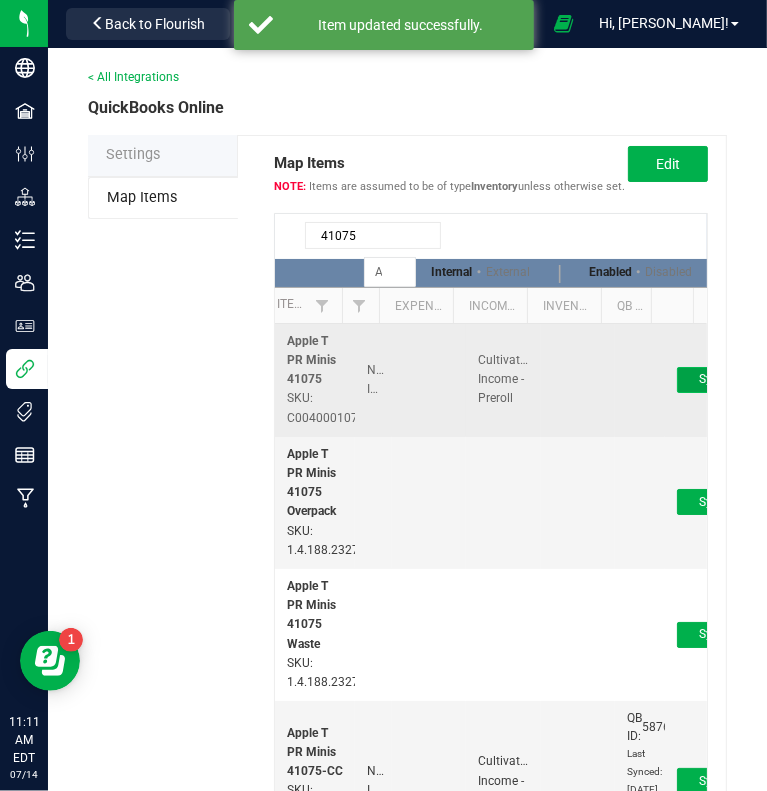 click on "Sync to QB" at bounding box center [728, 380] 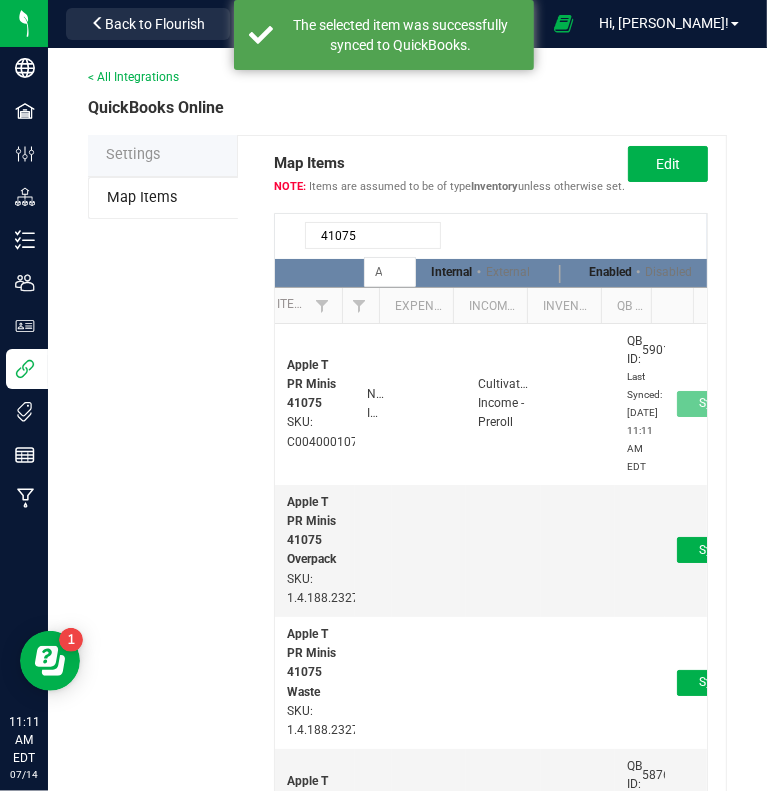 click on "41075" at bounding box center (373, 235) 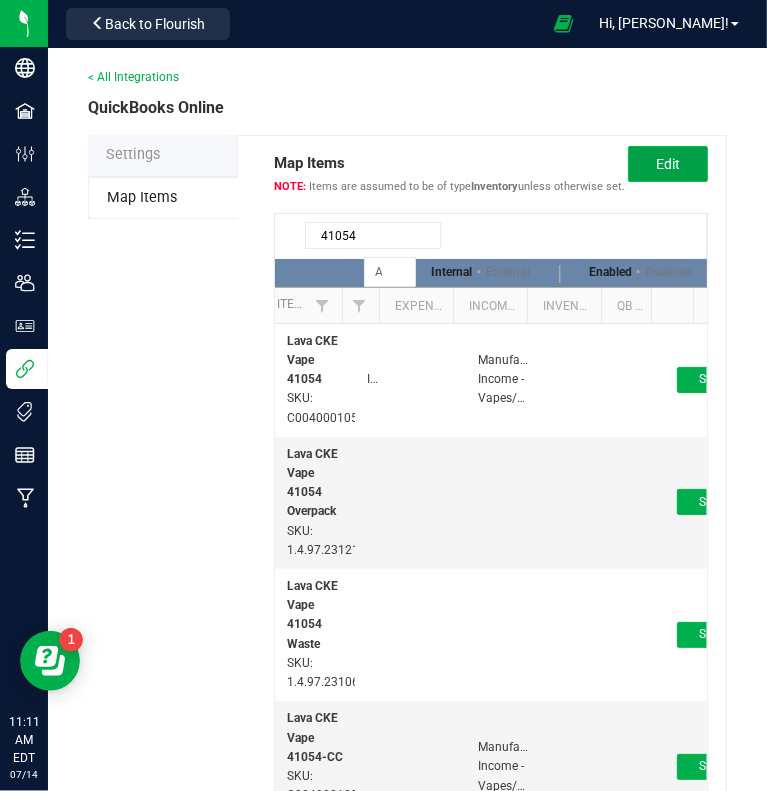 click on "Edit" at bounding box center [668, 164] 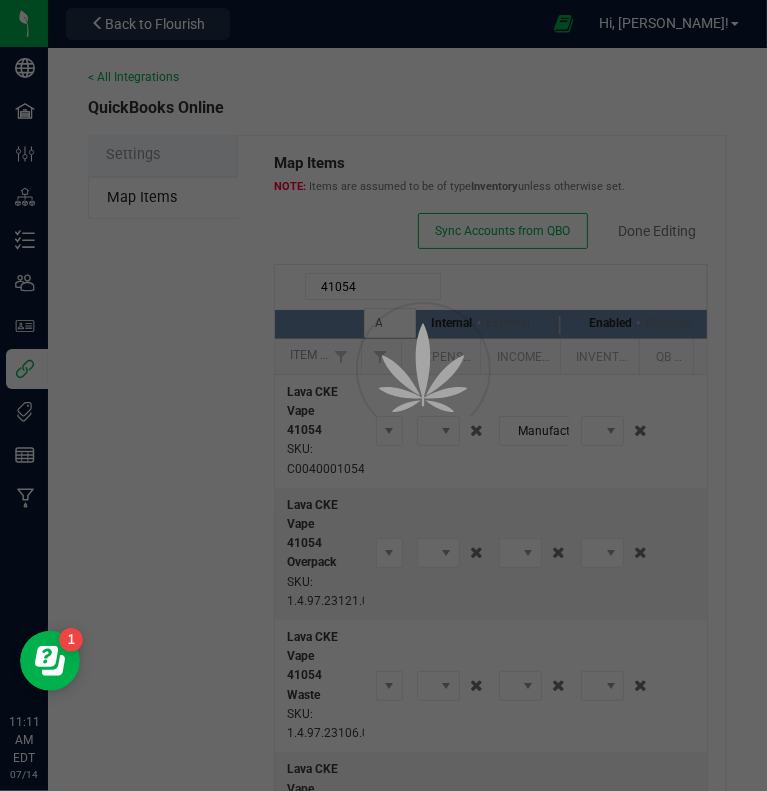 scroll, scrollTop: 0, scrollLeft: 0, axis: both 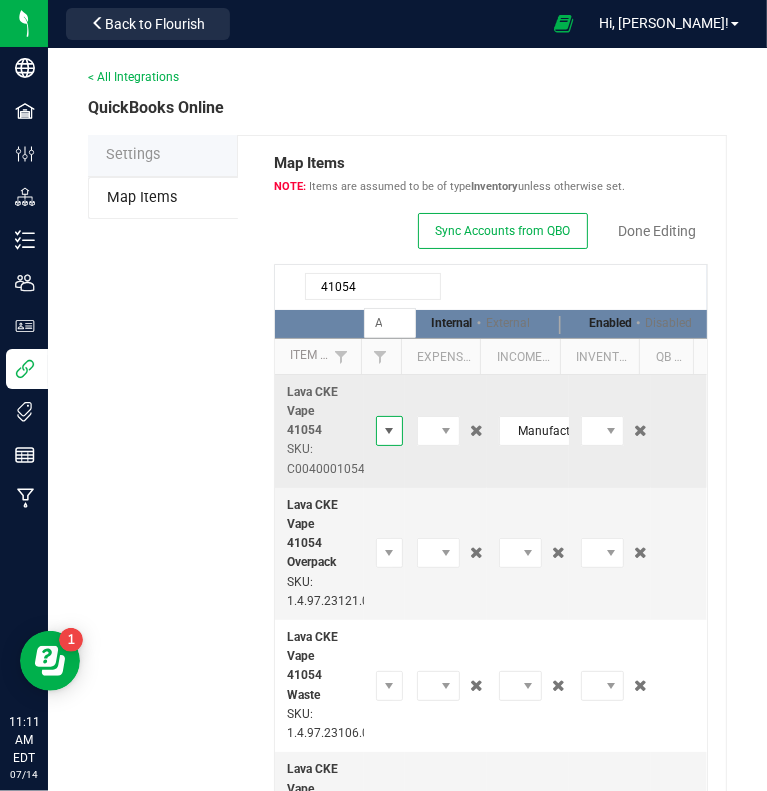 click at bounding box center (389, 431) 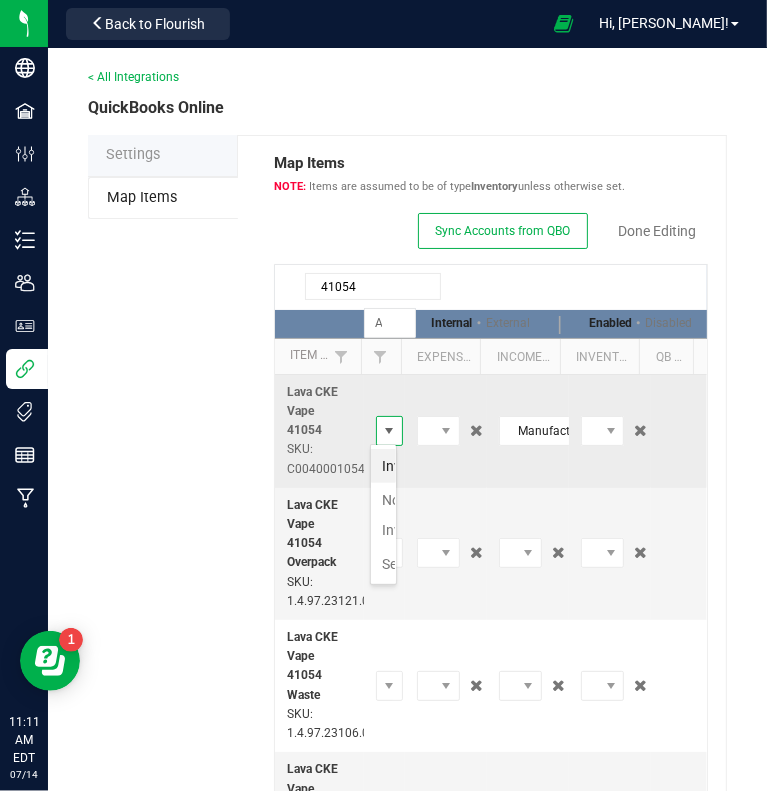 scroll, scrollTop: 99970, scrollLeft: 99985, axis: both 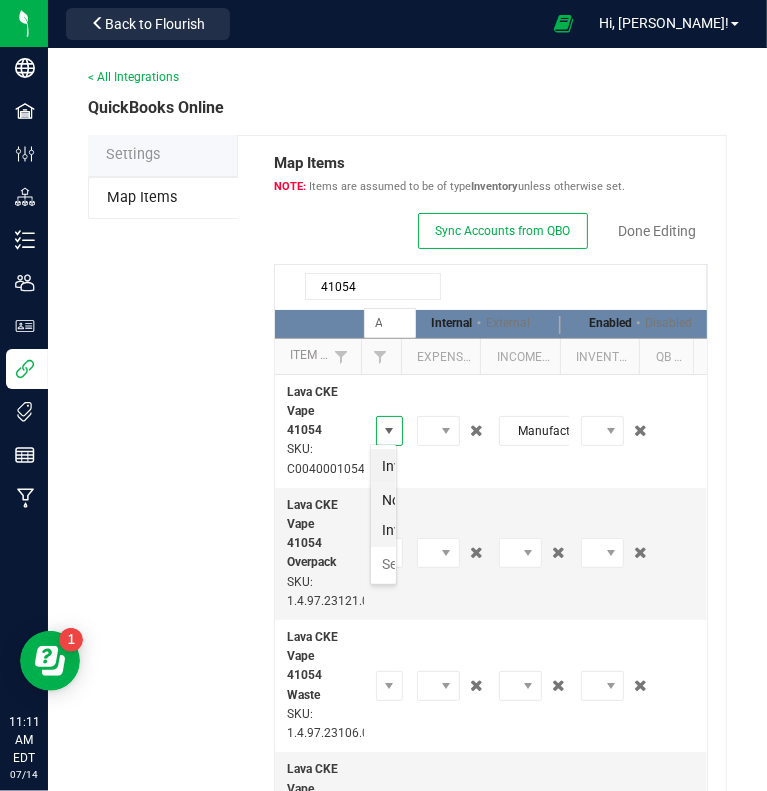 click on "Non-Inventory" at bounding box center [383, 515] 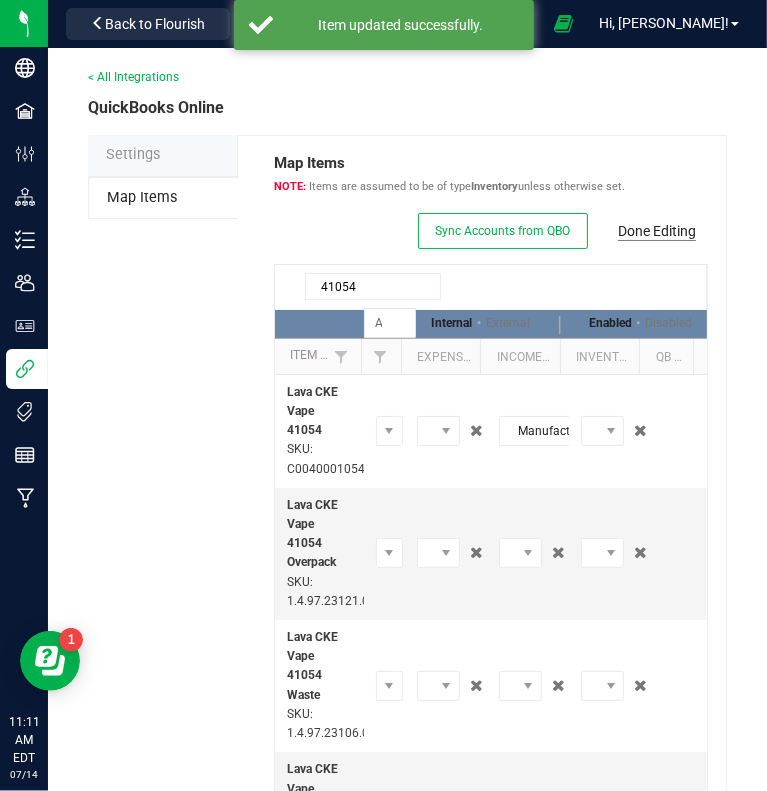 click on "Done Editing" 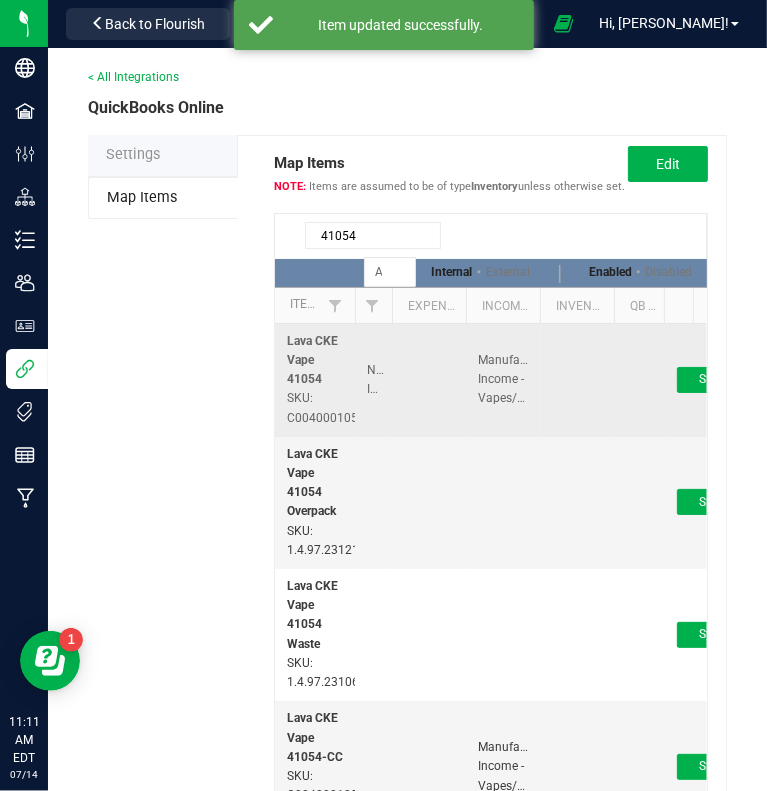 scroll, scrollTop: 0, scrollLeft: 28, axis: horizontal 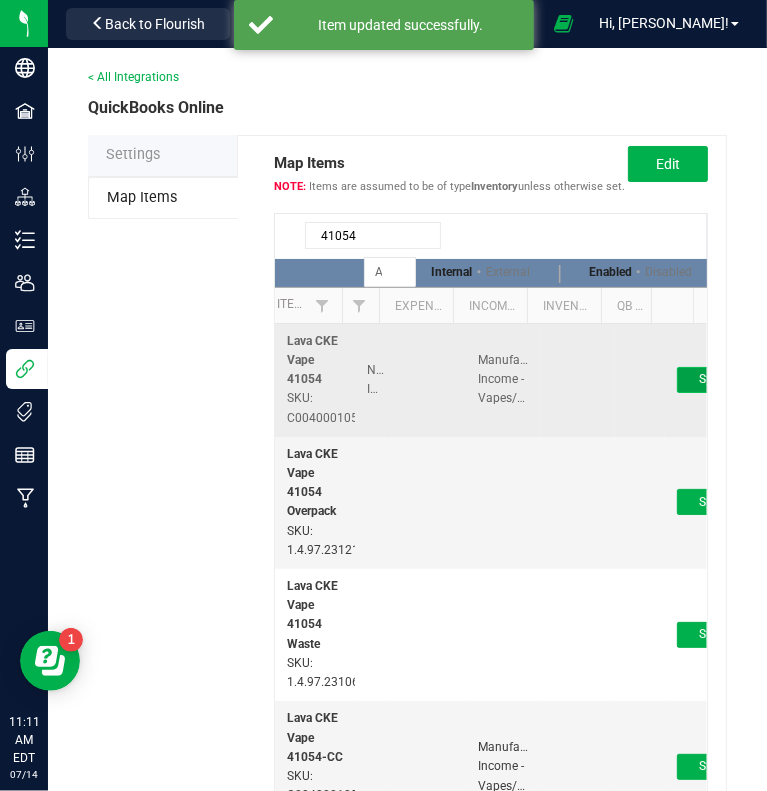 click on "Sync to QB" at bounding box center (728, 380) 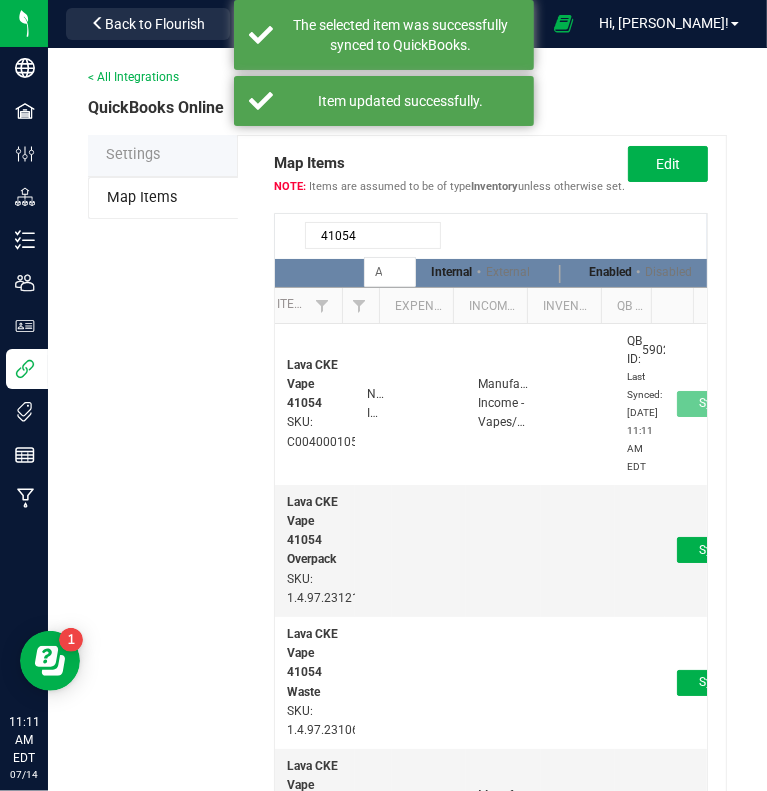 click on "41054" at bounding box center [373, 235] 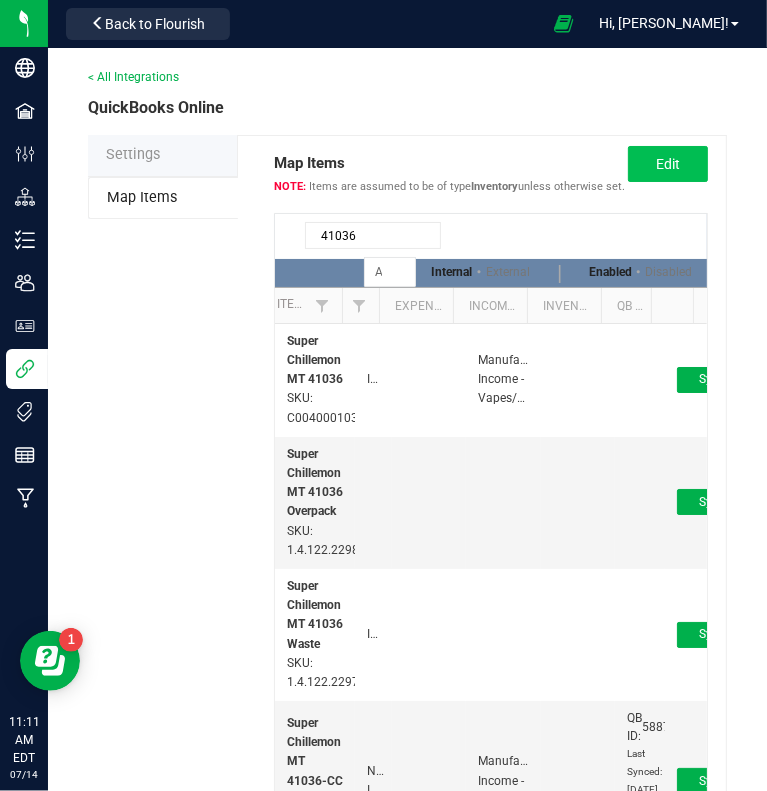 type on "41036" 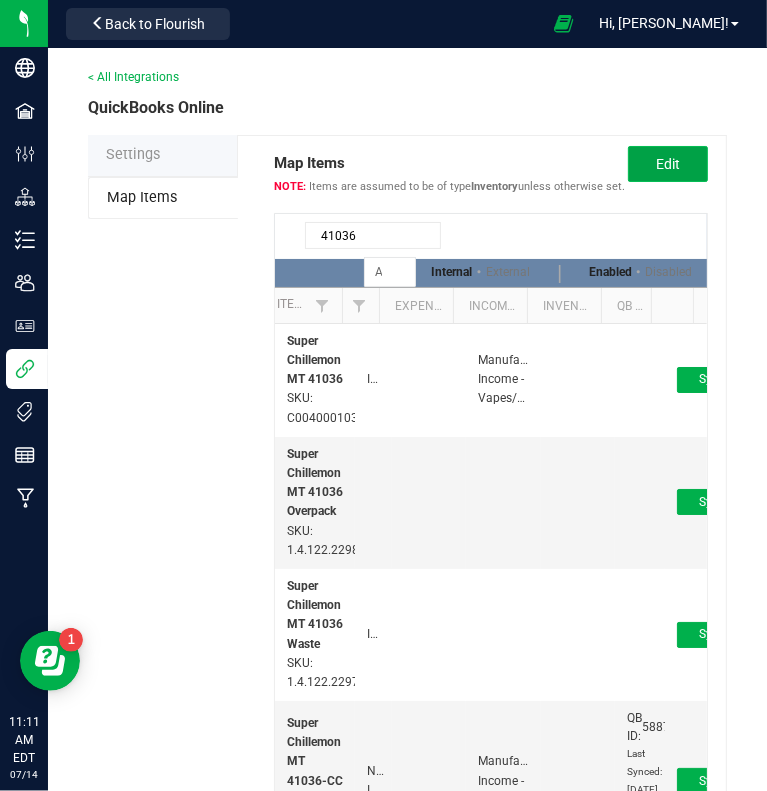 click on "Edit" at bounding box center (668, 164) 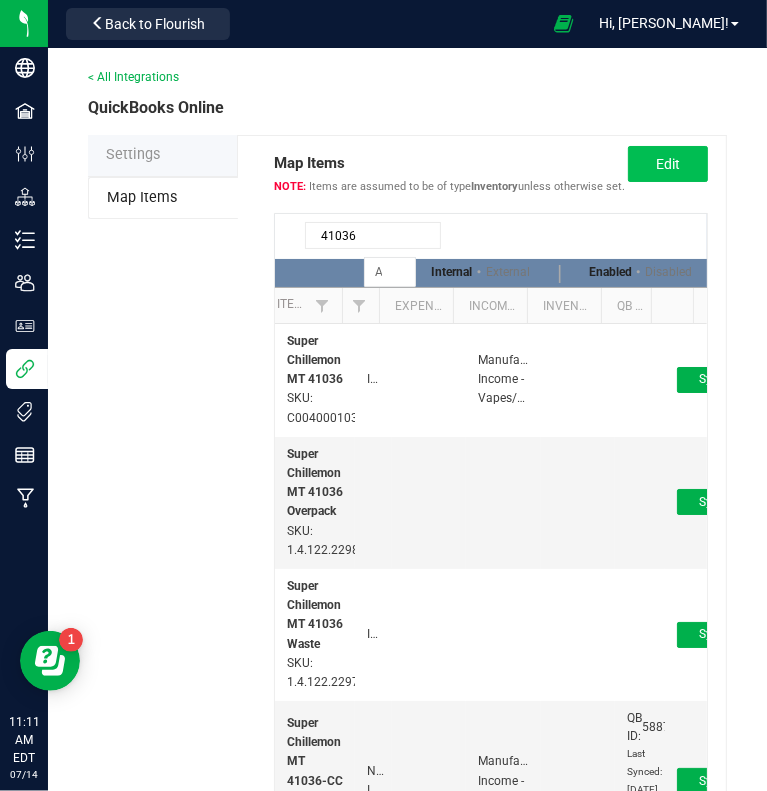 scroll, scrollTop: 0, scrollLeft: 0, axis: both 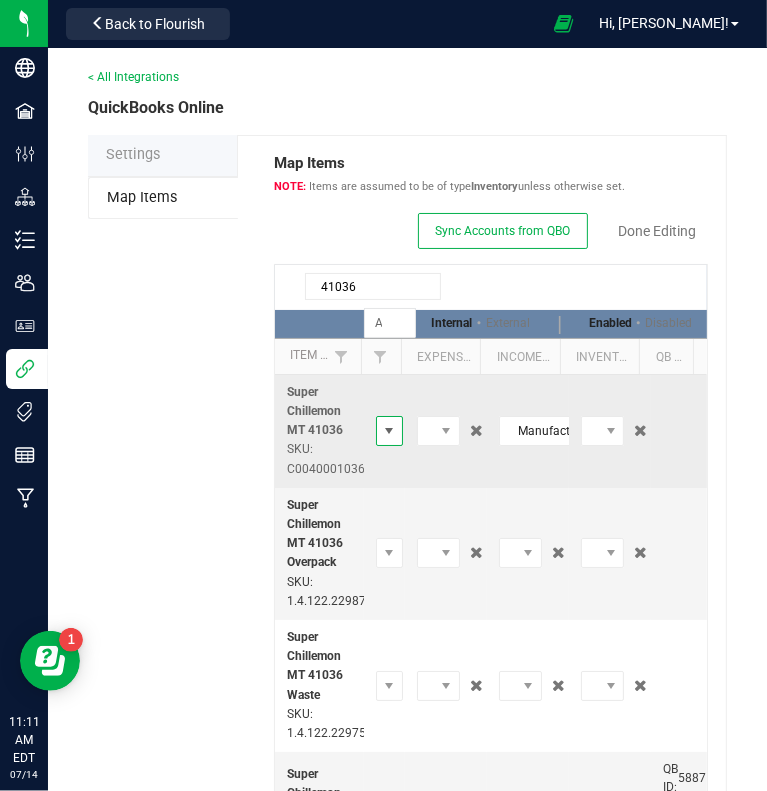 click at bounding box center (389, 431) 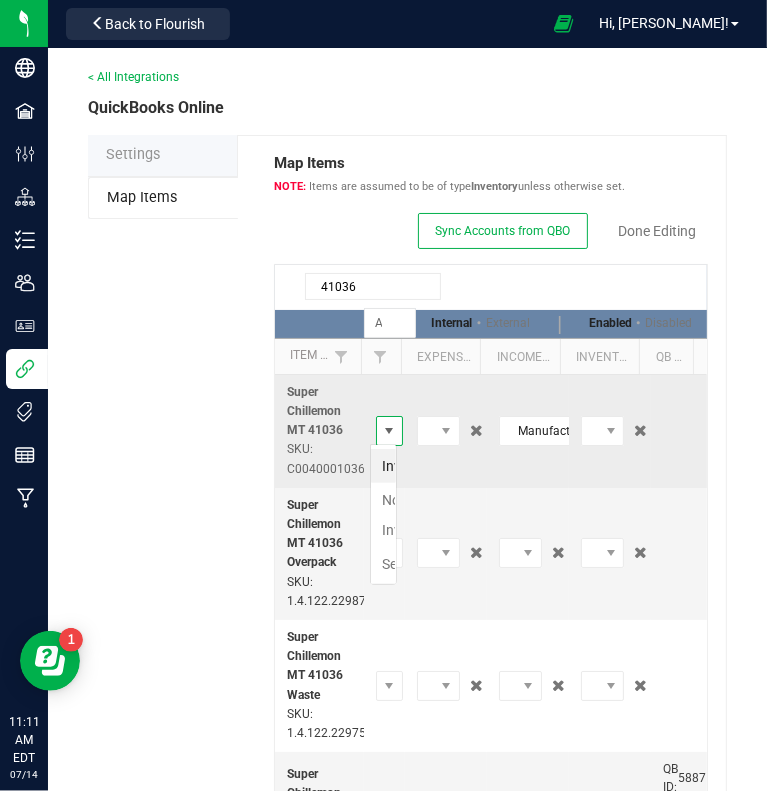 scroll, scrollTop: 99970, scrollLeft: 99985, axis: both 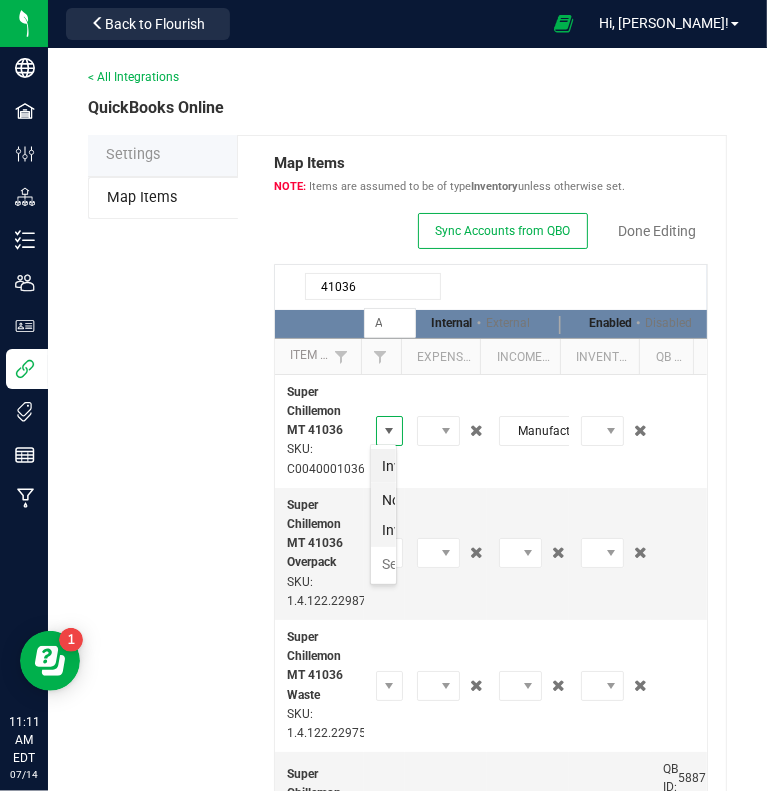 click on "Non-Inventory" at bounding box center (383, 515) 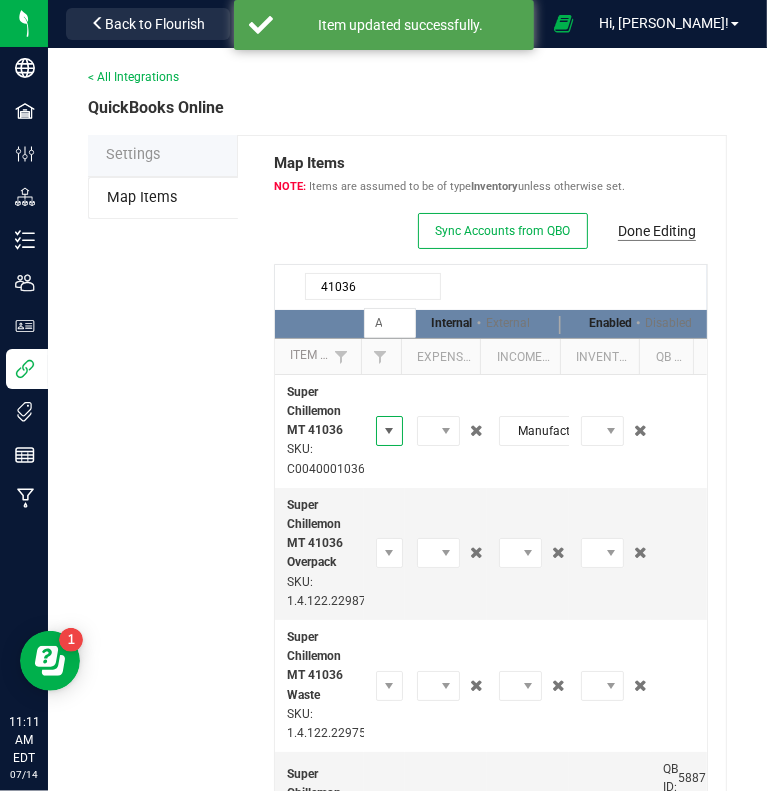 click on "Done Editing" 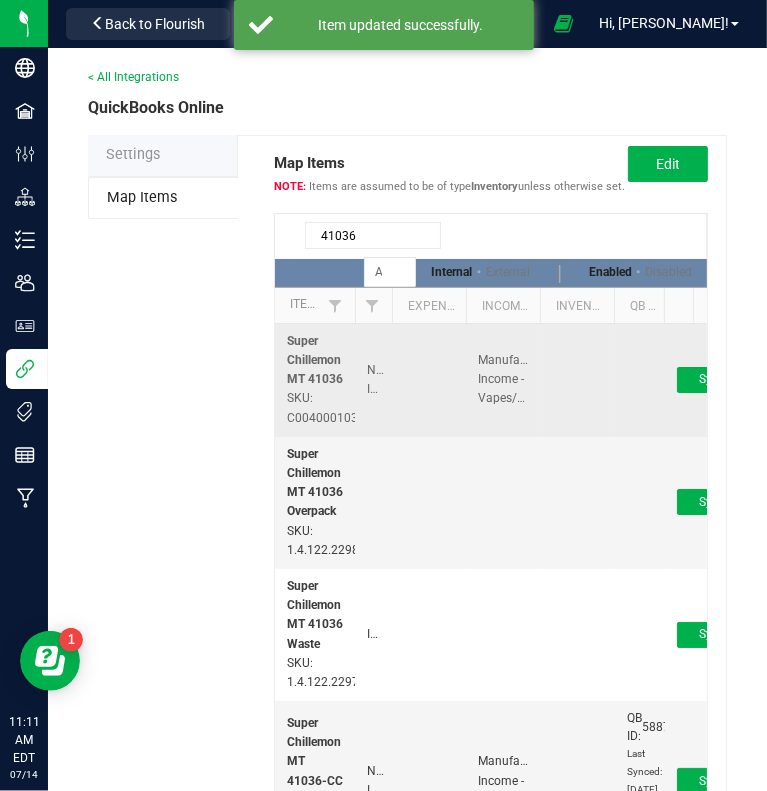 scroll, scrollTop: 0, scrollLeft: 28, axis: horizontal 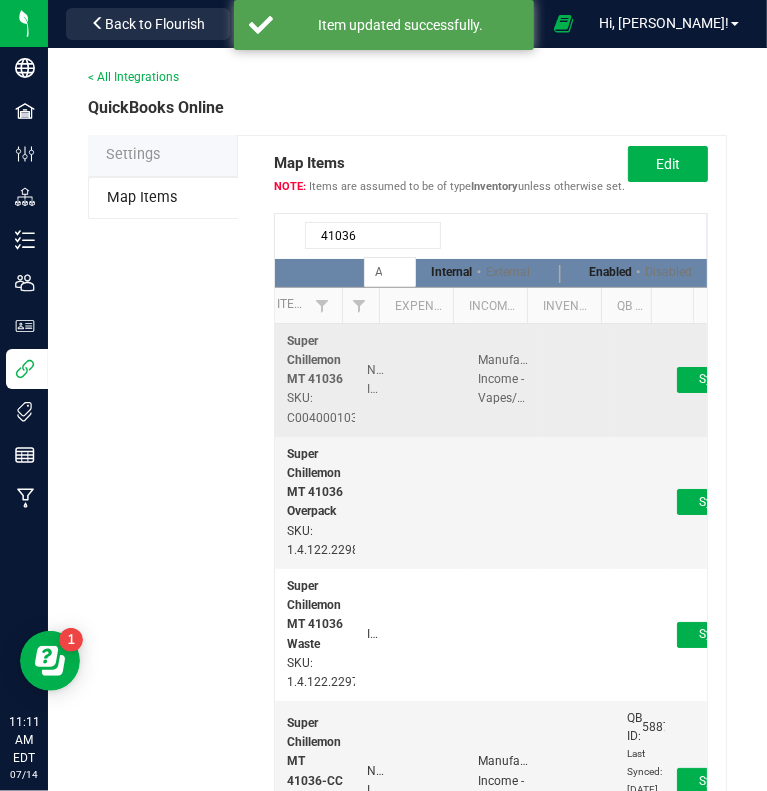 click on "Sync to QB" at bounding box center [686, 380] 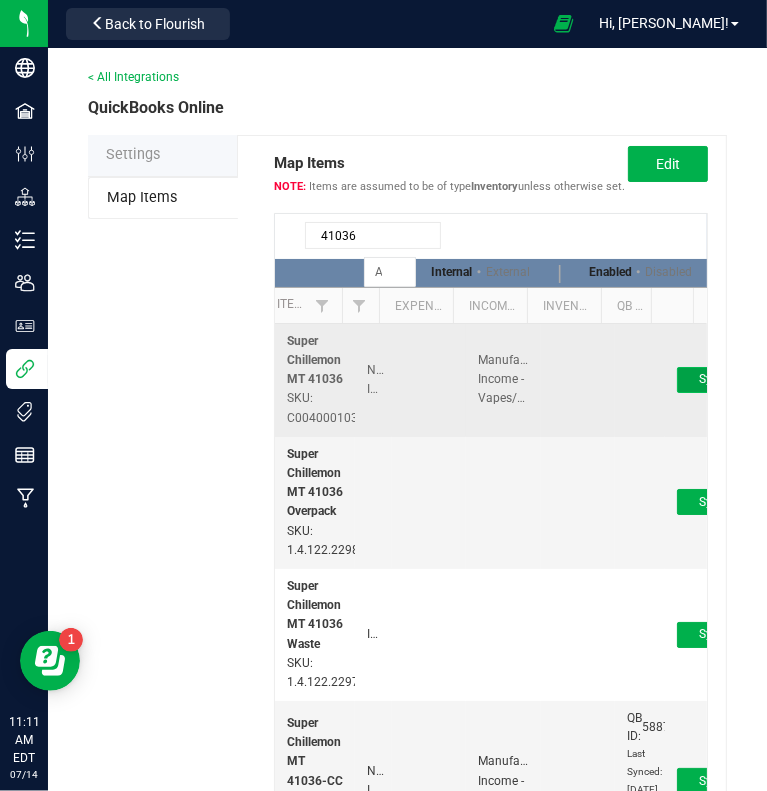 click on "Sync to QB" at bounding box center [728, 380] 